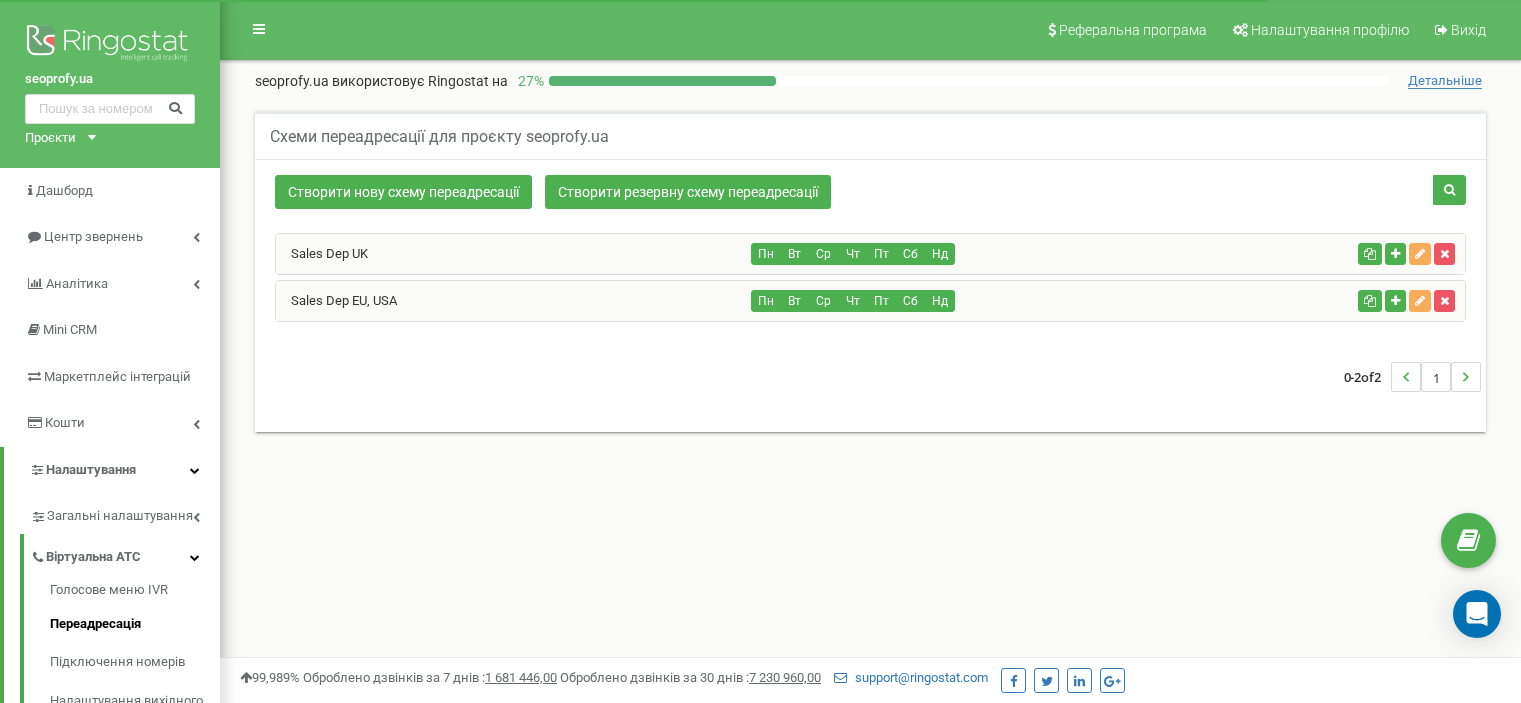 scroll, scrollTop: 300, scrollLeft: 0, axis: vertical 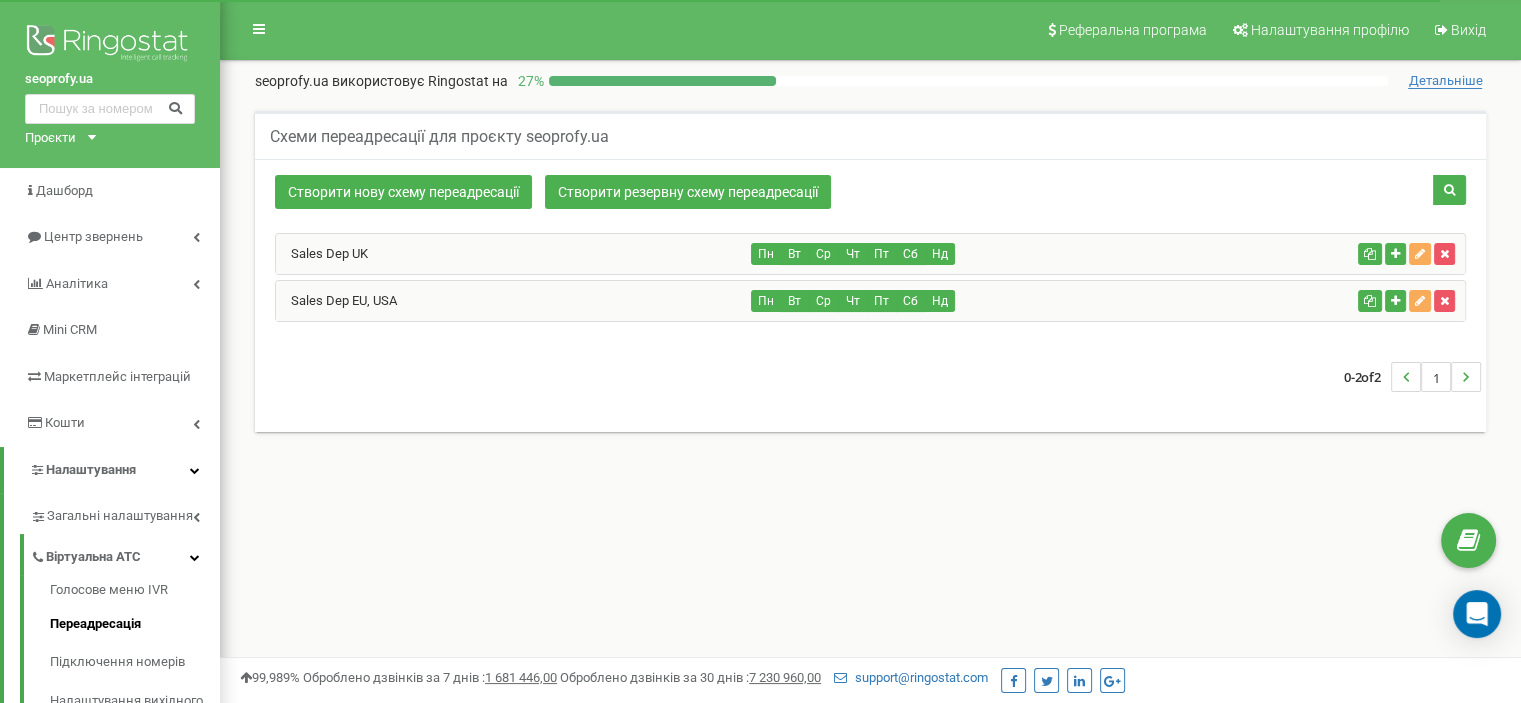 click on "Sales Dep EU, USA" at bounding box center [514, 301] 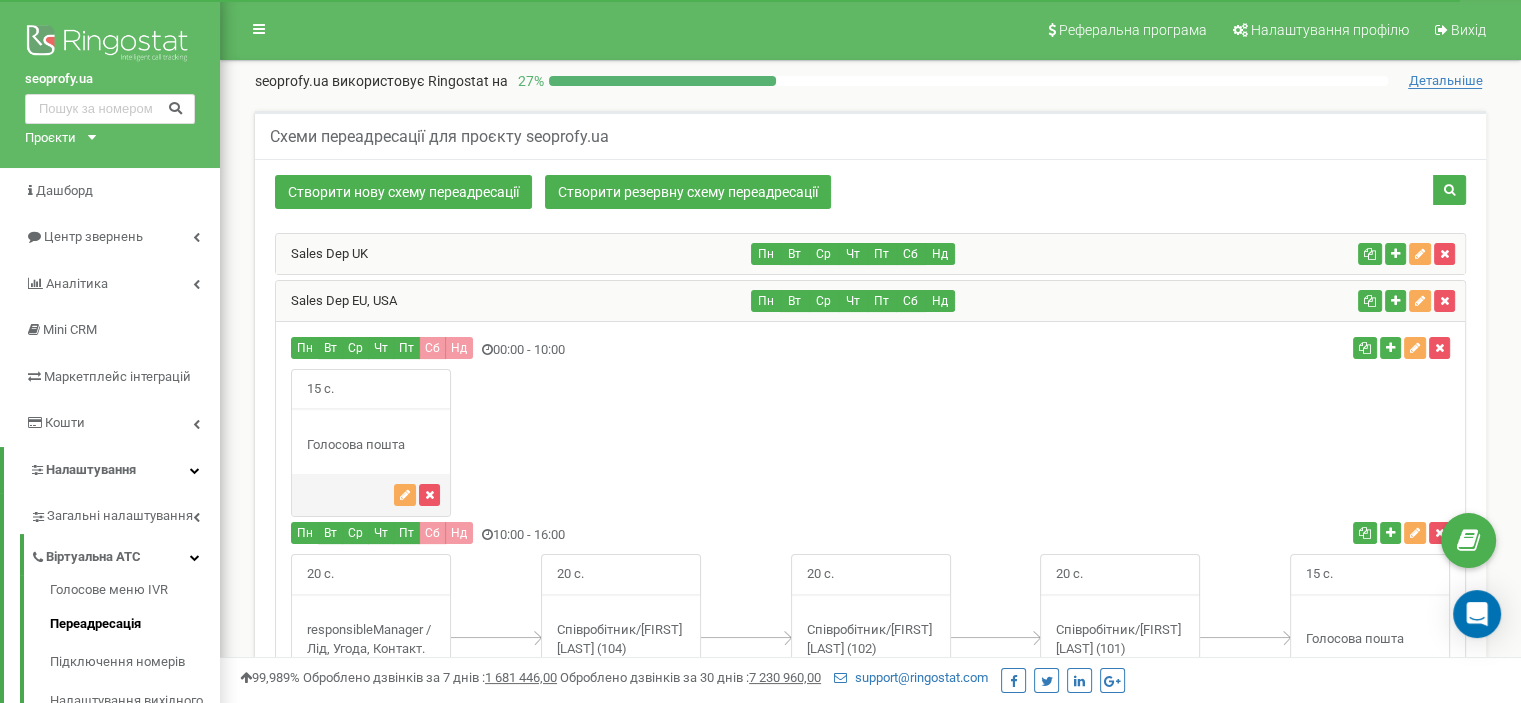 click on "Sales Dep UK" at bounding box center [514, 254] 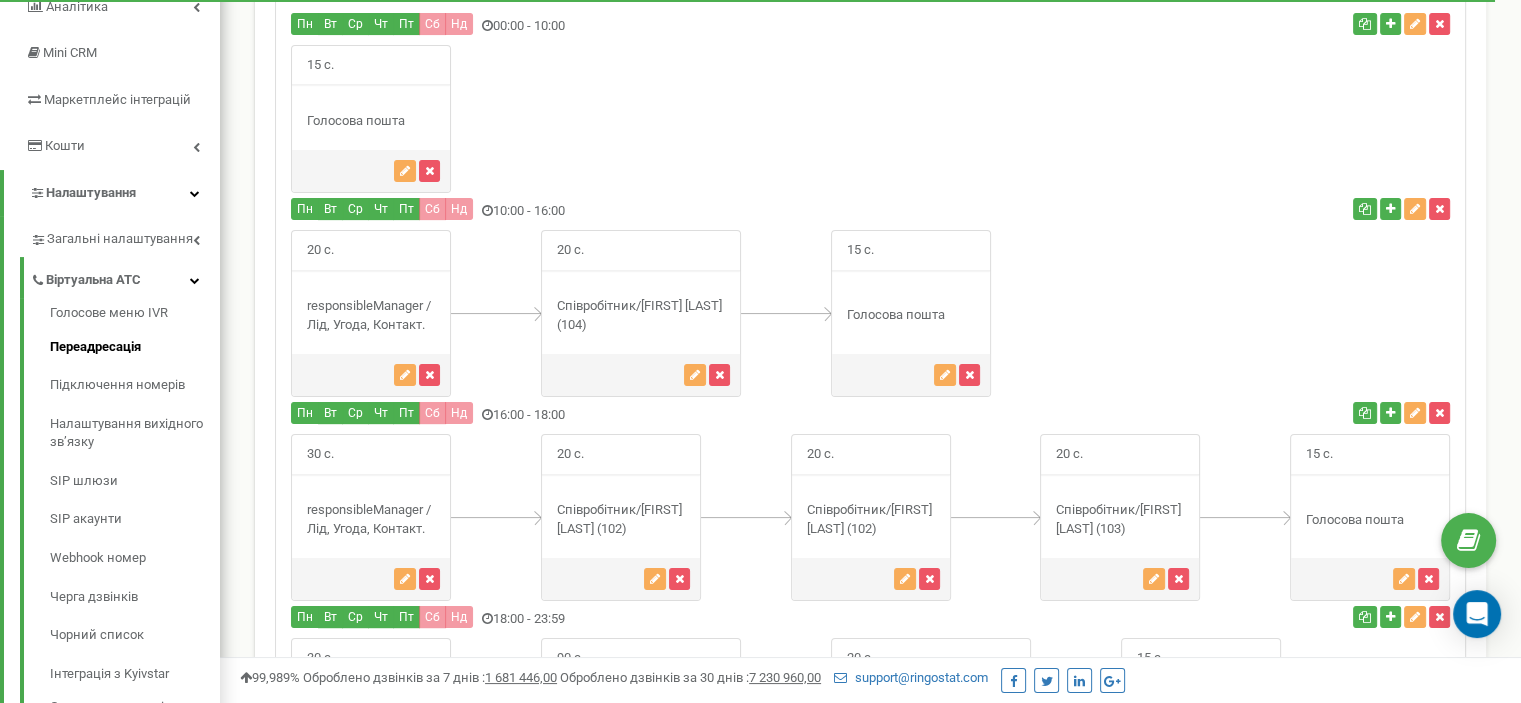 scroll, scrollTop: 300, scrollLeft: 0, axis: vertical 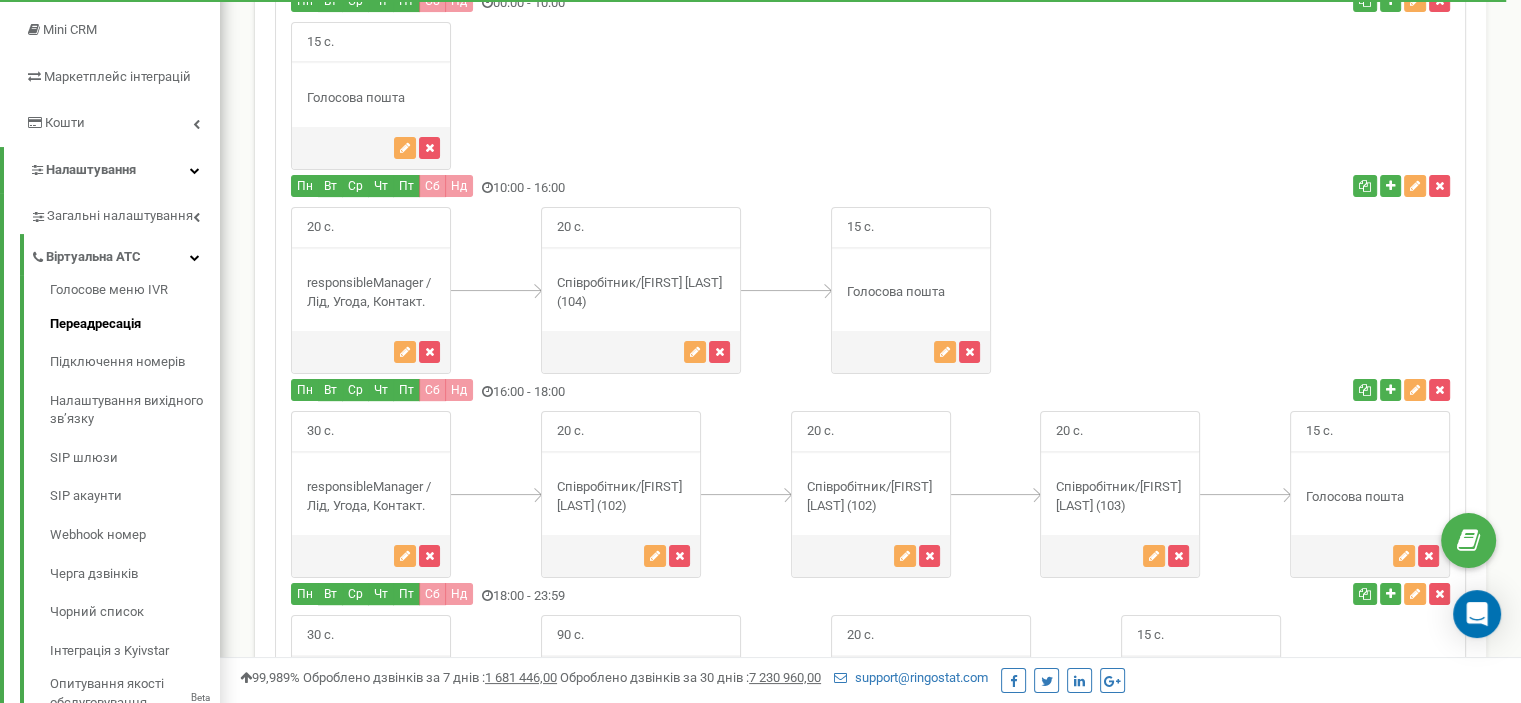 click on "Пн
Вт
Ср" at bounding box center [672, 188] 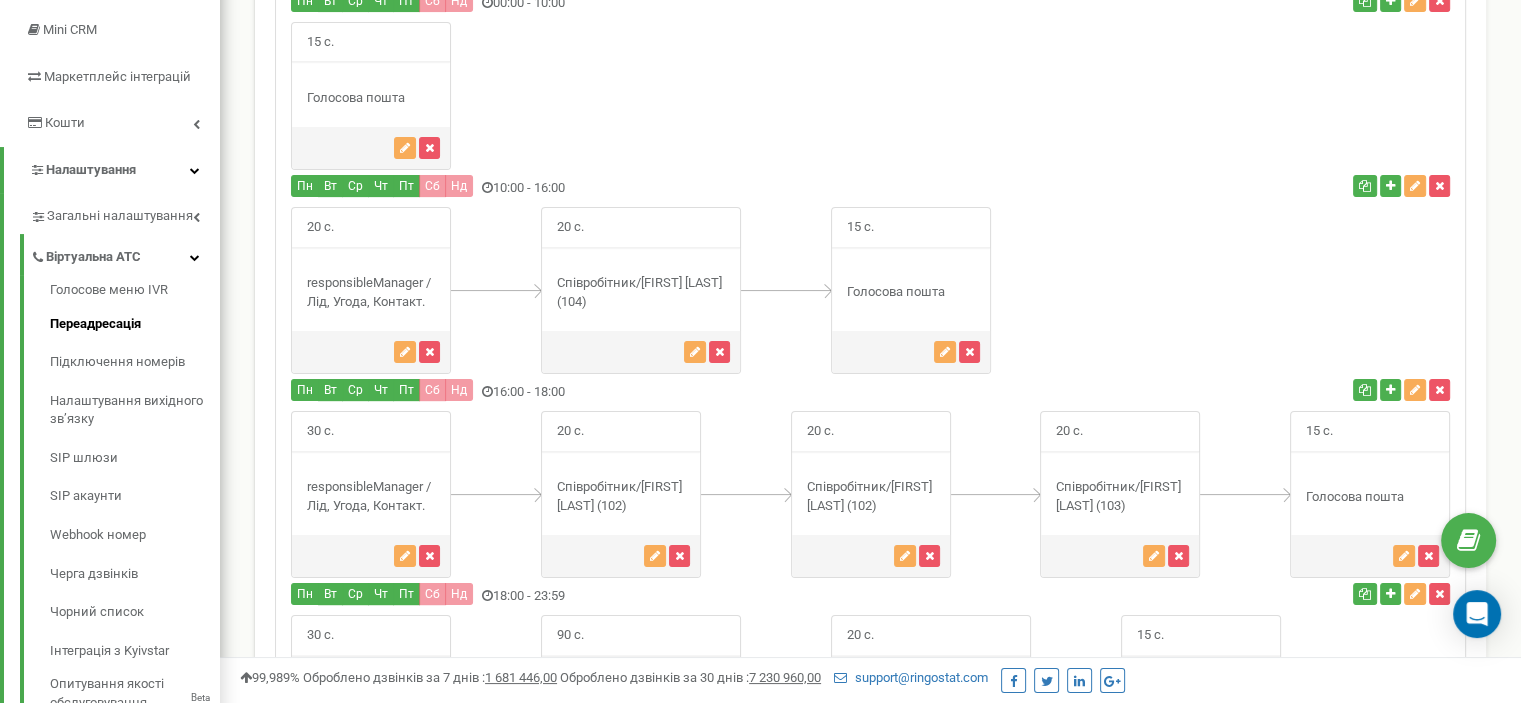 click on "20                                                                                    с." at bounding box center [870, 290] 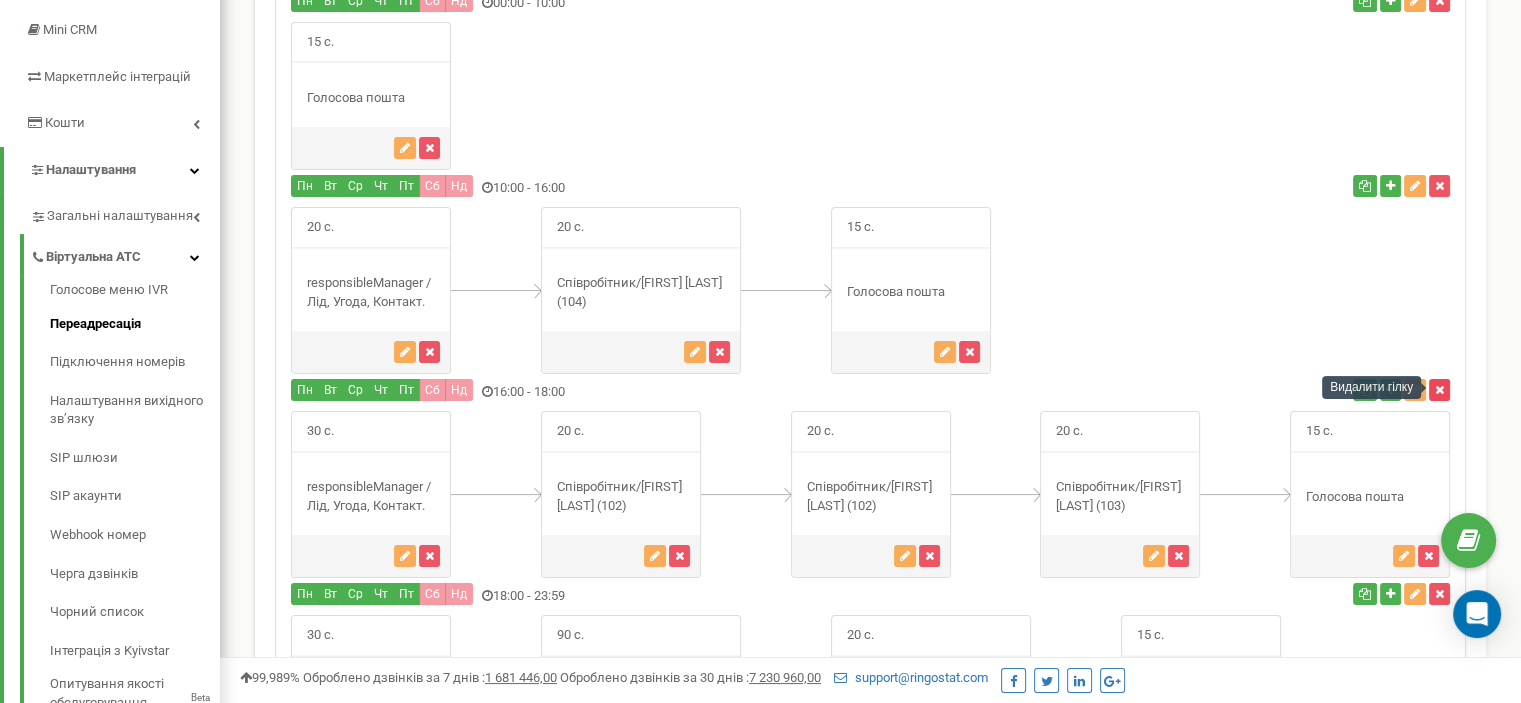 click at bounding box center (1439, 390) 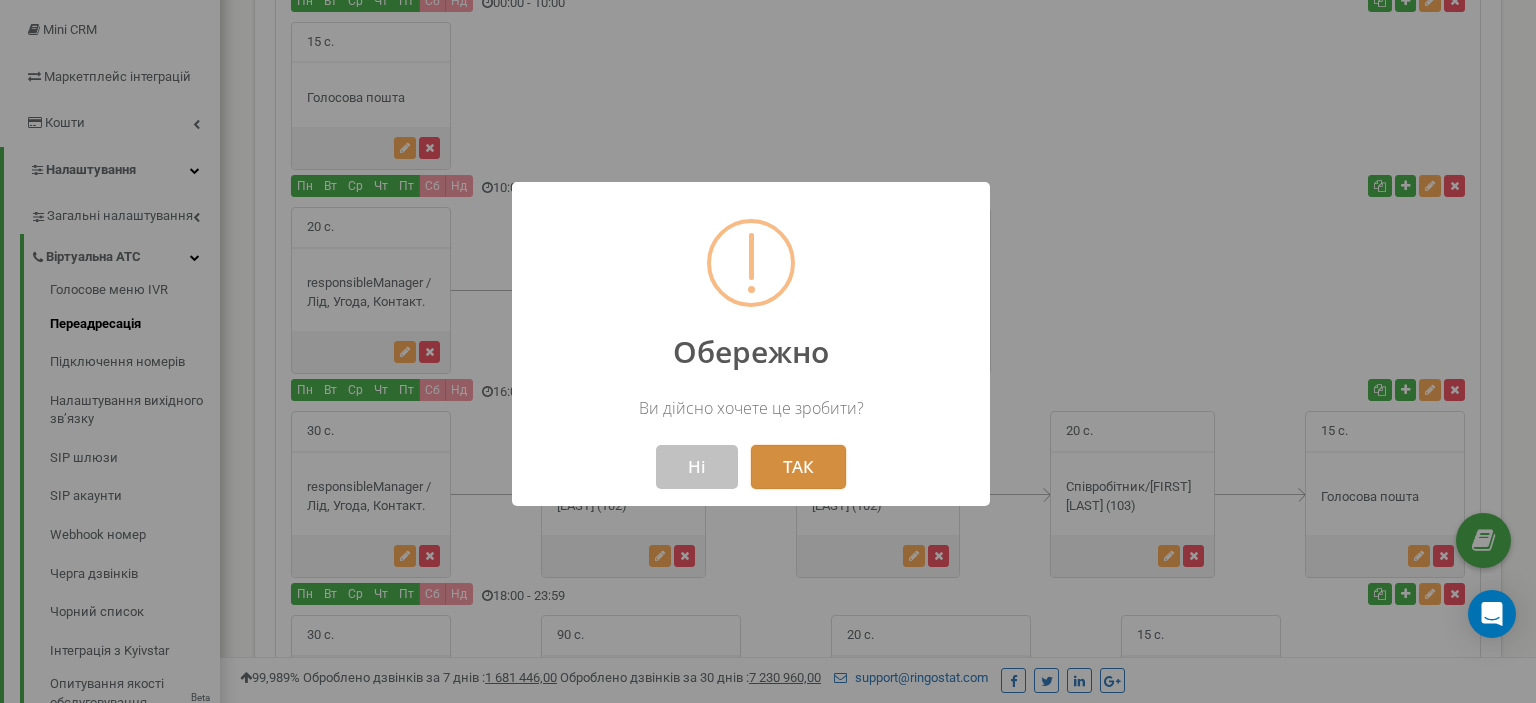click on "ТАК" at bounding box center [798, 467] 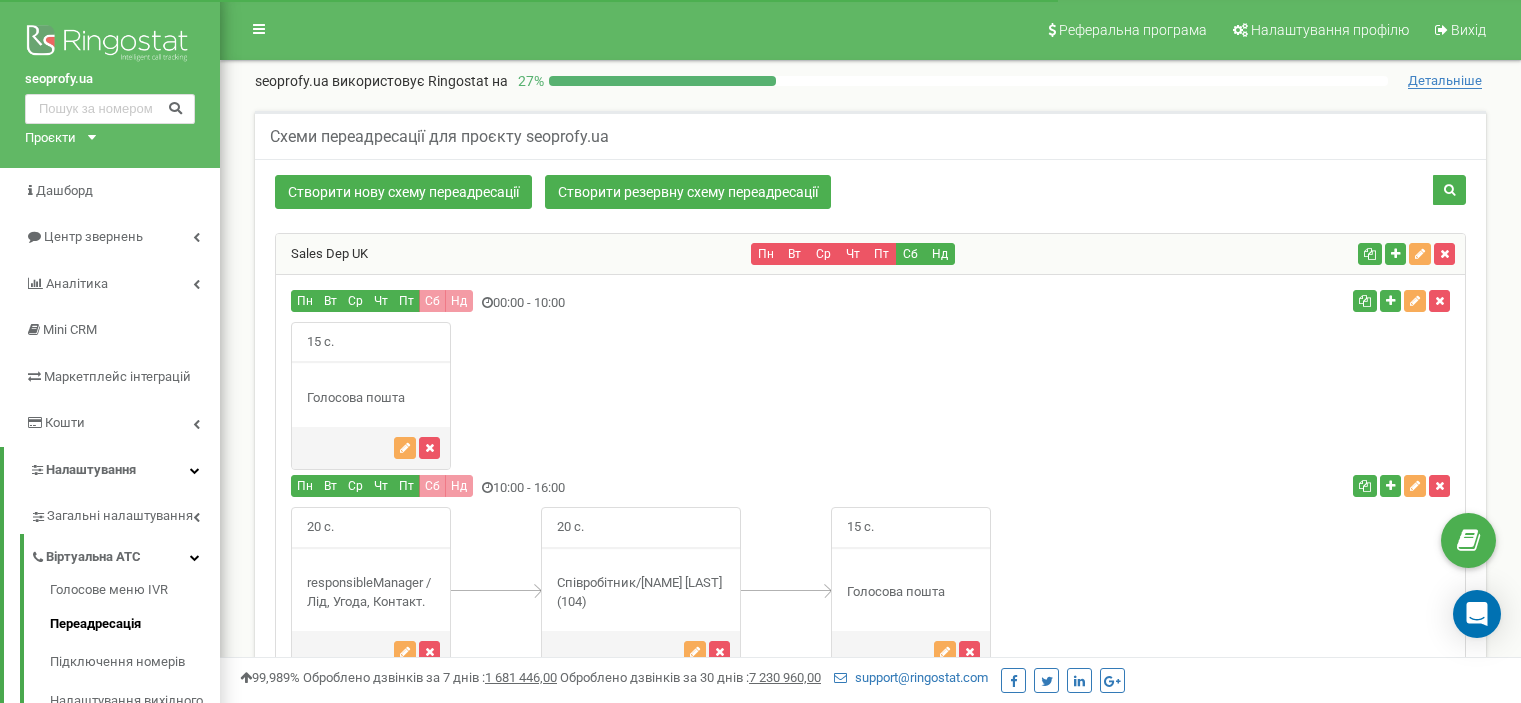scroll, scrollTop: 0, scrollLeft: 0, axis: both 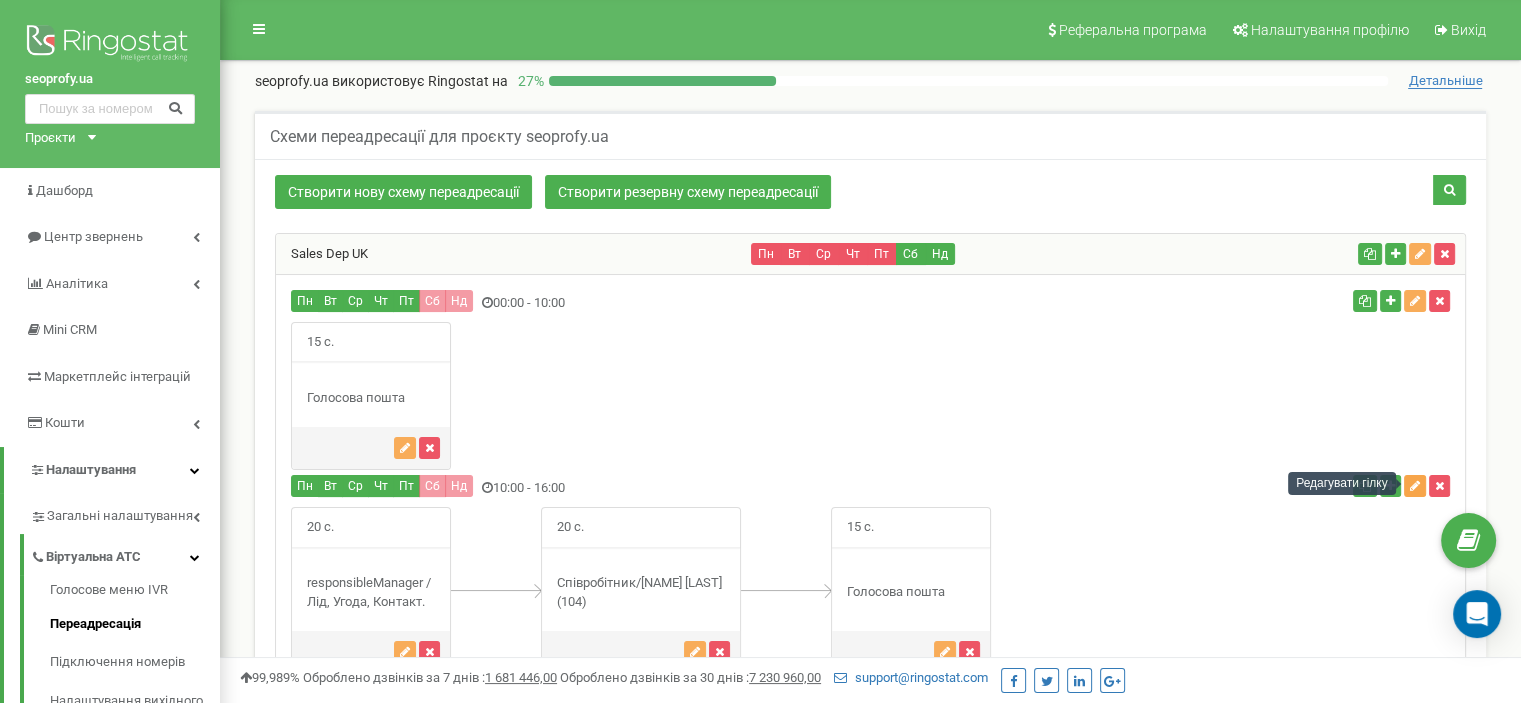 click at bounding box center (1415, 486) 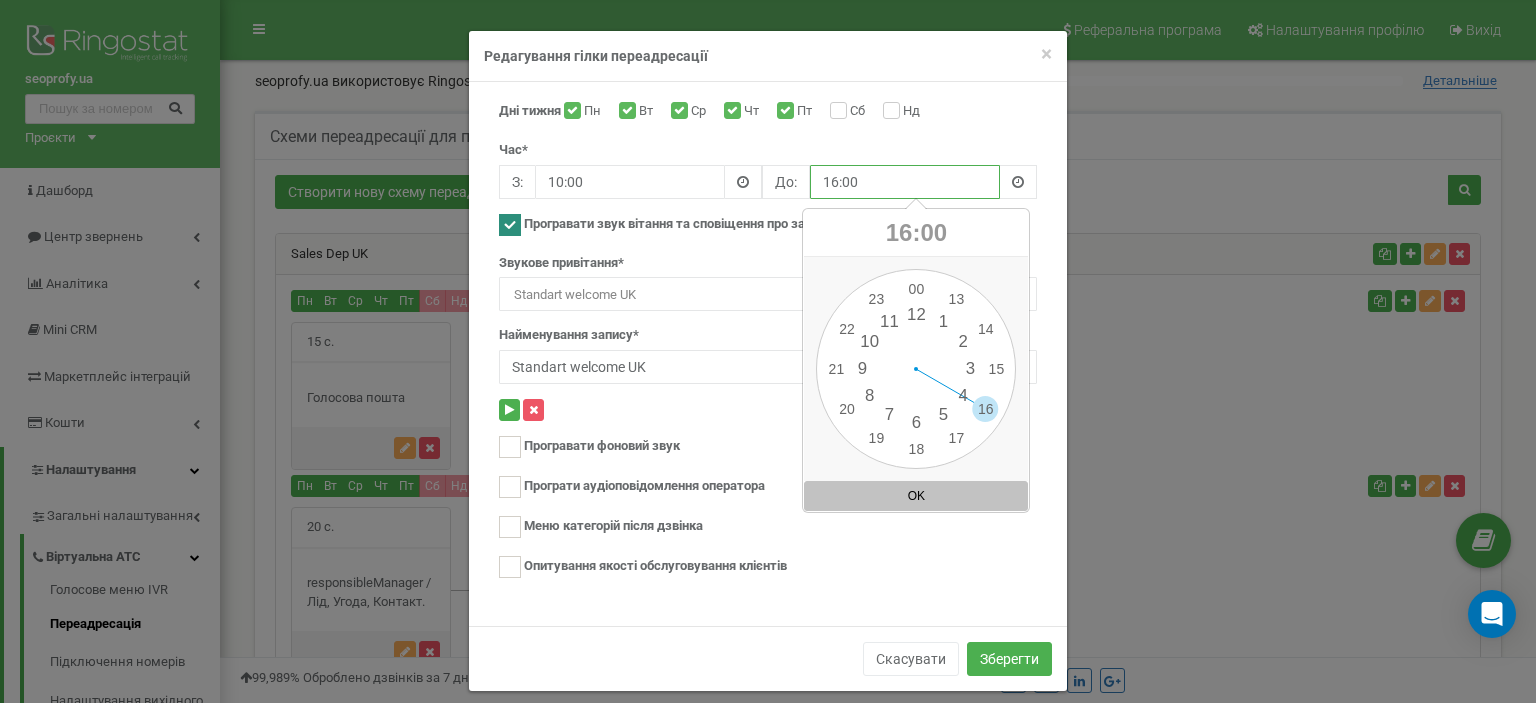 click on "16:00" at bounding box center [905, 182] 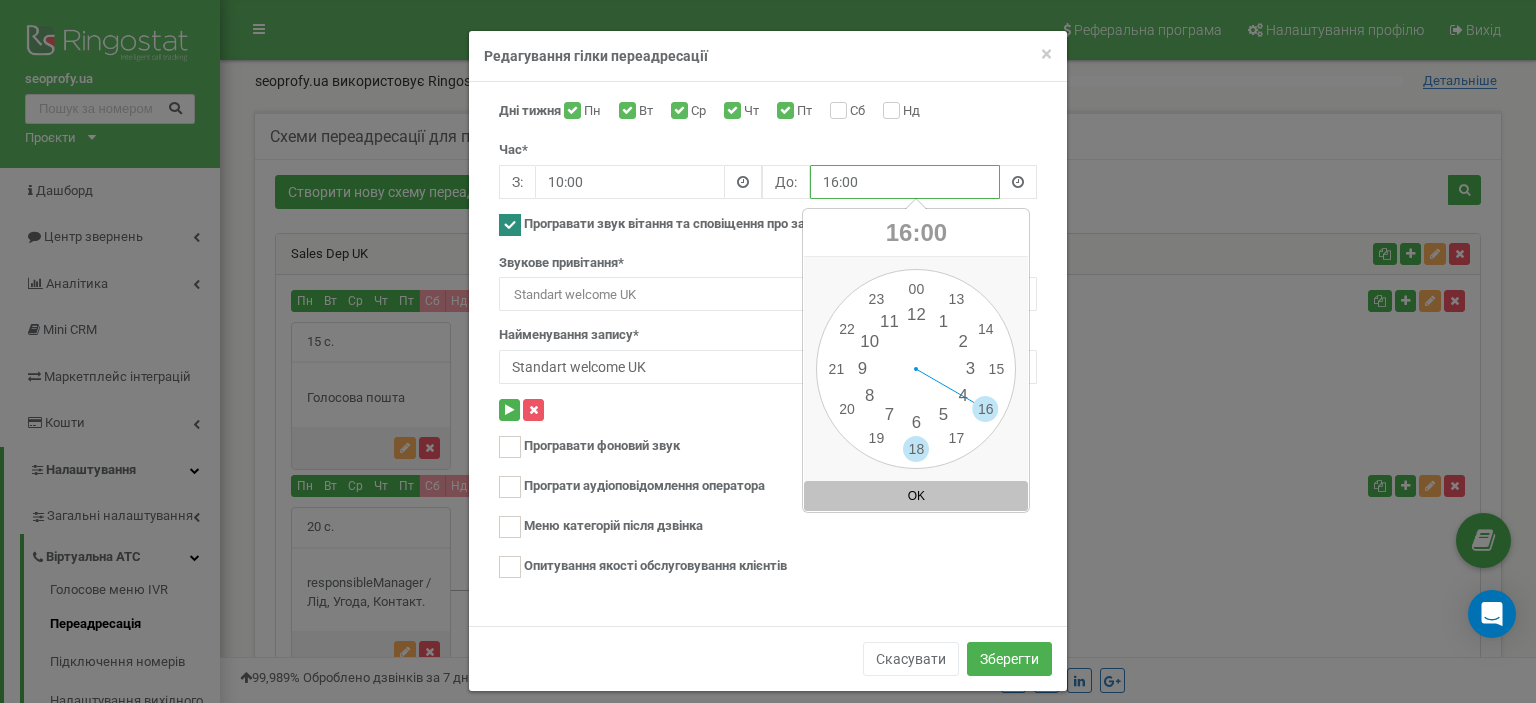 click on "00 1 2 3 4 5 6 7 8 9 10 11 12 13 14 15 16 17 18 19 20 21 22 23 00 05 10 15 20 25 30 35 40 45 50 55" at bounding box center [916, 369] 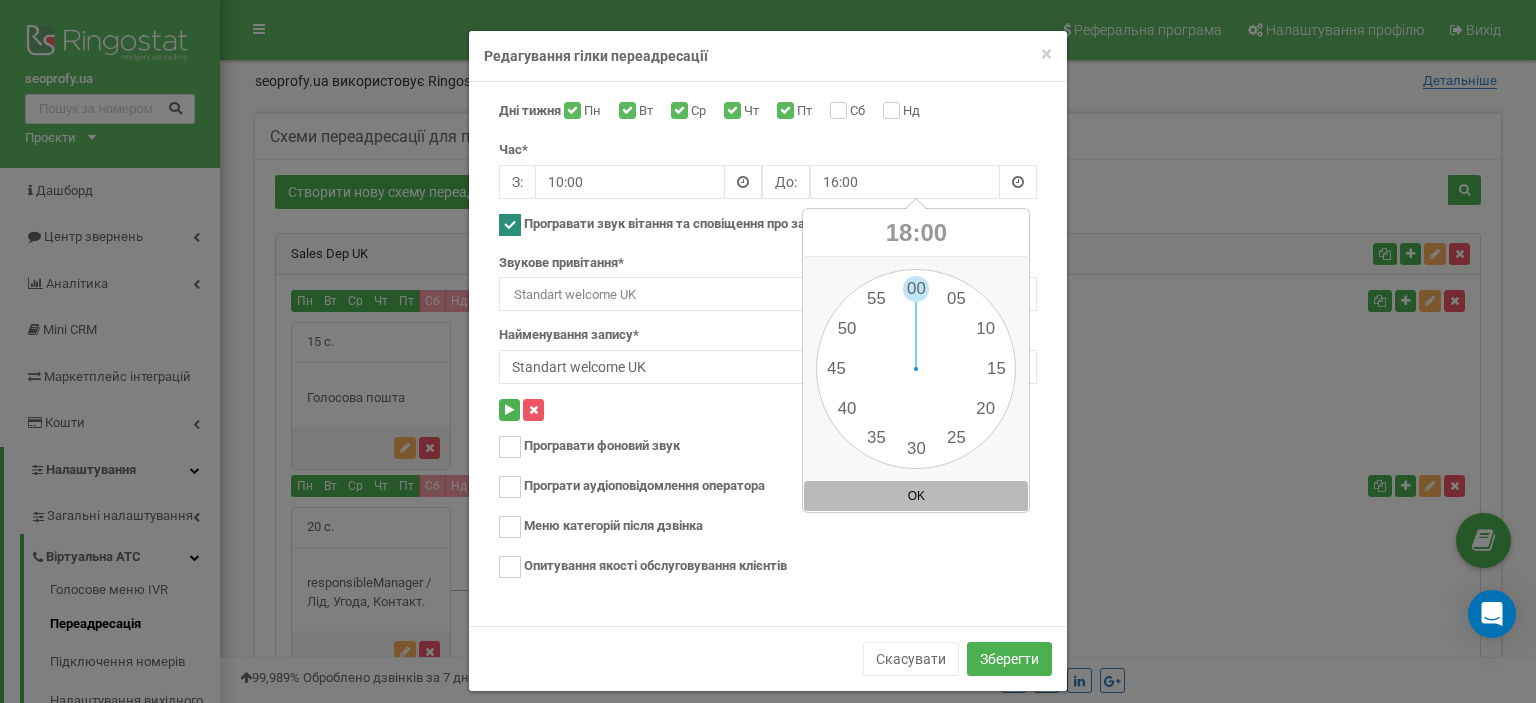 click at bounding box center [768, 600] 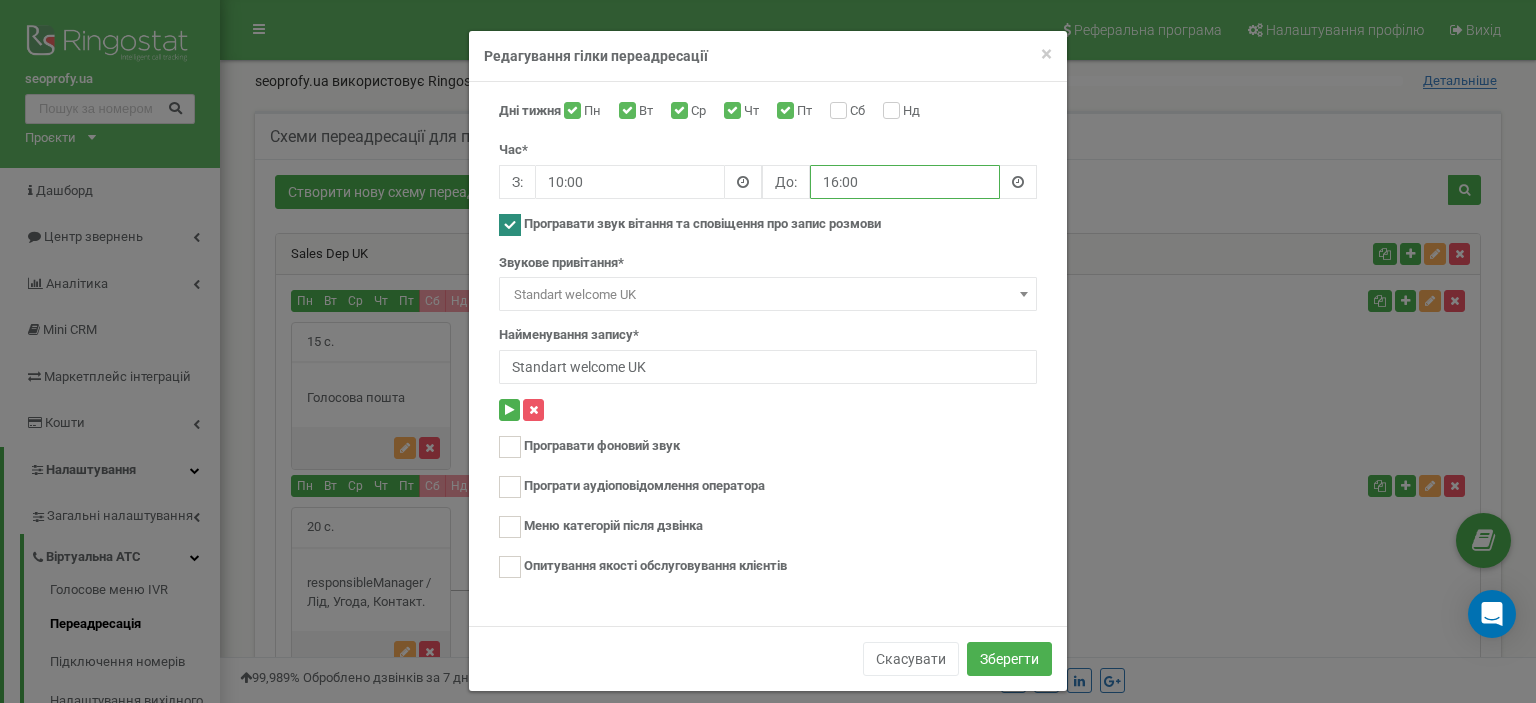 click on "16:00" at bounding box center (905, 182) 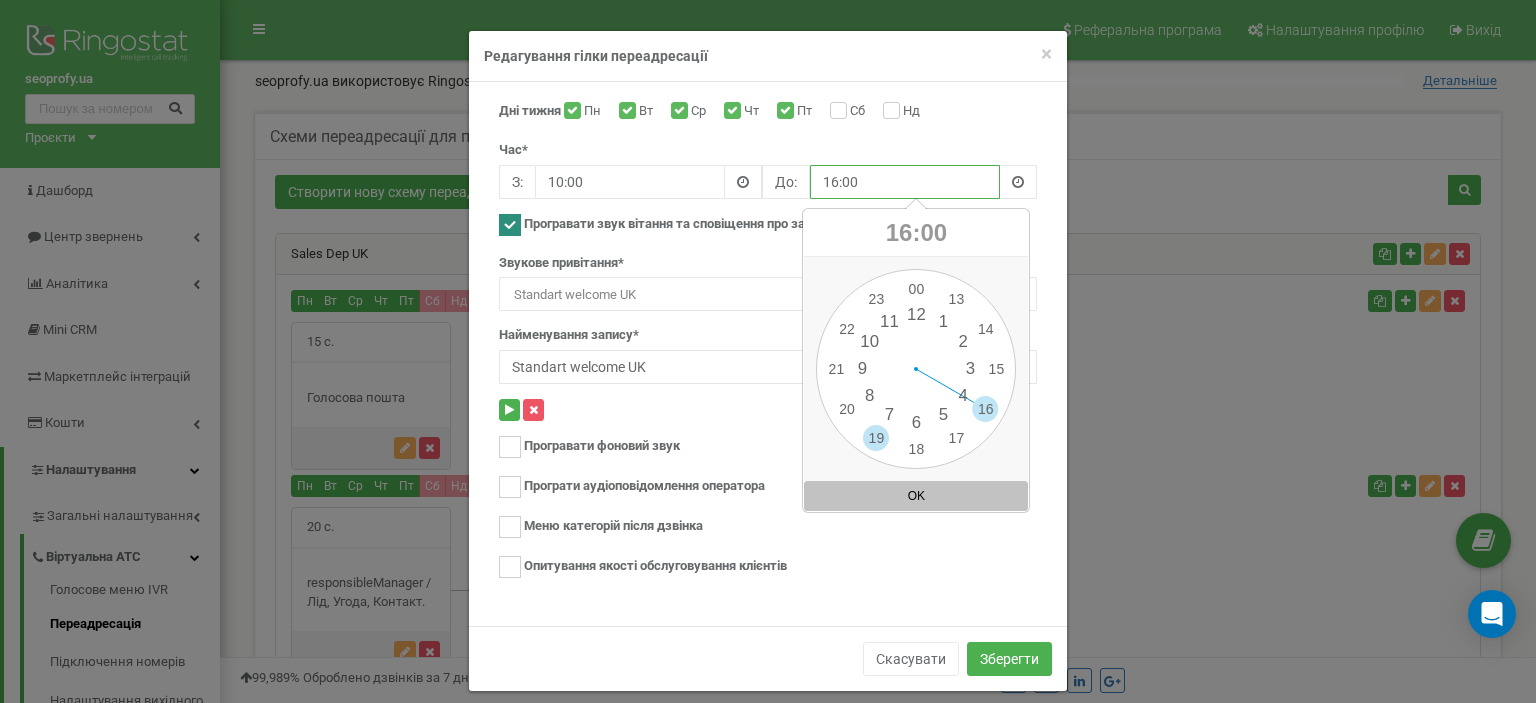 click on "00 1 2 3 4 5 6 7 8 9 10 11 12 13 14 15 16 17 18 19 20 21 22 23 00 05 10 15 20 25 30 35 40 45 50 55" at bounding box center [916, 369] 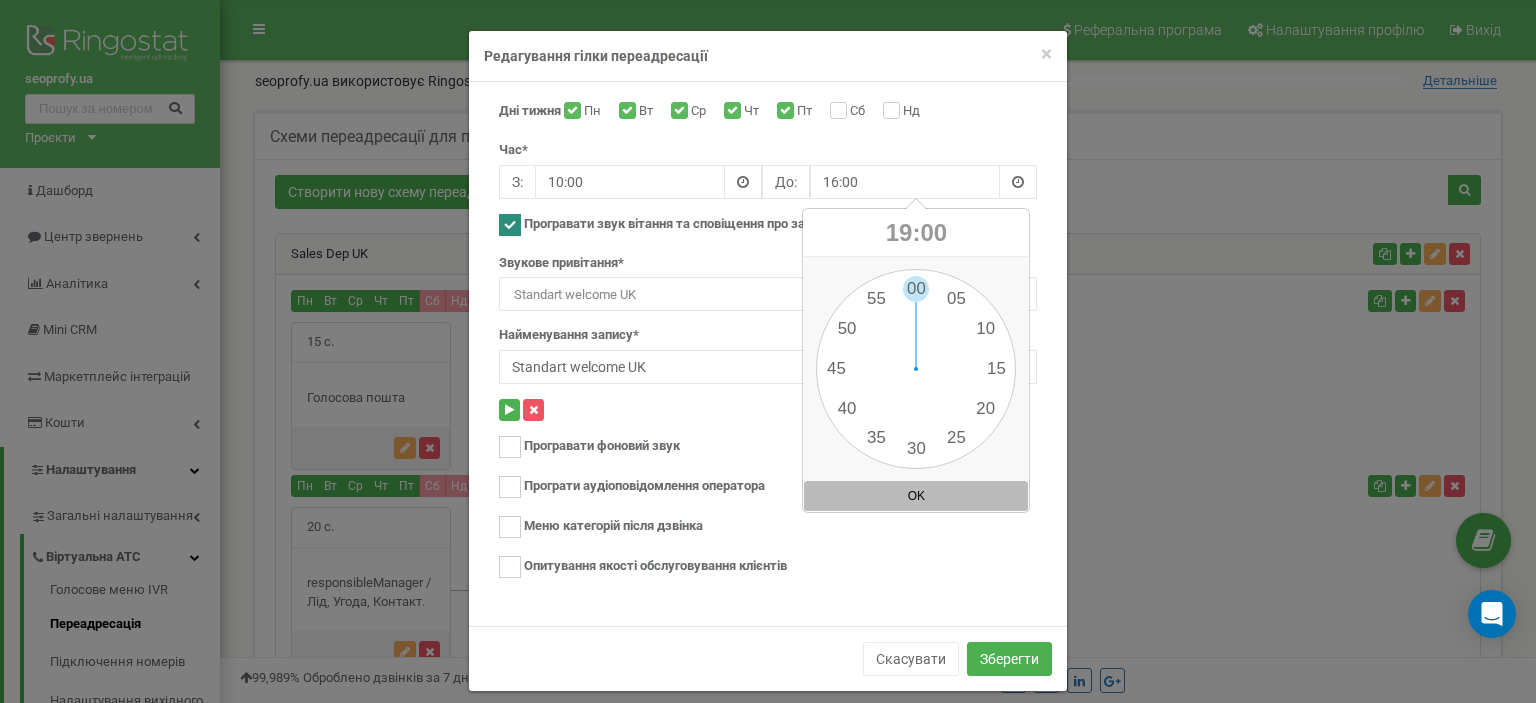 click at bounding box center (768, 600) 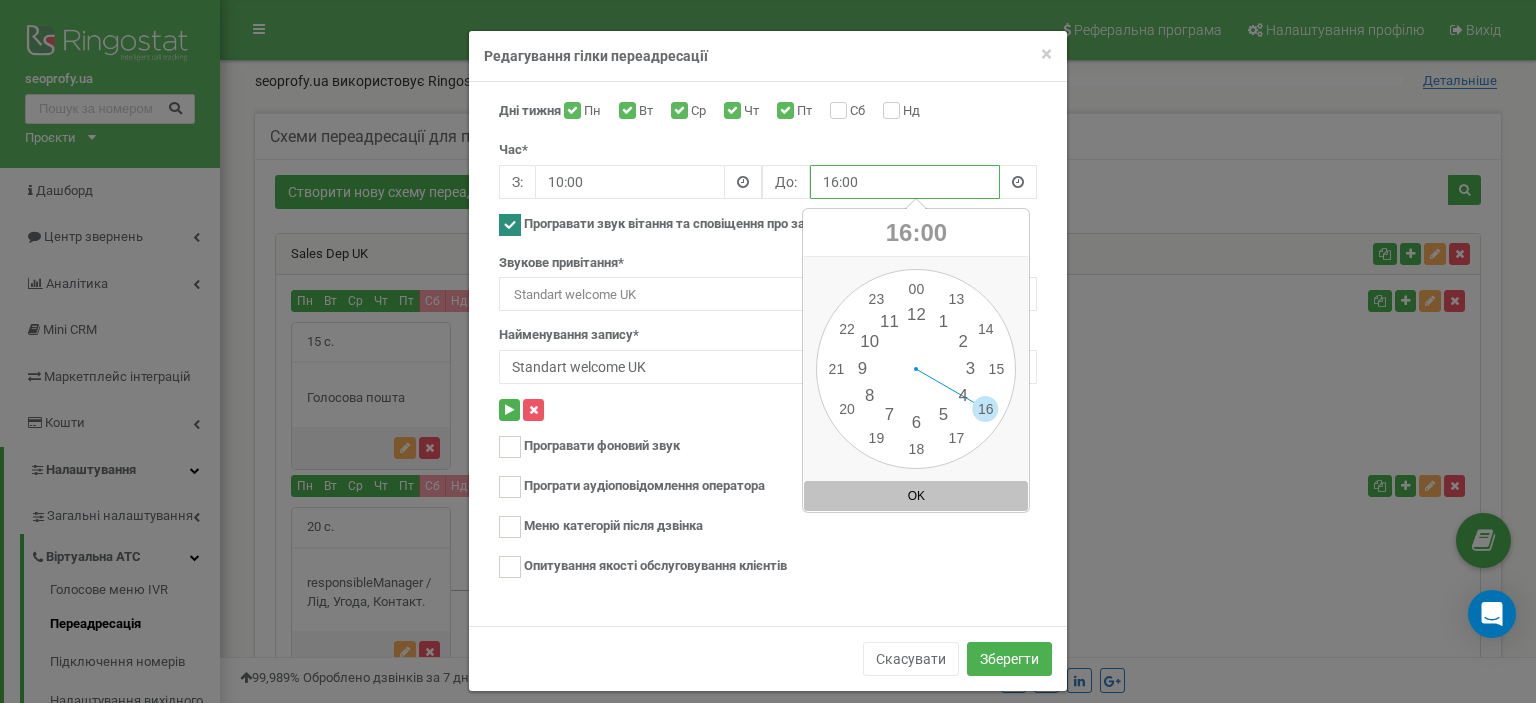 click on "16:00" at bounding box center (905, 182) 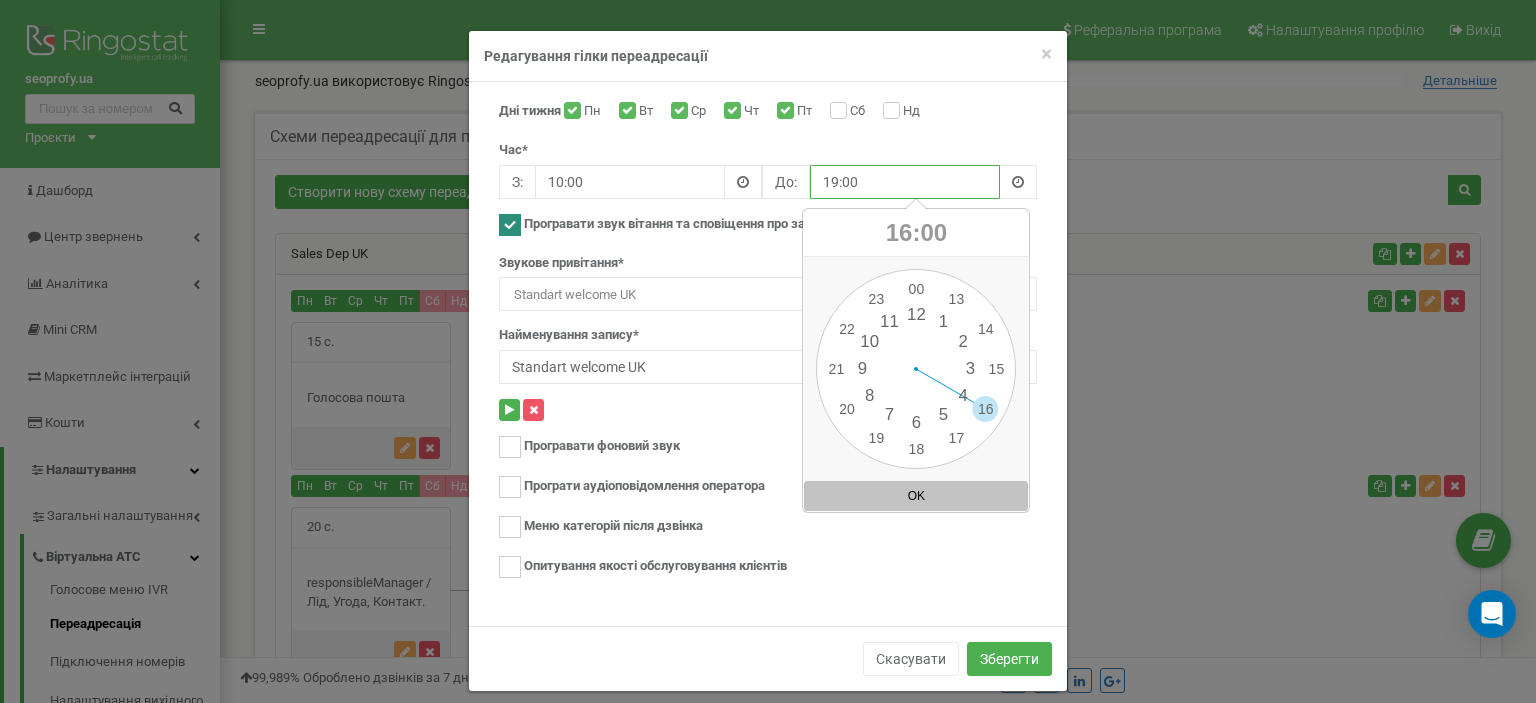 type on "19:00" 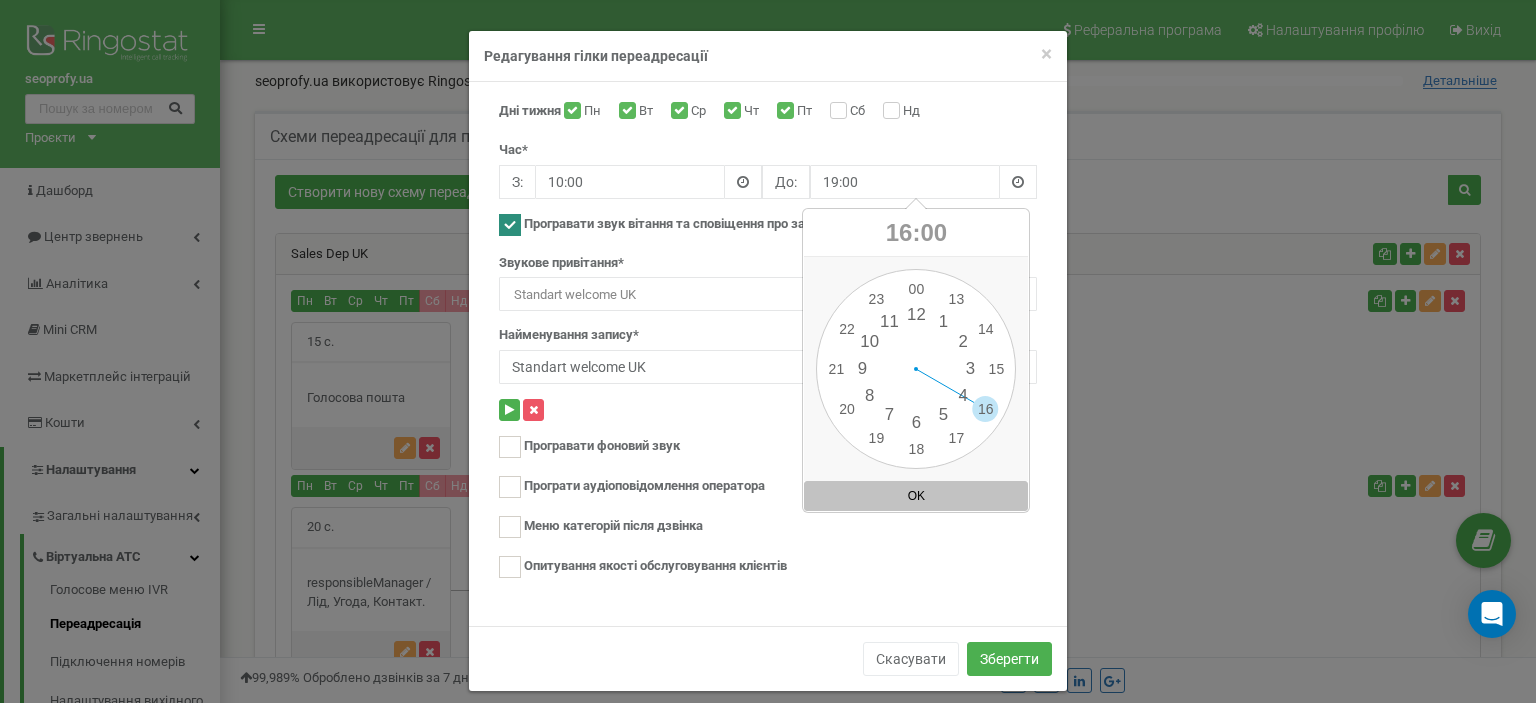 click on "Час*
З:
10:00
До:
19:00" at bounding box center (768, 170) 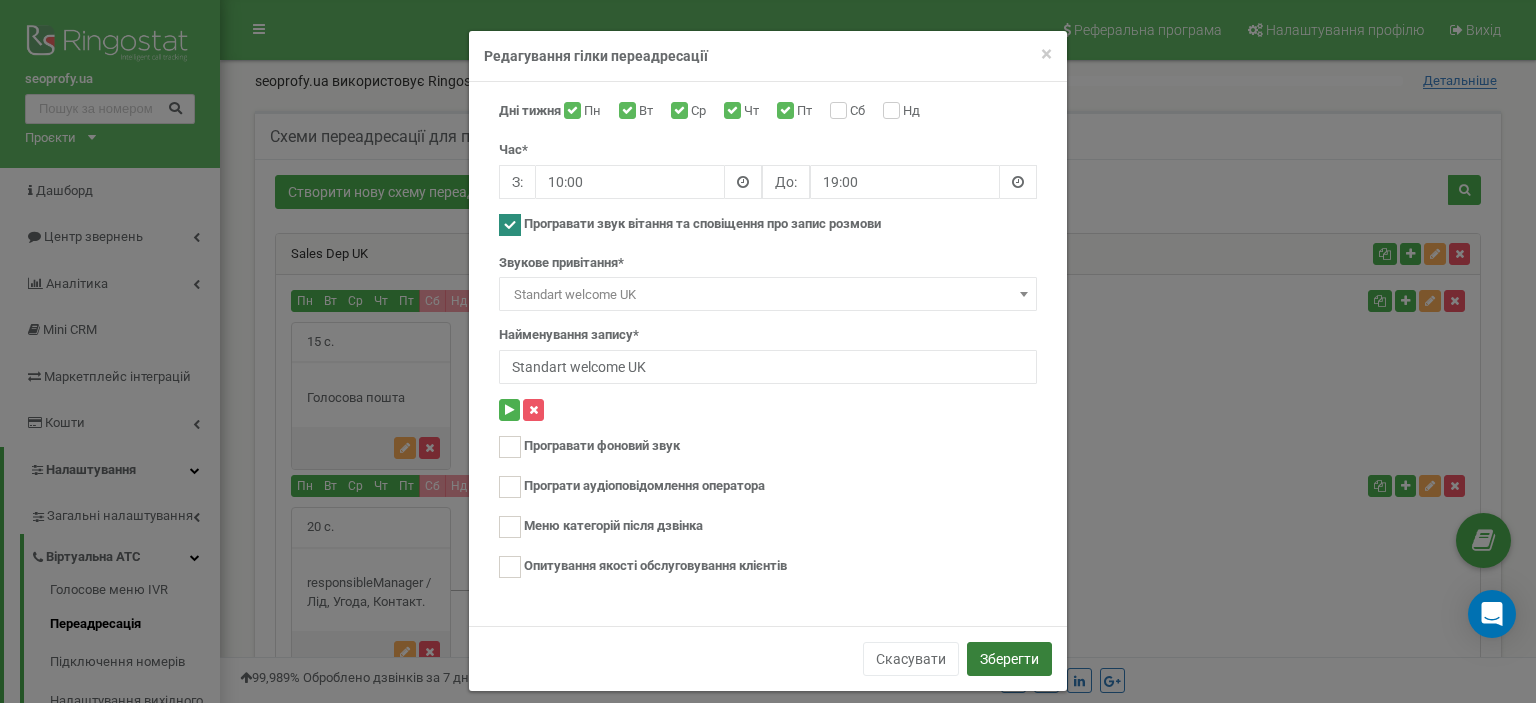 click on "Зберегти" at bounding box center (1009, 659) 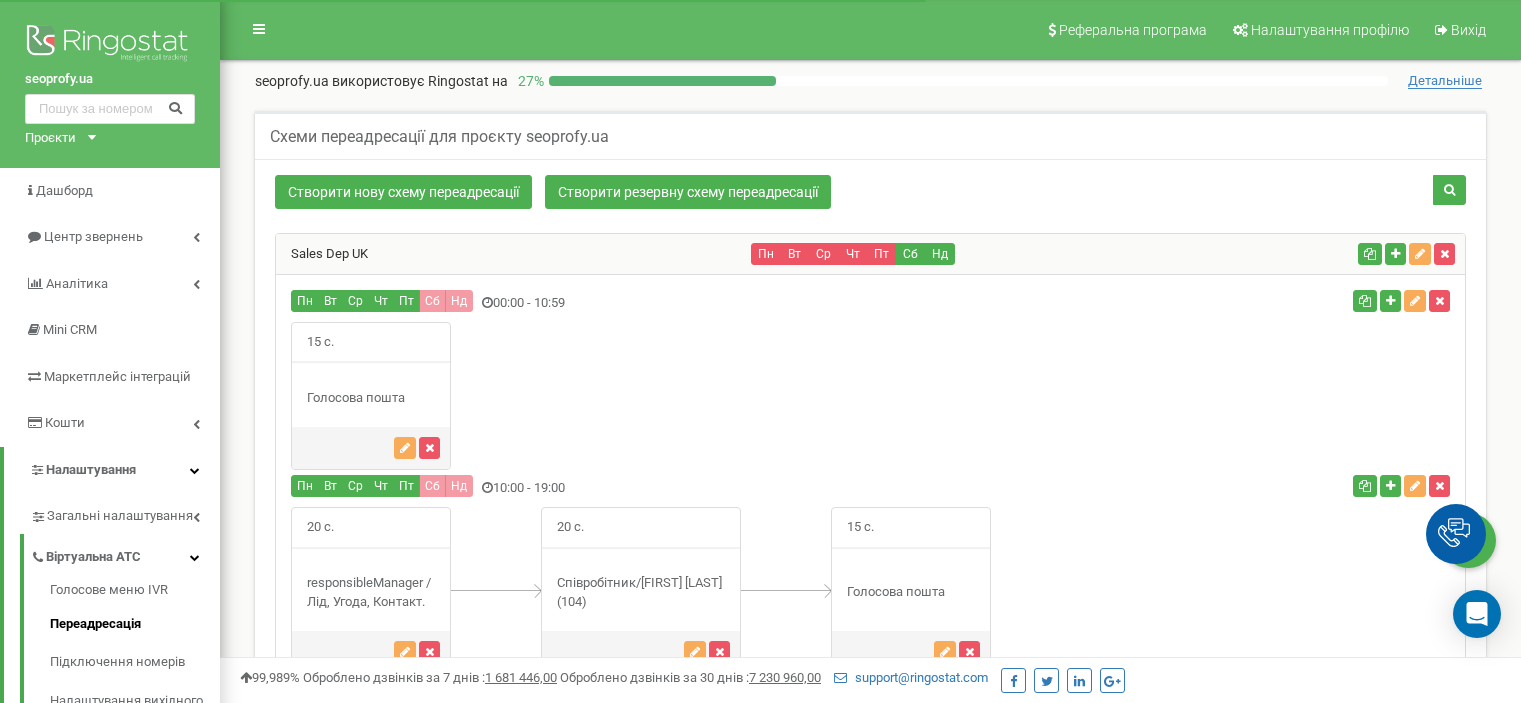 scroll, scrollTop: 272, scrollLeft: 0, axis: vertical 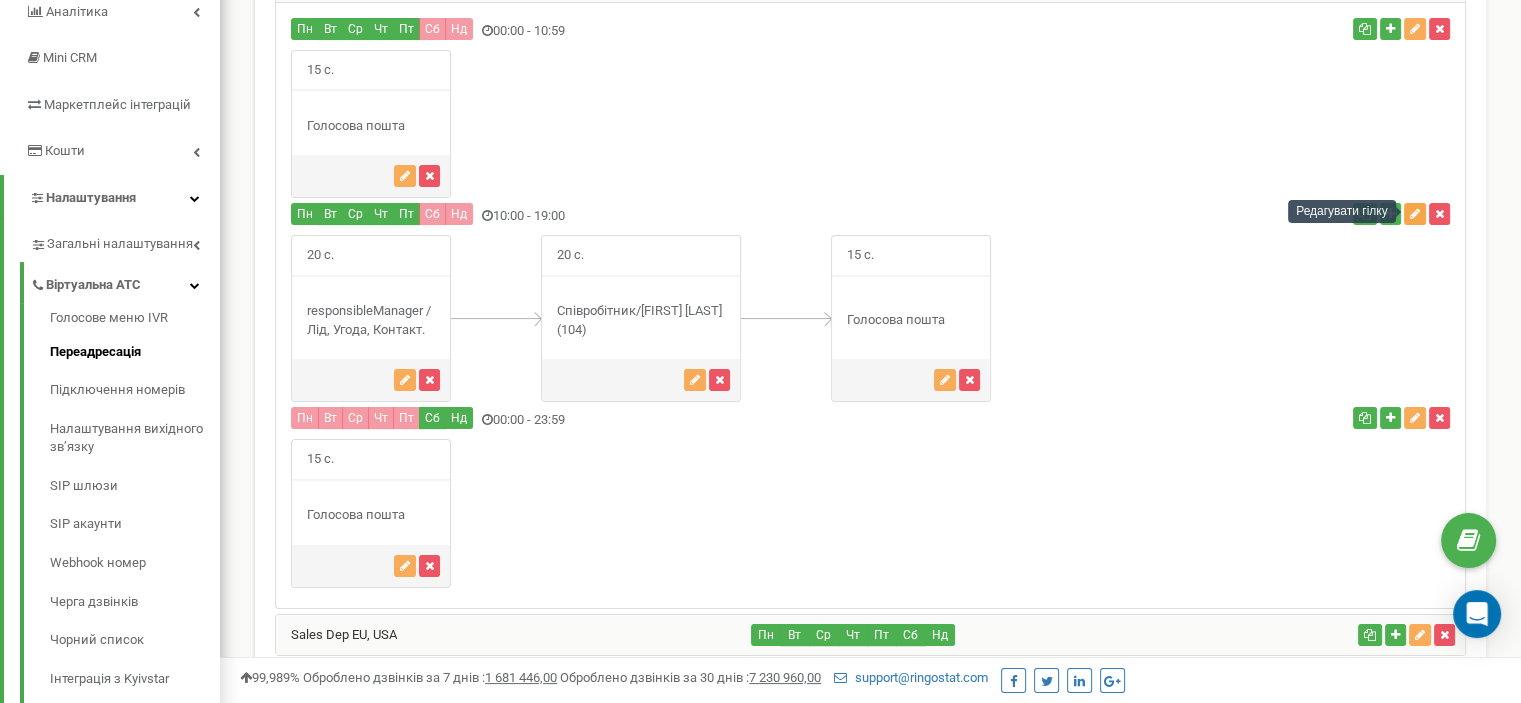click at bounding box center [1415, 214] 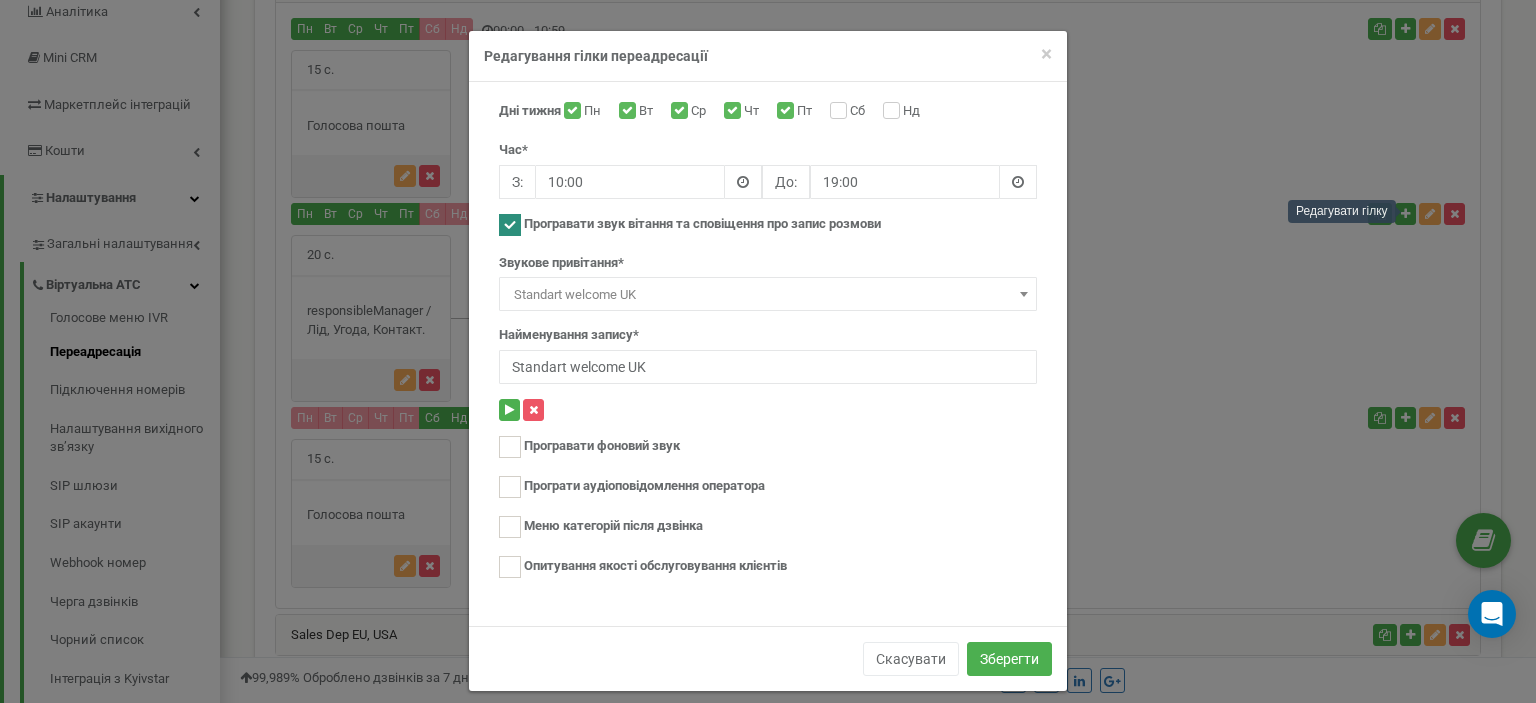 click on "× Close
Редагування гілки переадресації
Дні тижня
Пн
Вт
Ср
Чт
Пт
Сб
Нд
Час*
З:
10:00
До: 19:00" at bounding box center (768, 351) 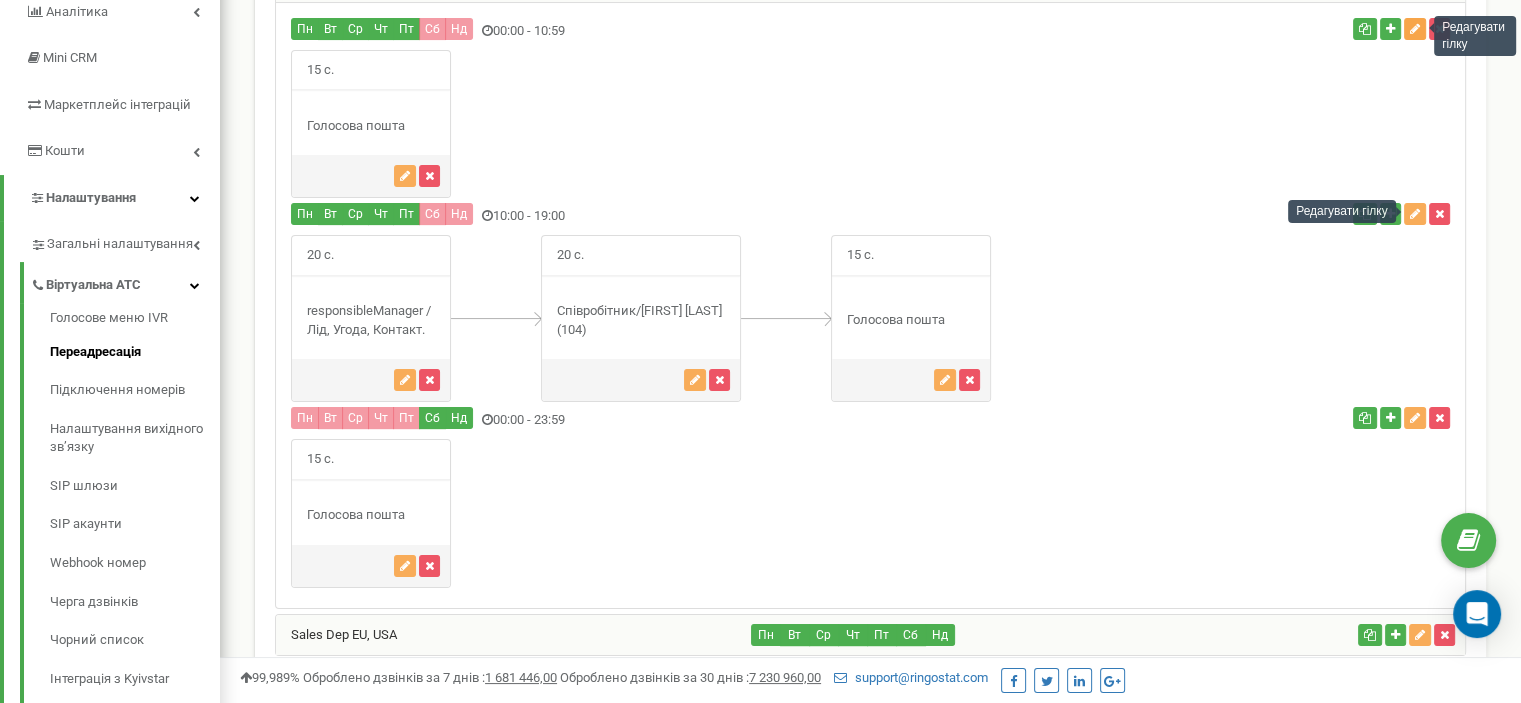 click at bounding box center (1415, 29) 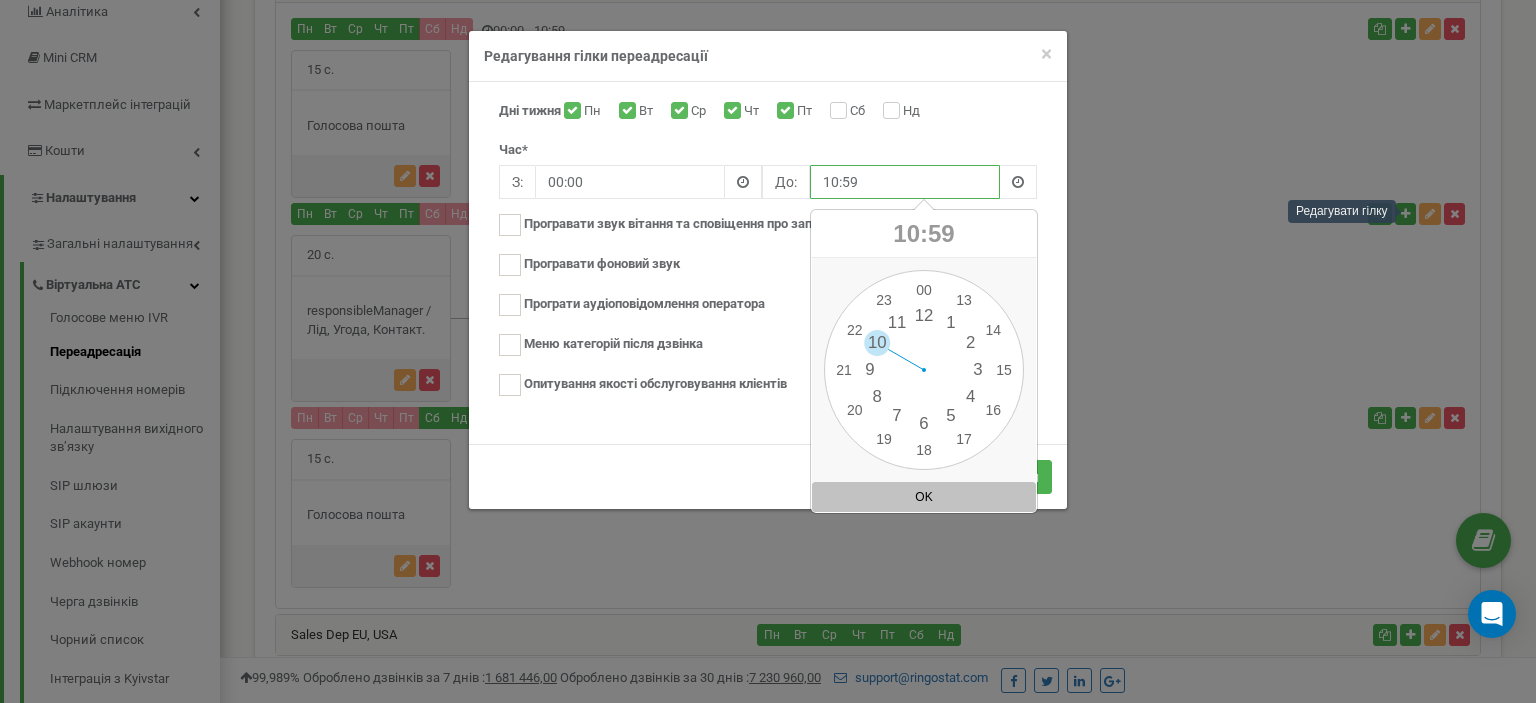 click on "10:59" at bounding box center (905, 182) 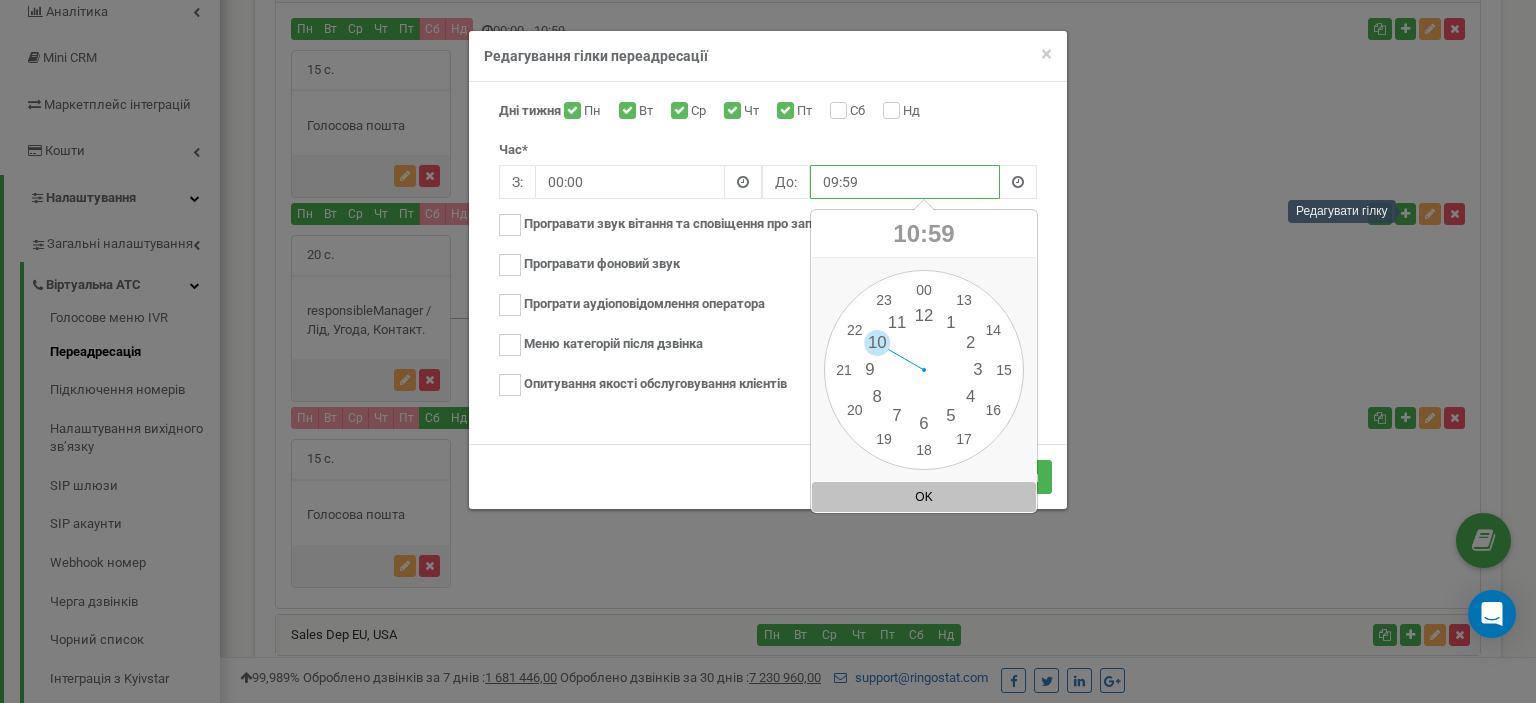 type on "09:59" 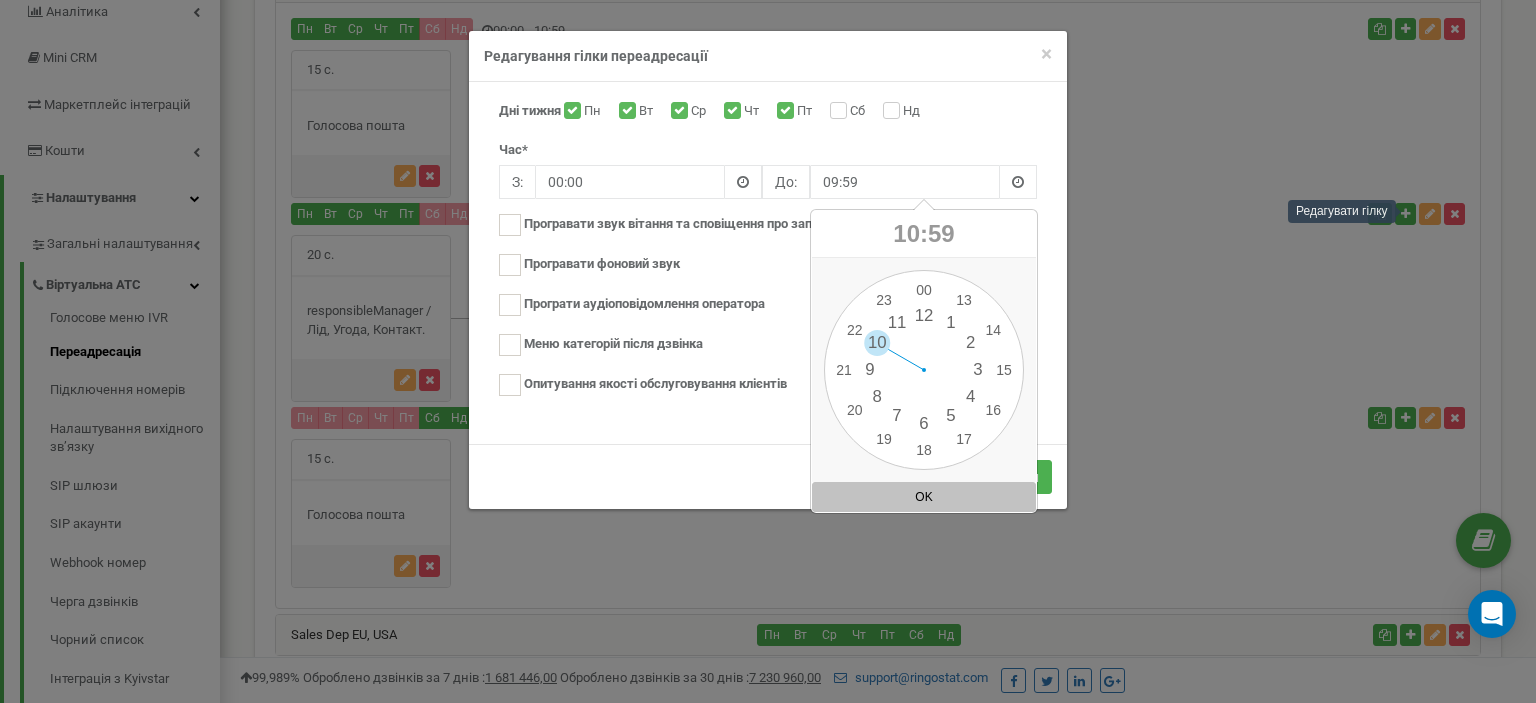 click on "Дні тижня
Пн
Вт
Ср
Чт
Пт
Сб
Нд" at bounding box center [768, 114] 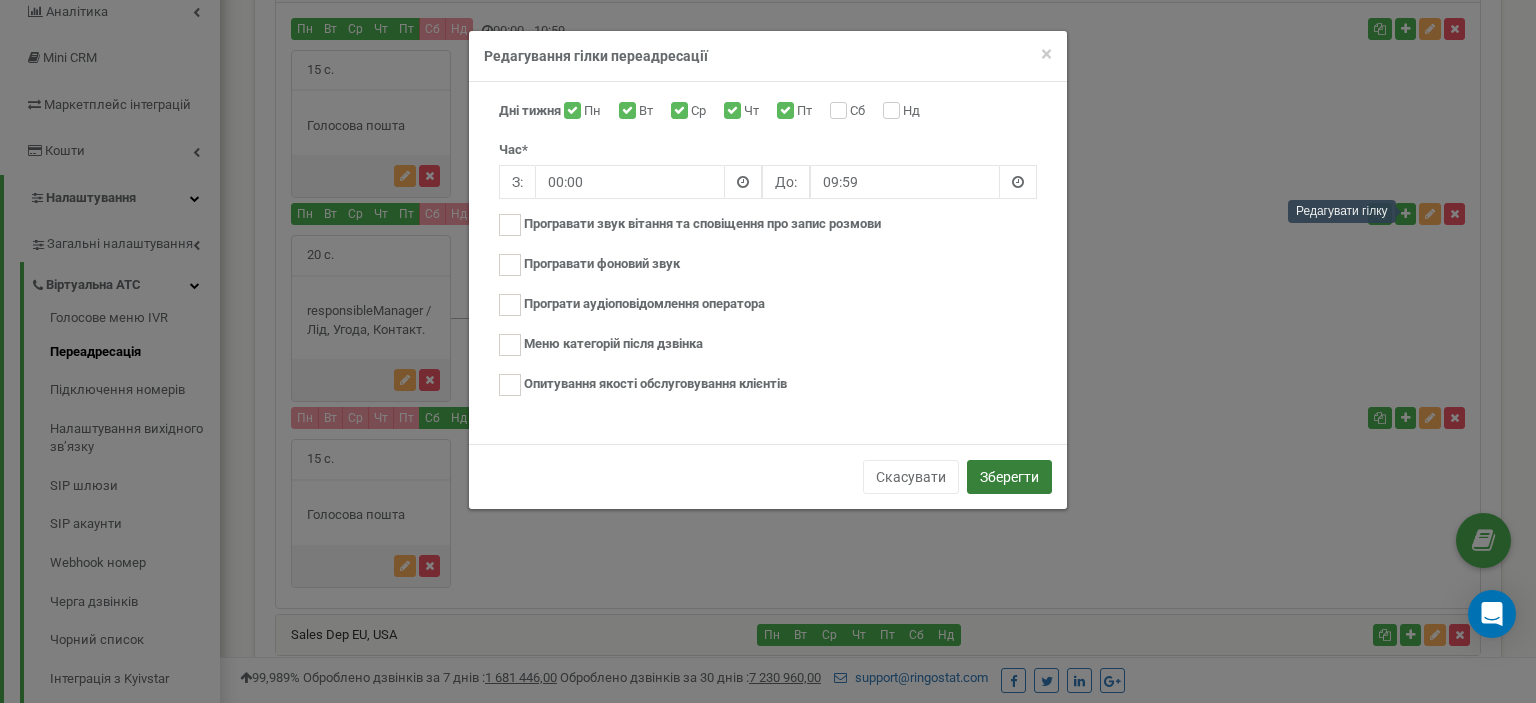 click on "Зберегти" at bounding box center [1009, 477] 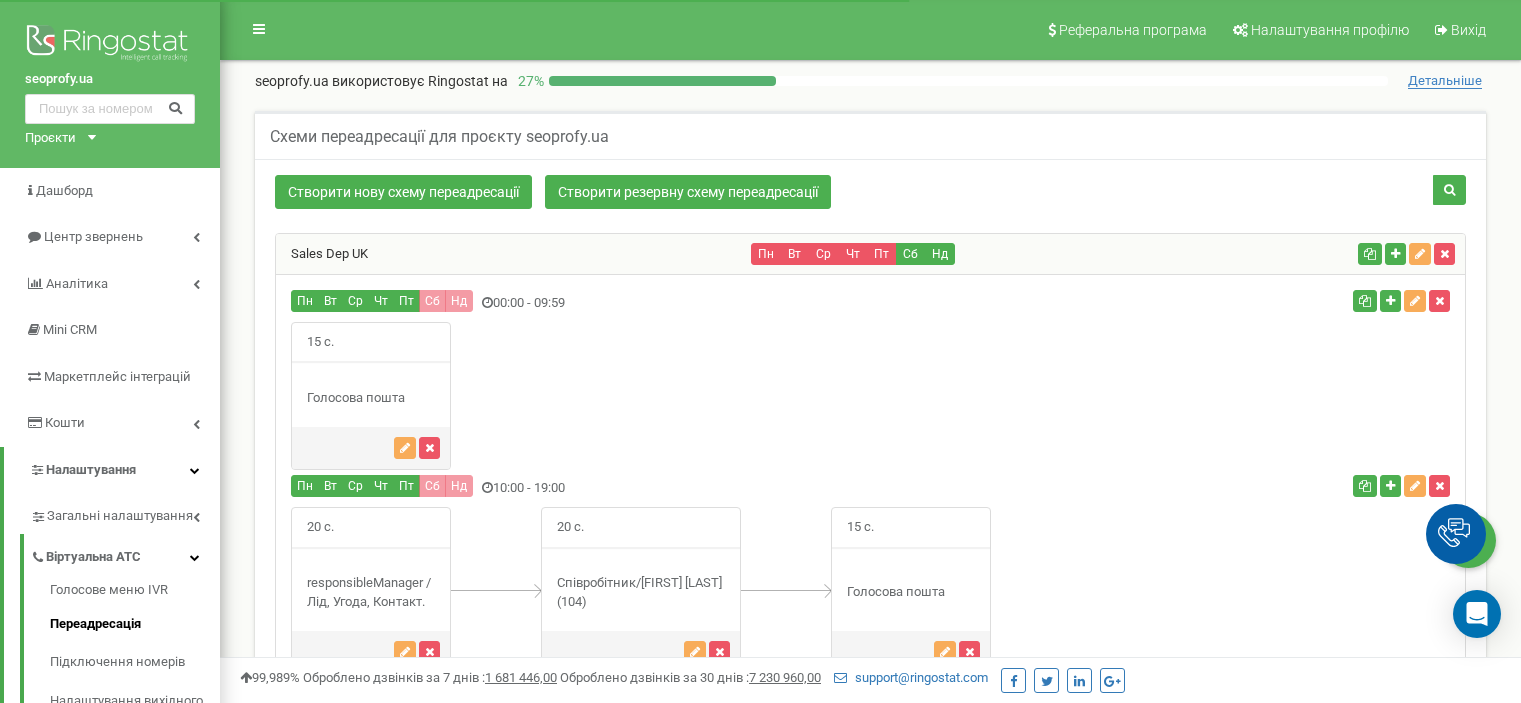 scroll, scrollTop: 272, scrollLeft: 0, axis: vertical 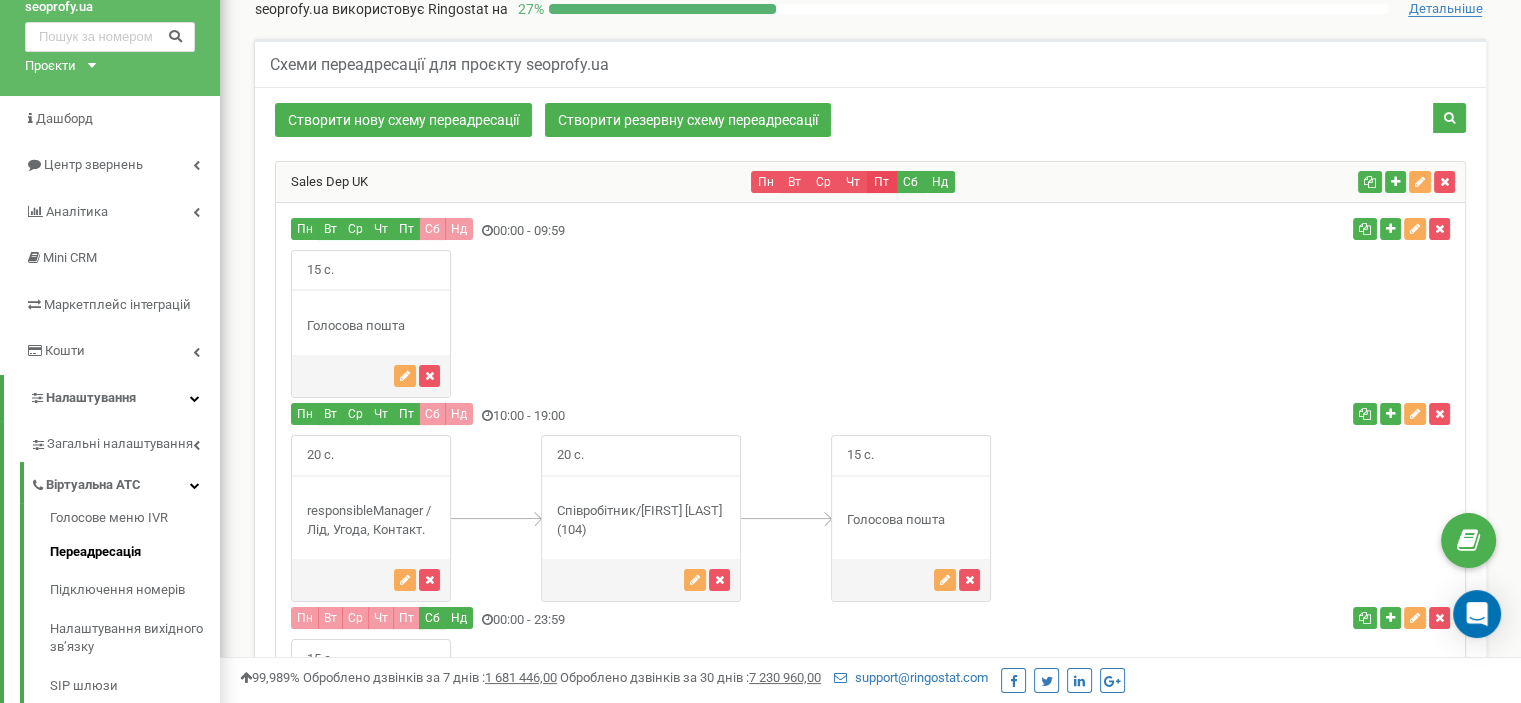 click on "Пт" at bounding box center (882, 182) 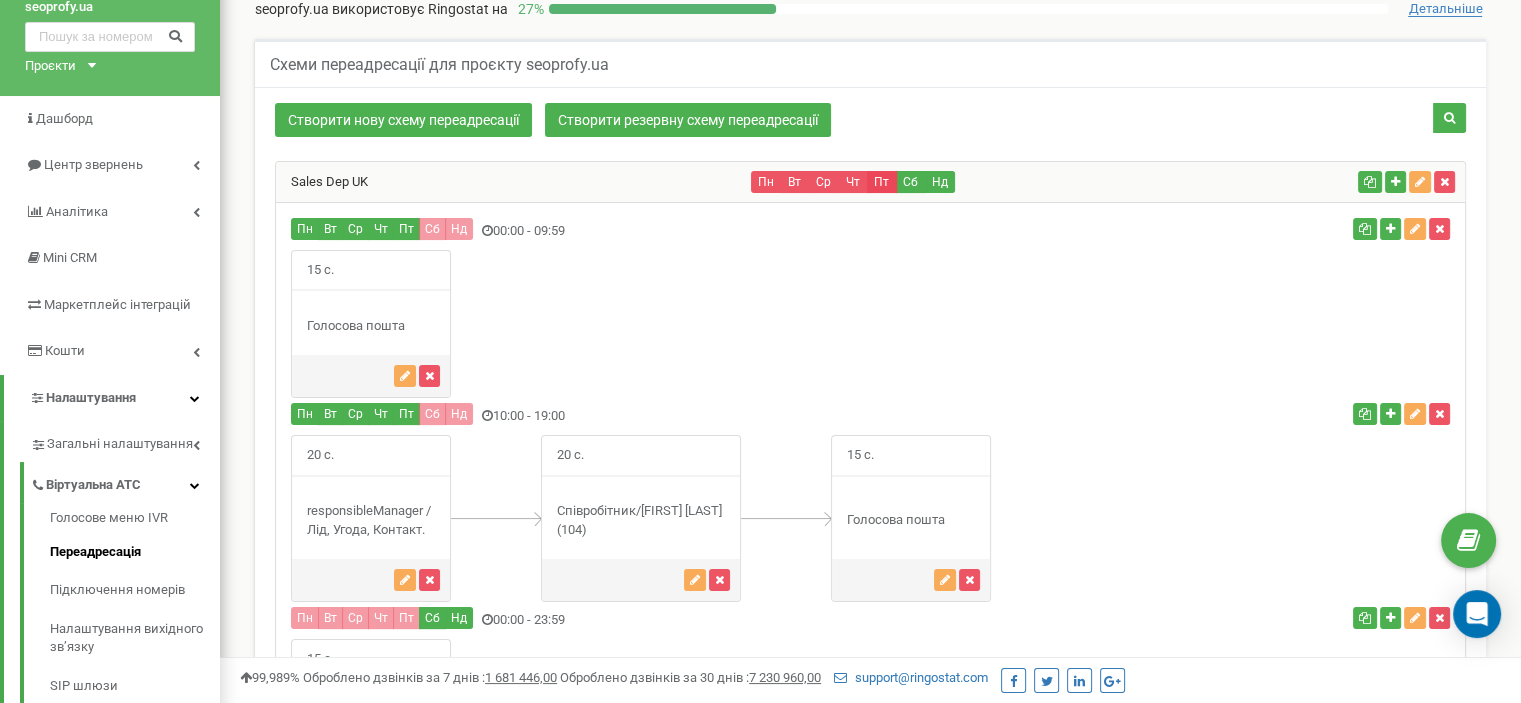 click on "Пт" at bounding box center [882, 182] 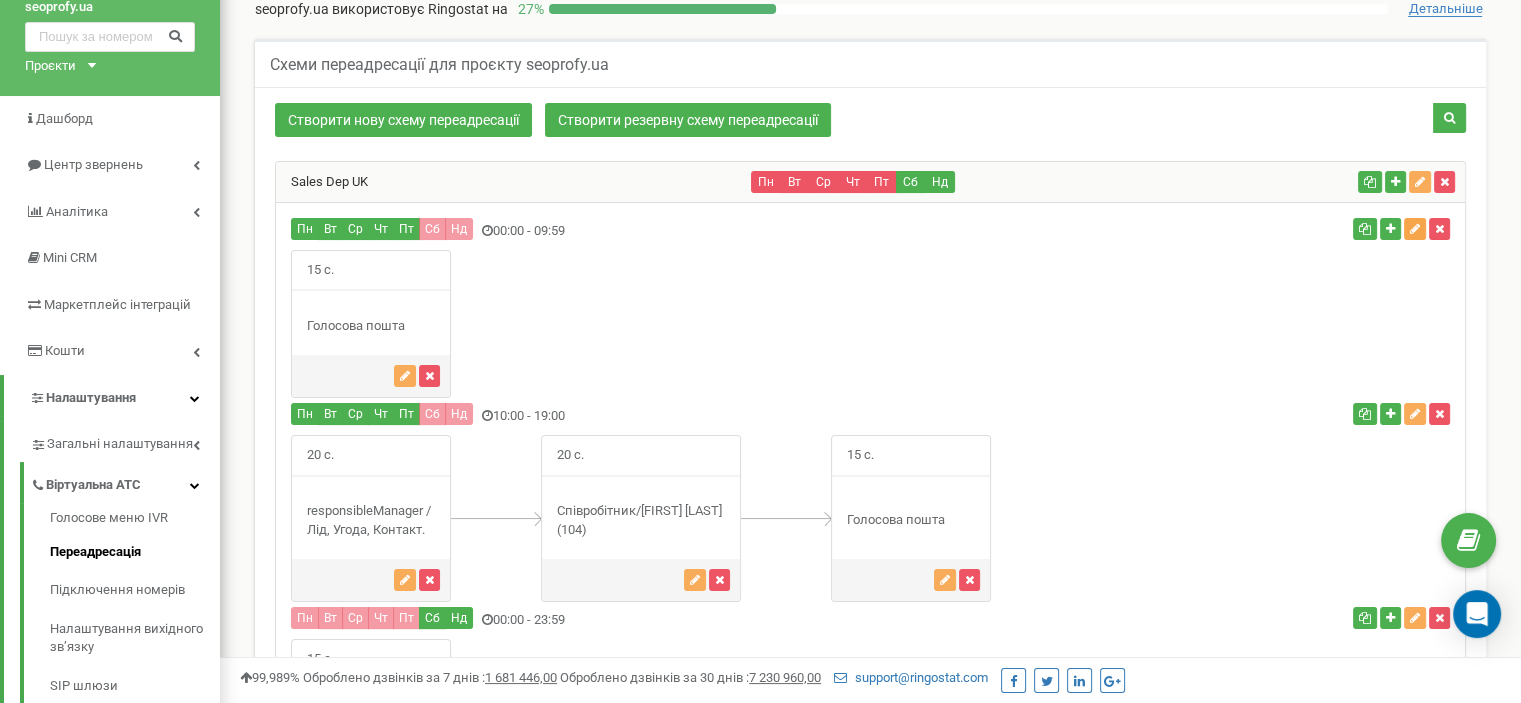 click at bounding box center [1415, 229] 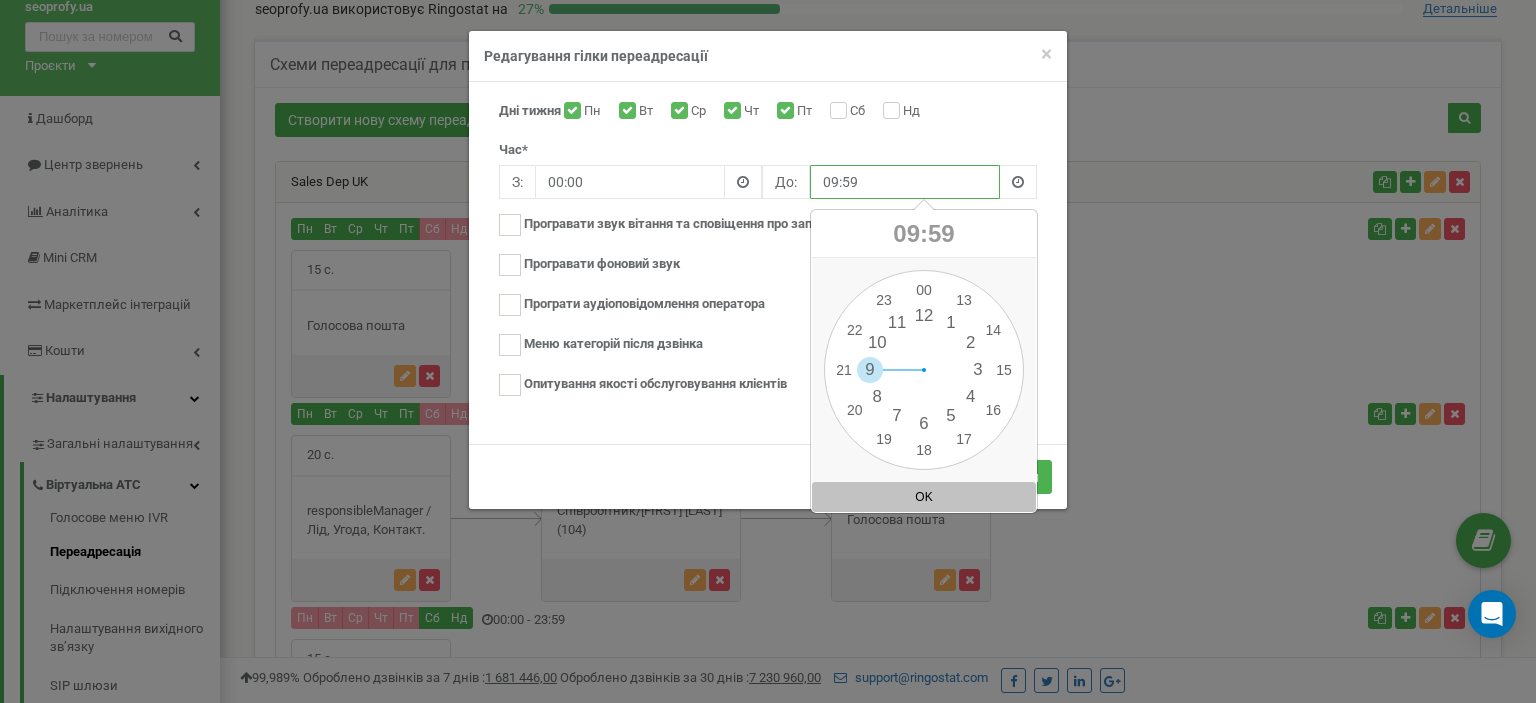 click on "09:59" at bounding box center (905, 182) 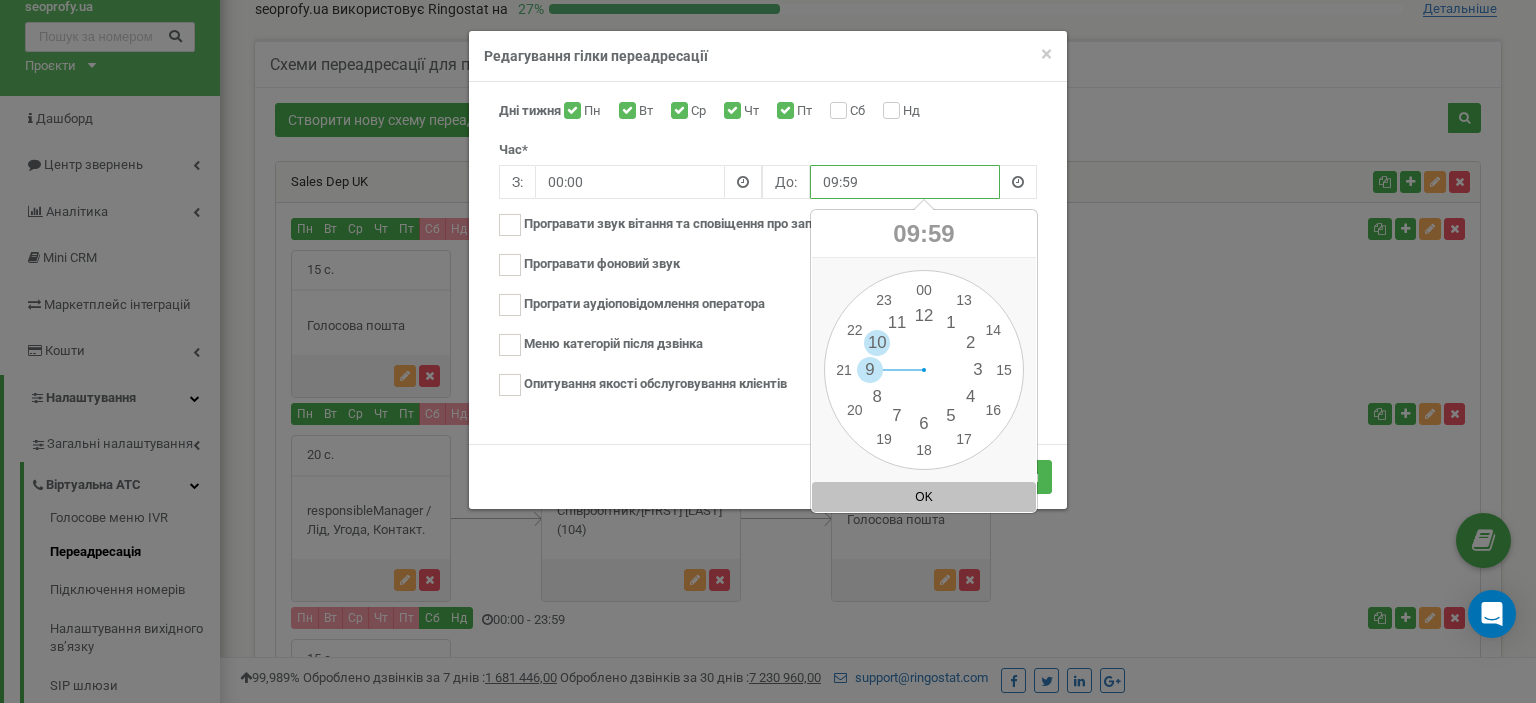 click on "00 1 2 3 4 5 6 7 8 9 10 11 12 13 14 15 16 17 18 19 20 21 22 23 00 05 10 15 20 25 30 35 40 45 50 55" at bounding box center [924, 370] 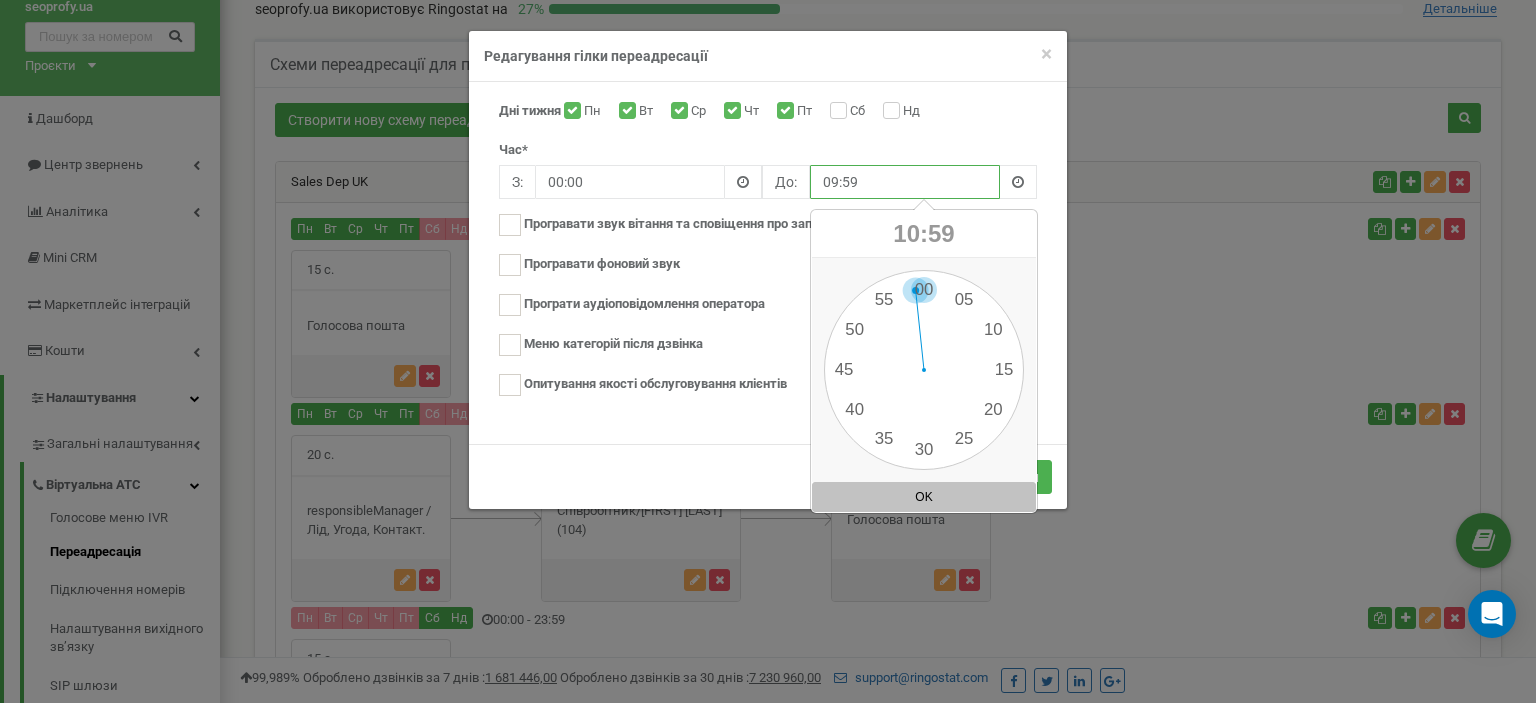 click on "00 1 2 3 4 5 6 7 8 9 10 11 12 13 14 15 16 17 18 19 20 21 22 23 00 05 10 15 20 25 30 35 40 45 50 55" at bounding box center (924, 370) 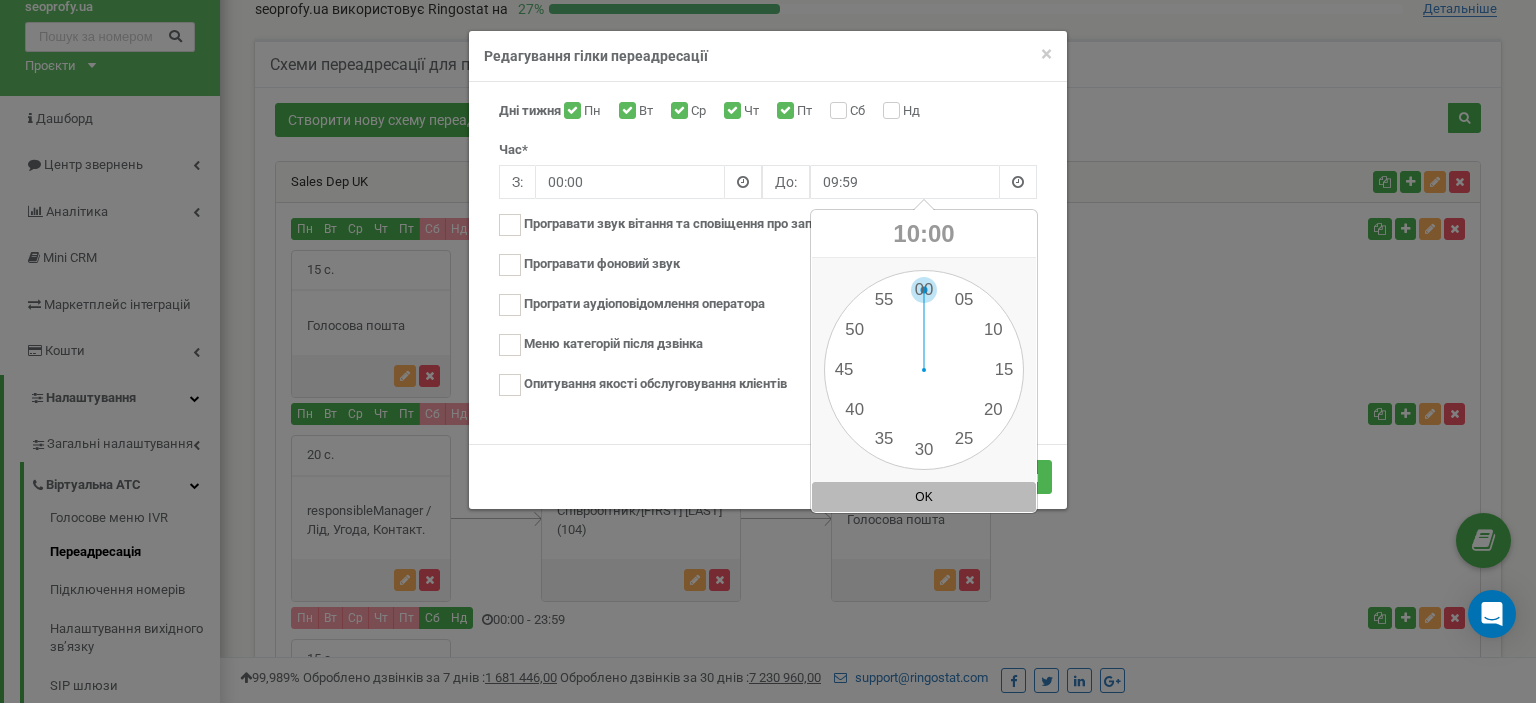 click on "OK" at bounding box center [924, 497] 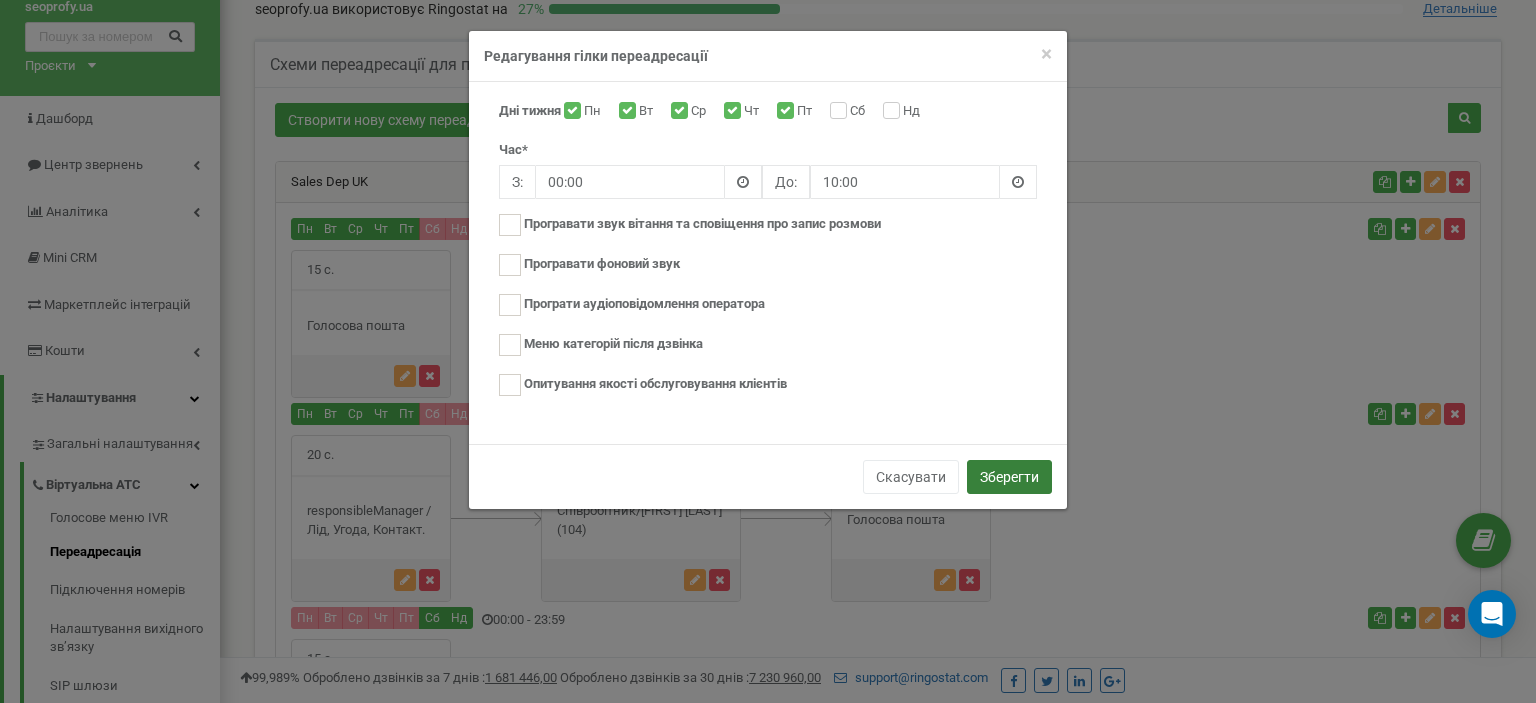 click on "Зберегти" at bounding box center (1009, 477) 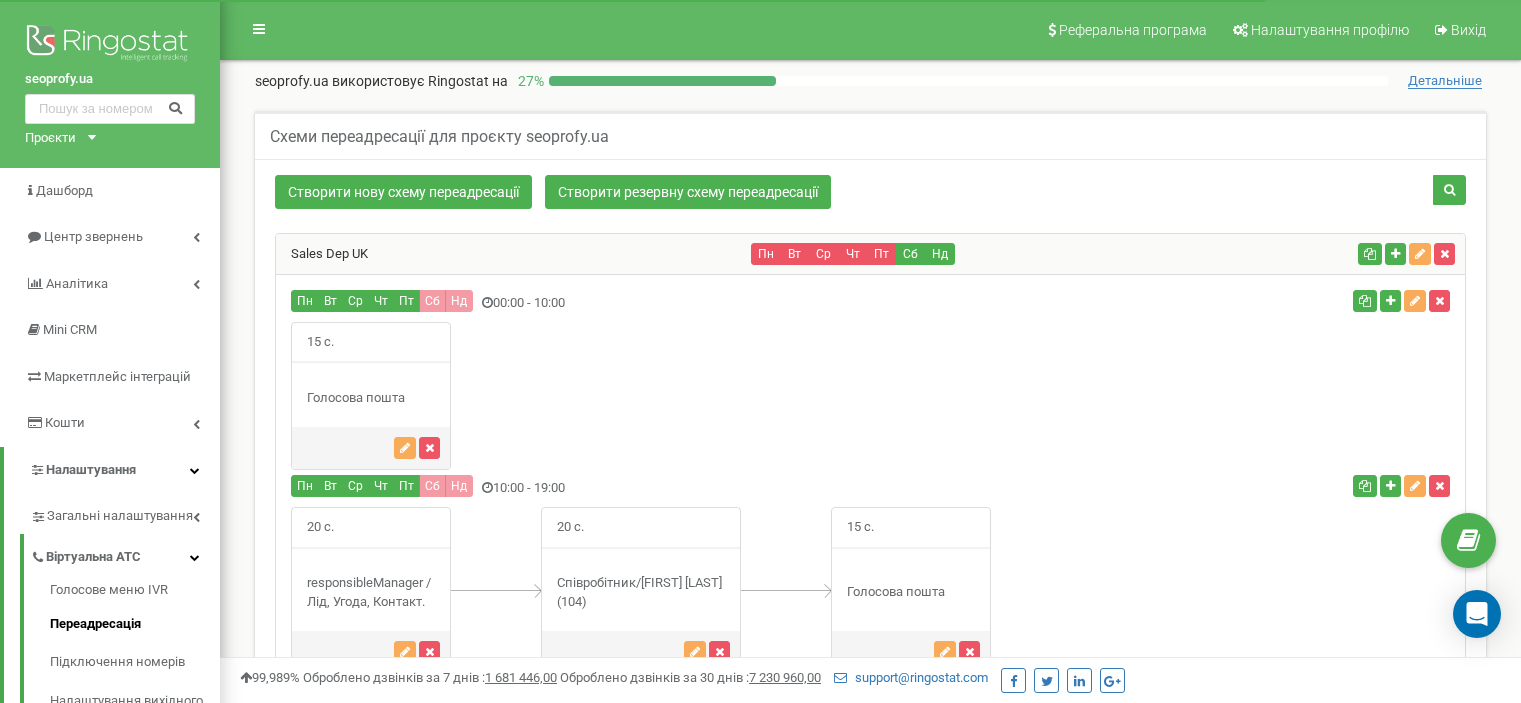 scroll, scrollTop: 272, scrollLeft: 0, axis: vertical 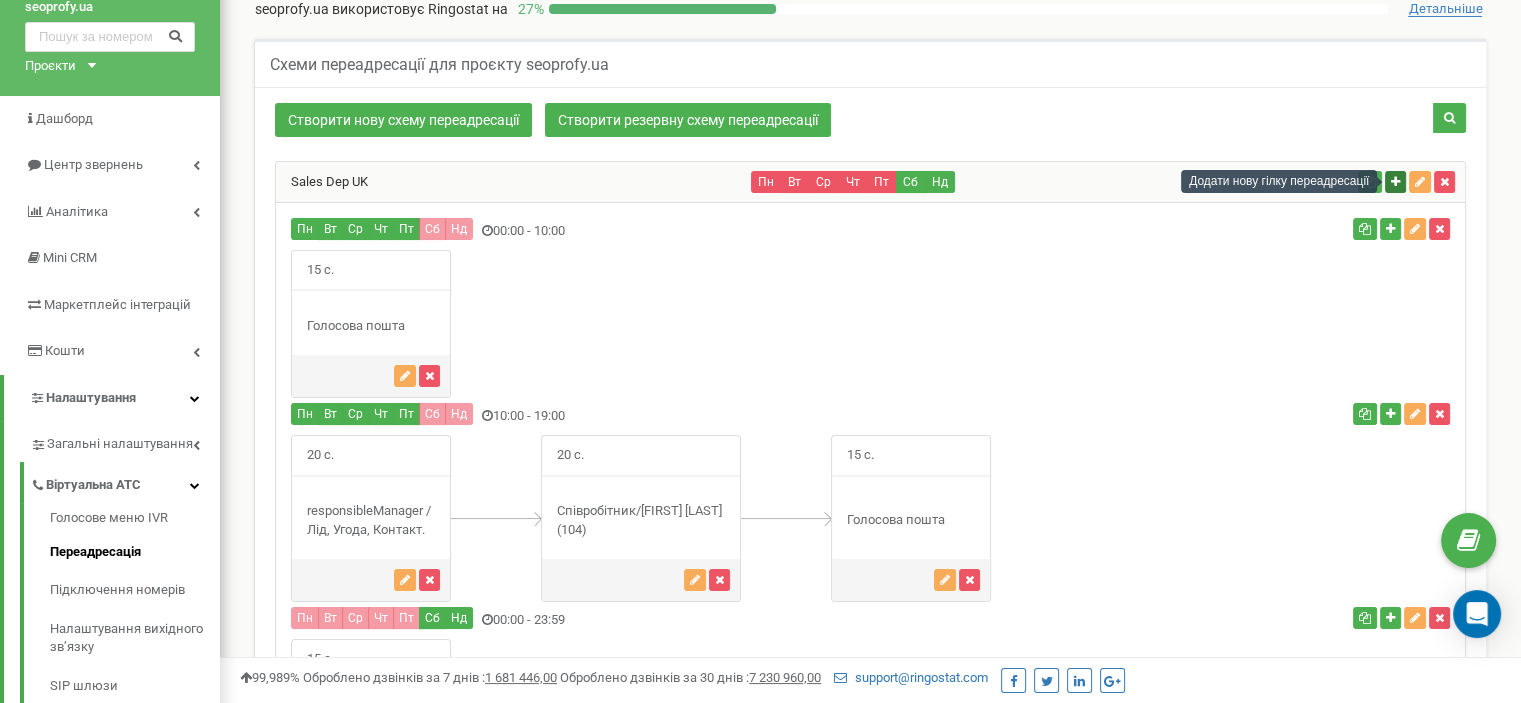 click at bounding box center [1395, 182] 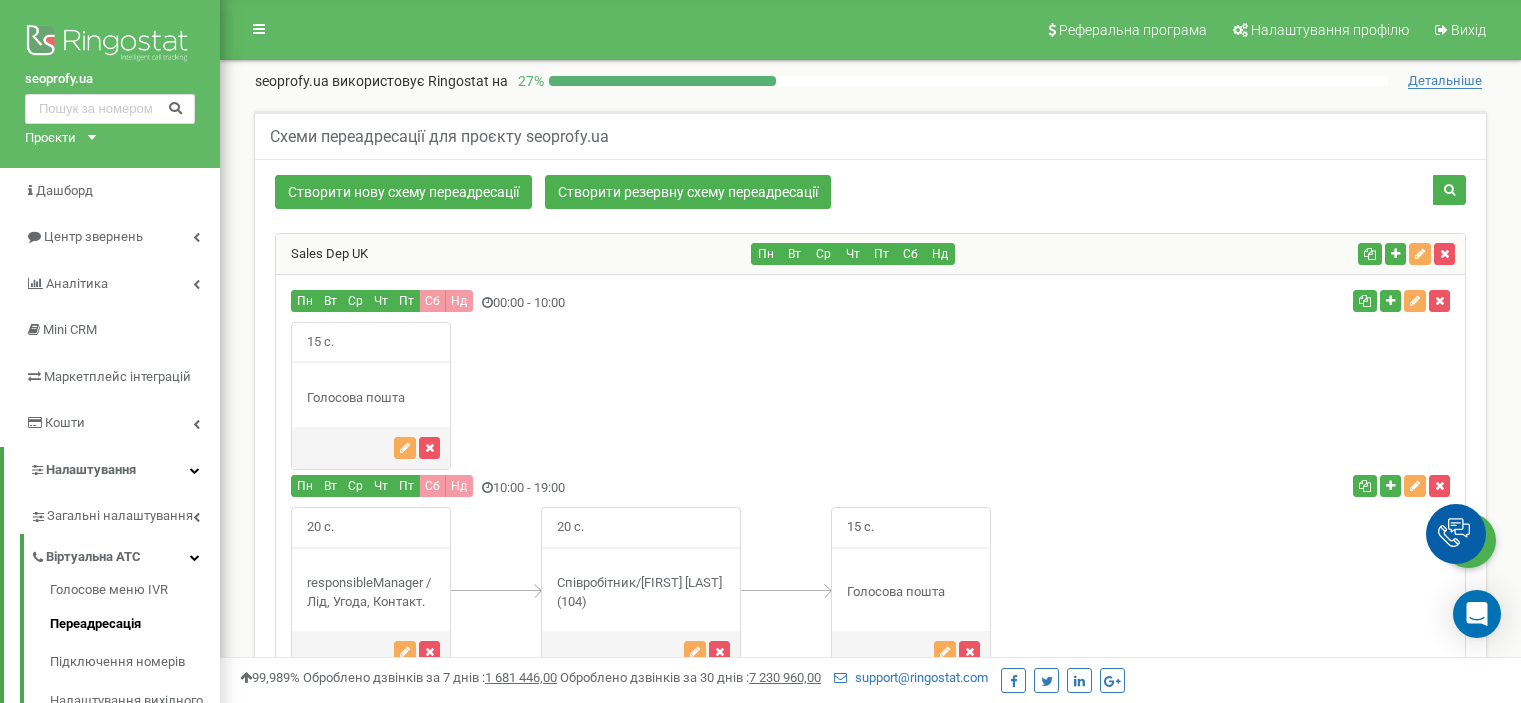 scroll, scrollTop: 606, scrollLeft: 0, axis: vertical 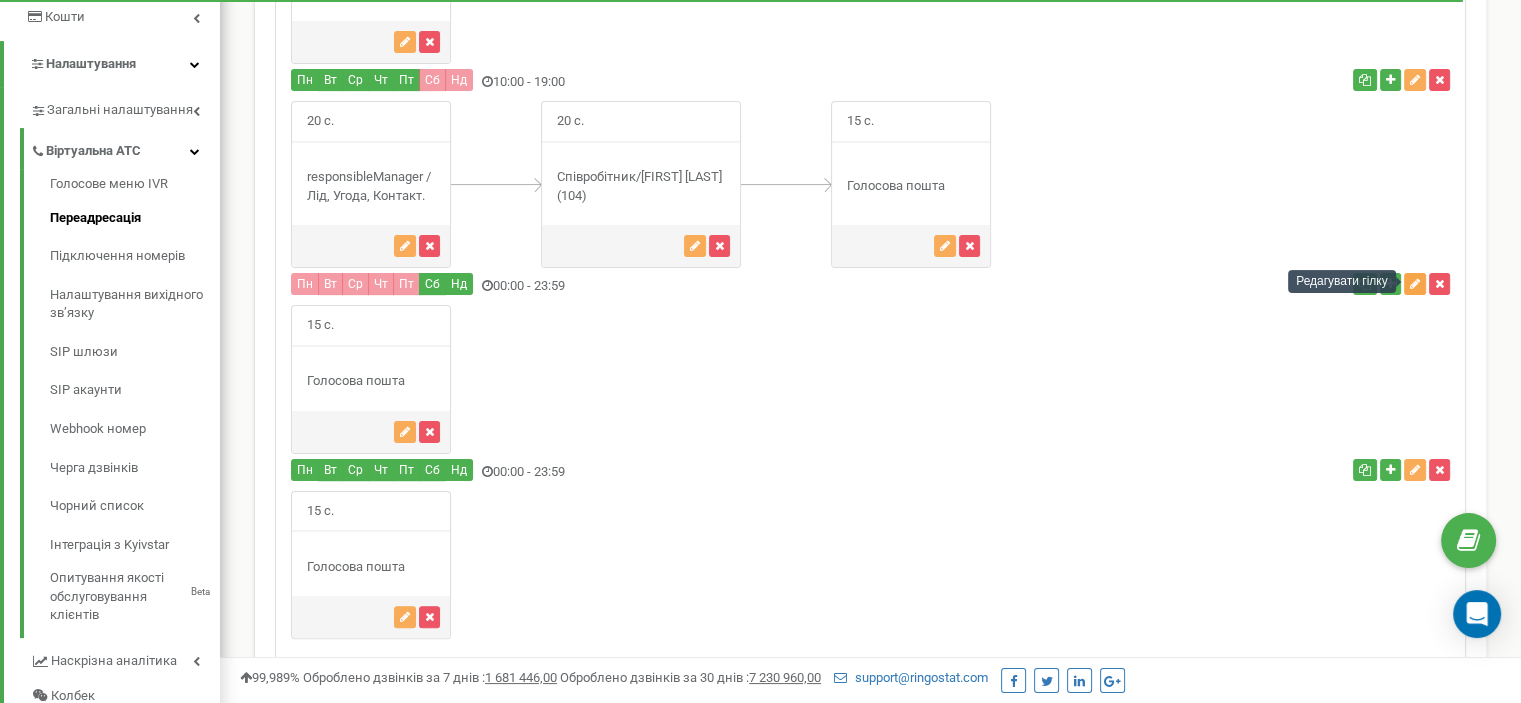 drag, startPoint x: 1417, startPoint y: 279, endPoint x: 1399, endPoint y: 331, distance: 55.027267 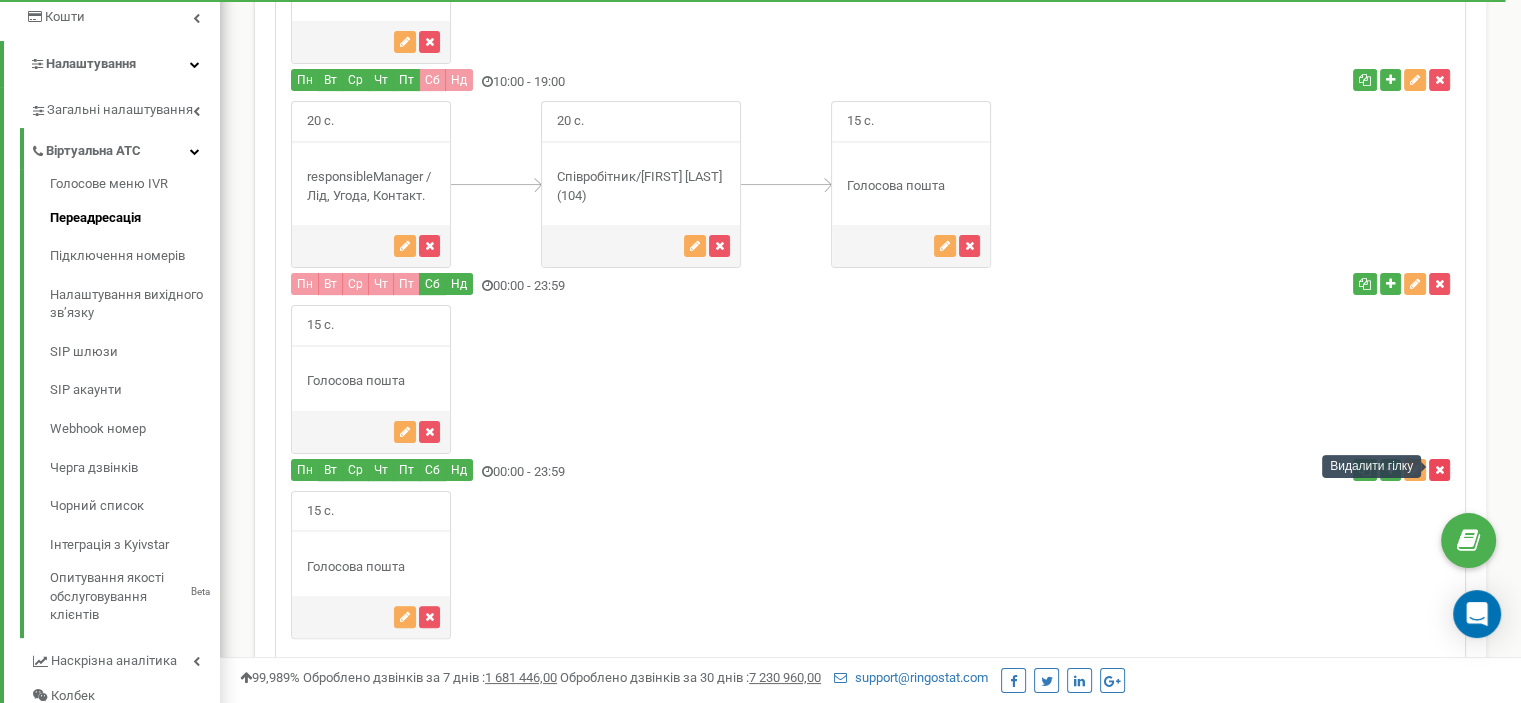 click at bounding box center [1439, 470] 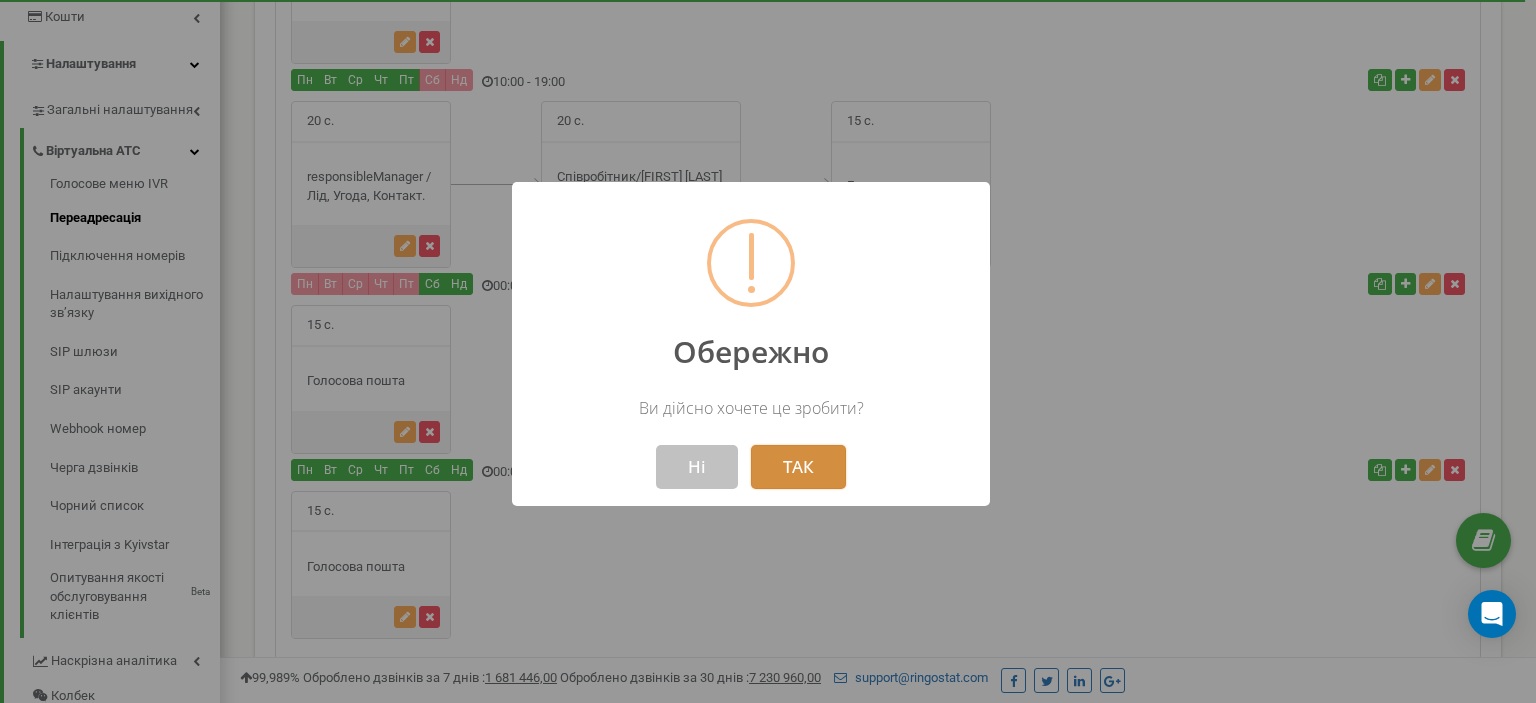 click on "ТАК" at bounding box center [798, 467] 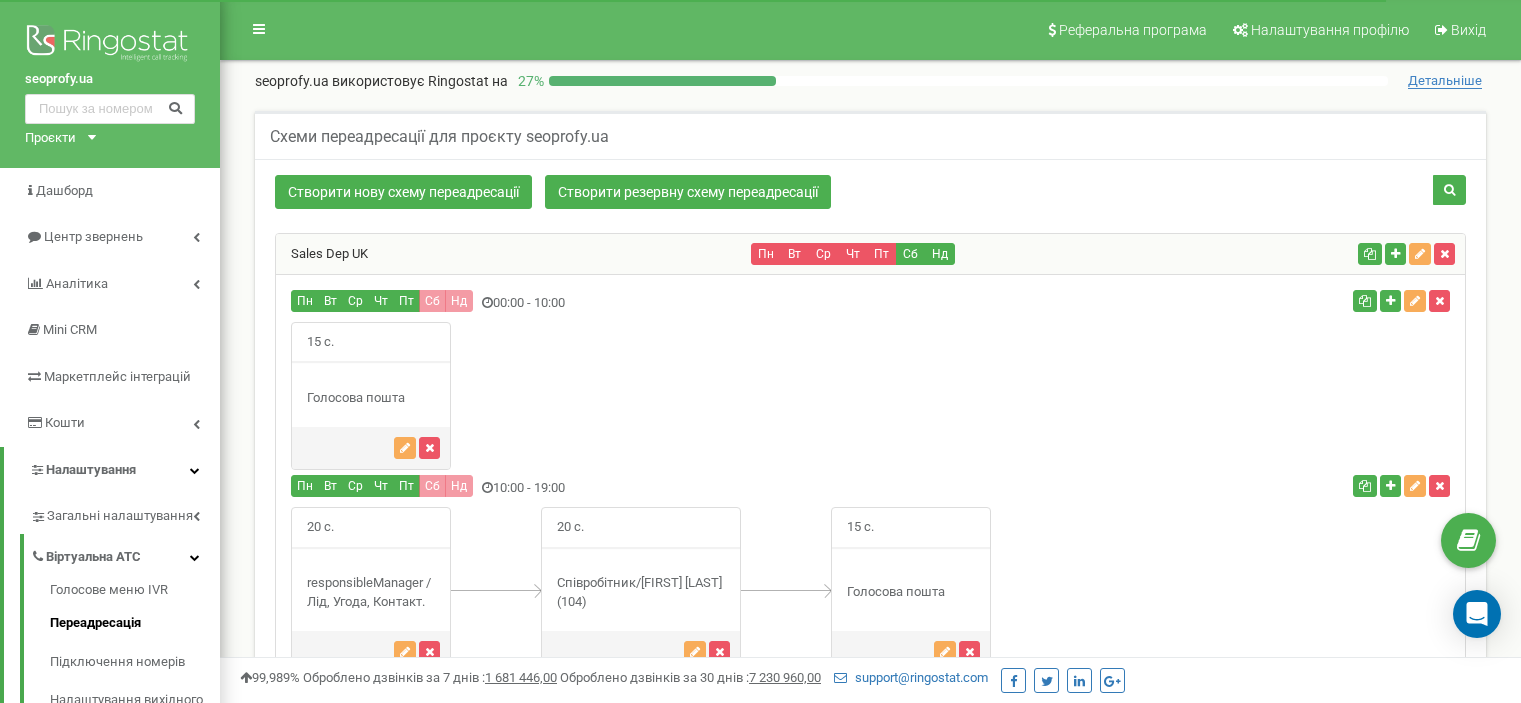 scroll, scrollTop: 406, scrollLeft: 0, axis: vertical 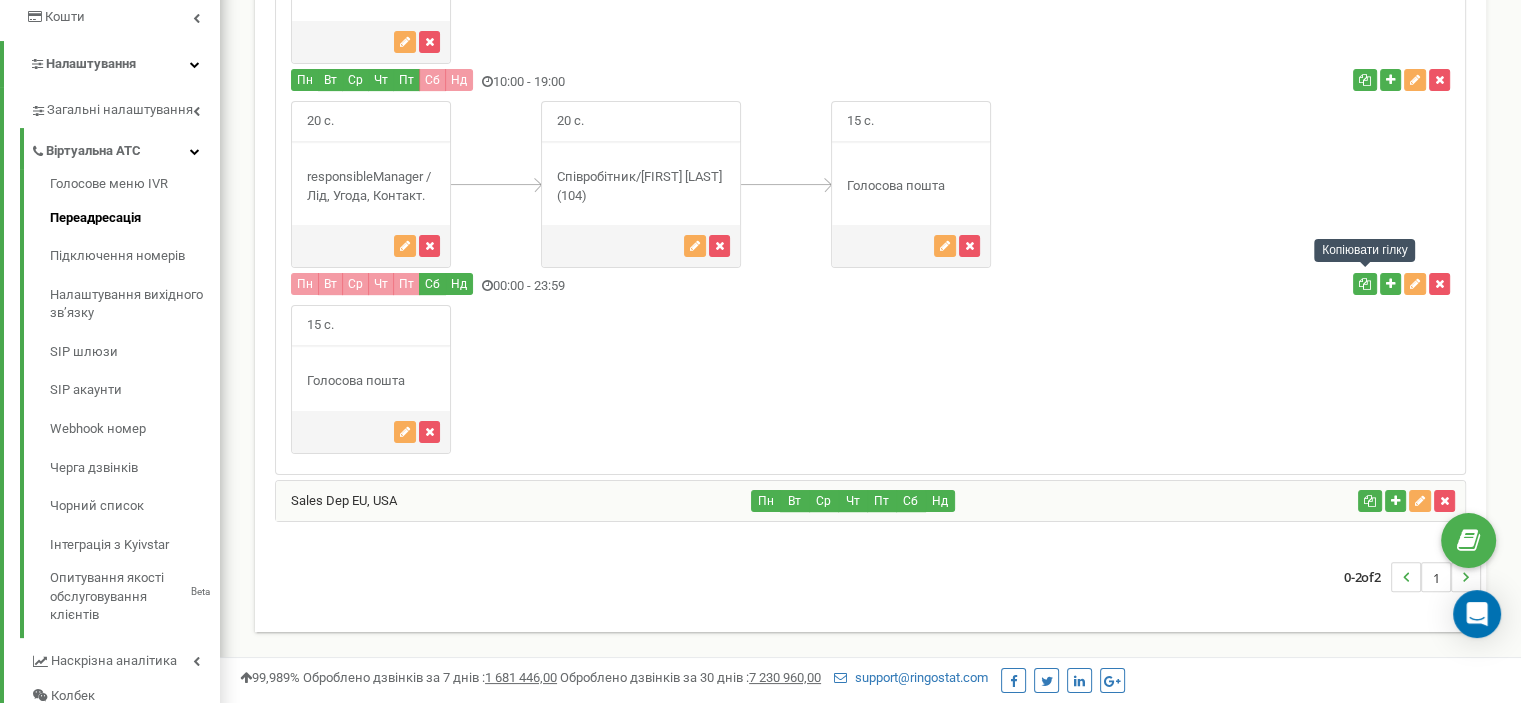 click at bounding box center [1365, 284] 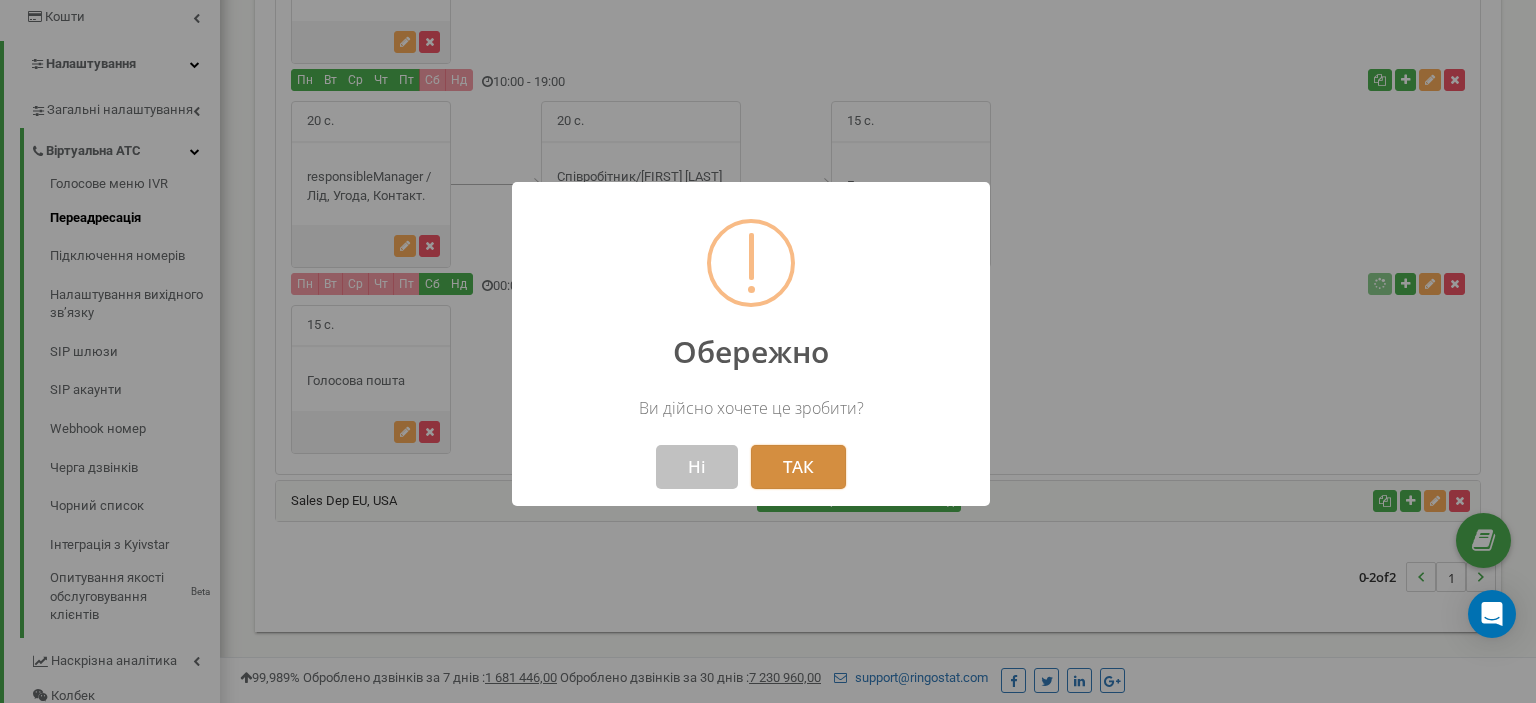 drag, startPoint x: 800, startPoint y: 463, endPoint x: 920, endPoint y: 428, distance: 125 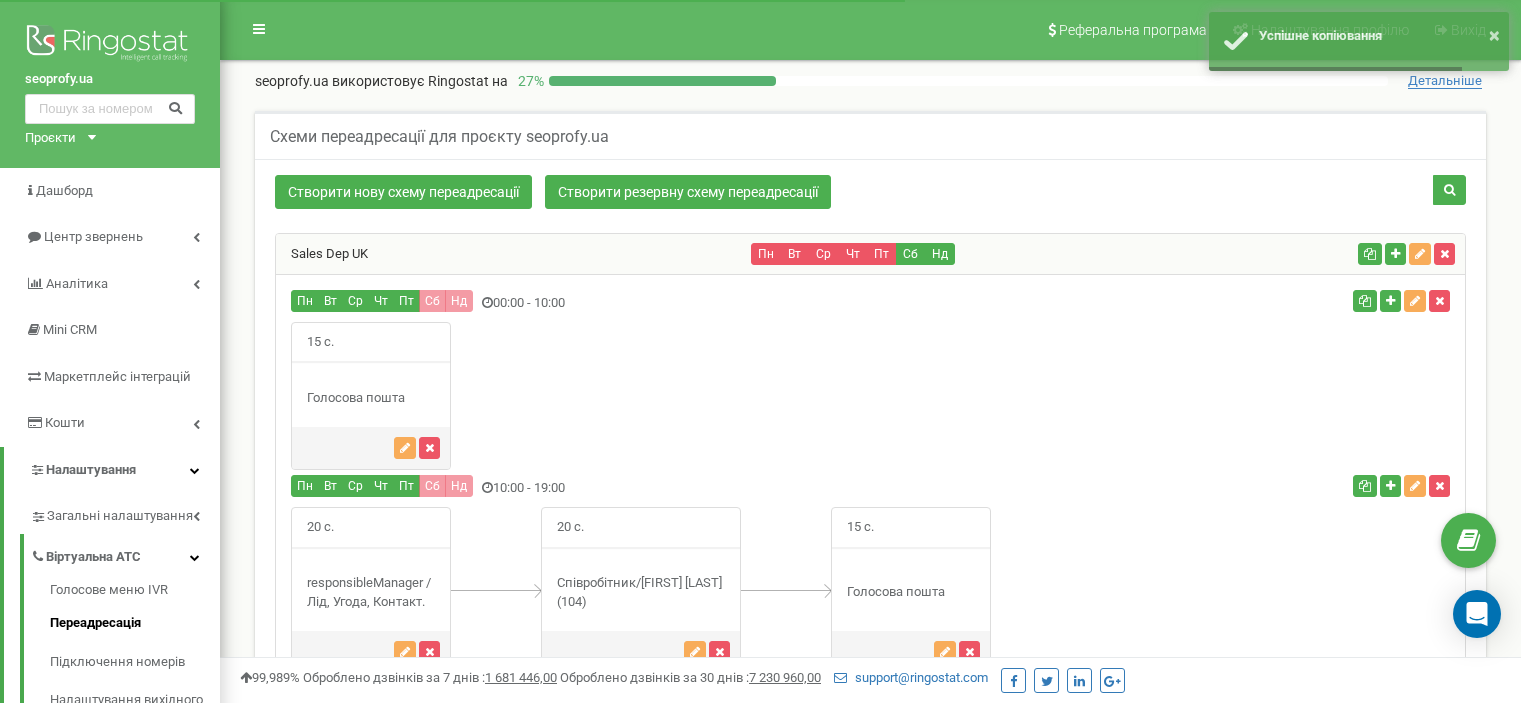scroll, scrollTop: 472, scrollLeft: 0, axis: vertical 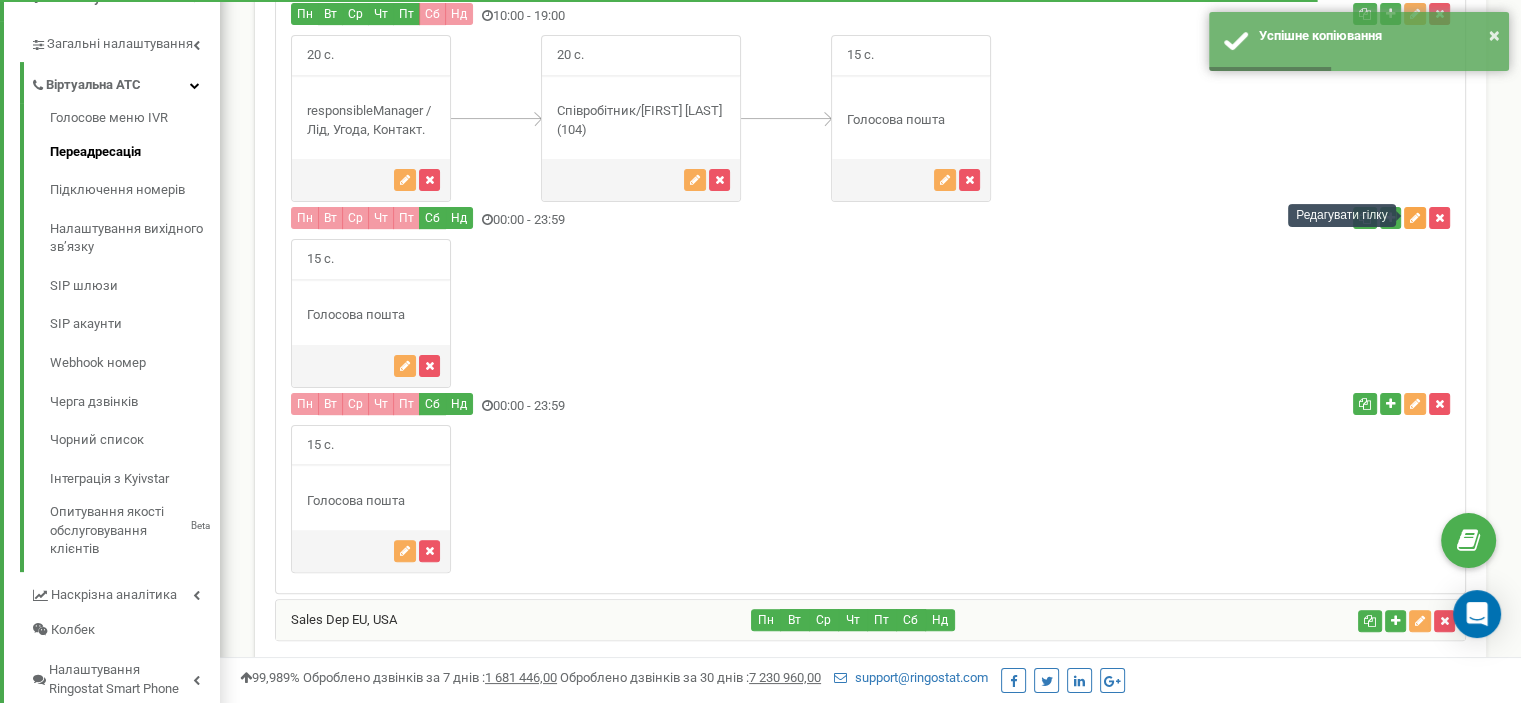 click at bounding box center [1415, 218] 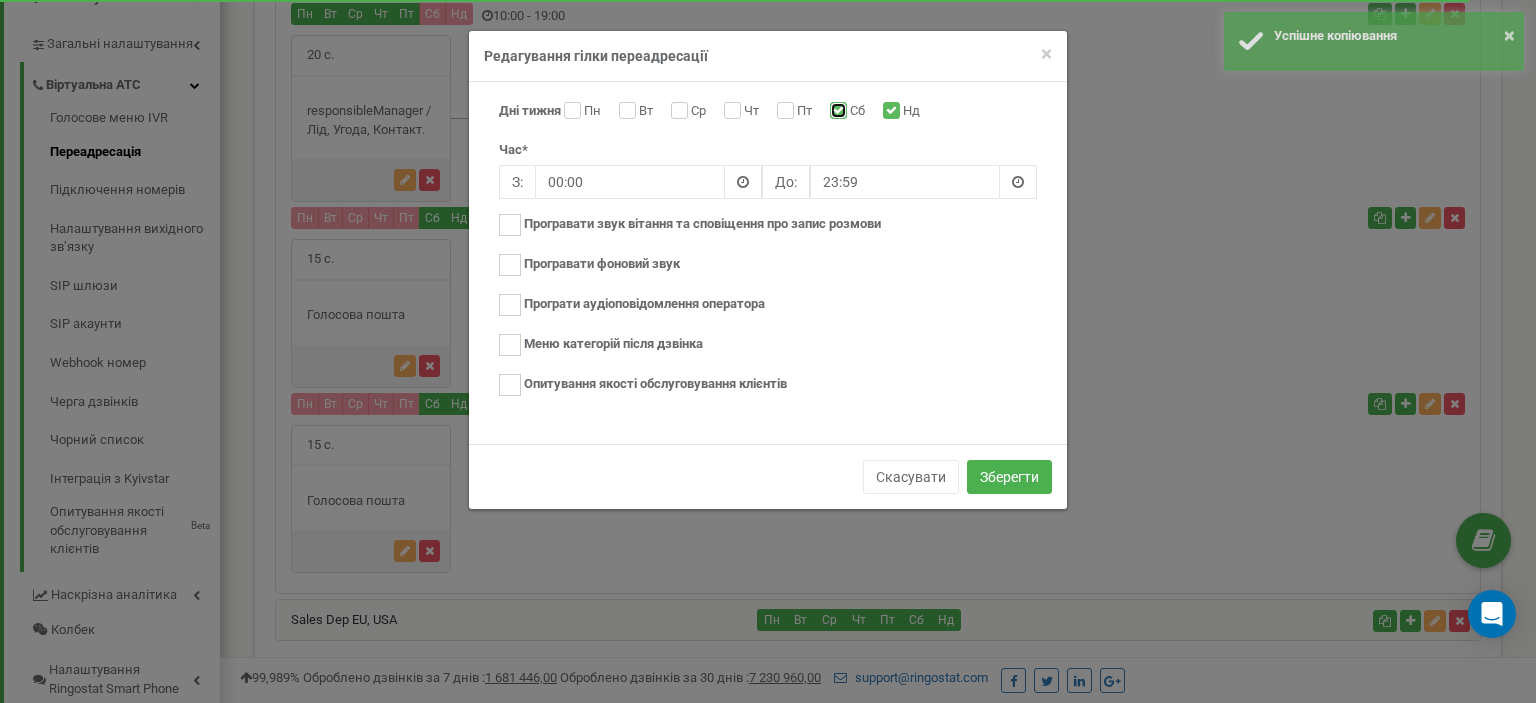 click on "Сб" at bounding box center (836, 112) 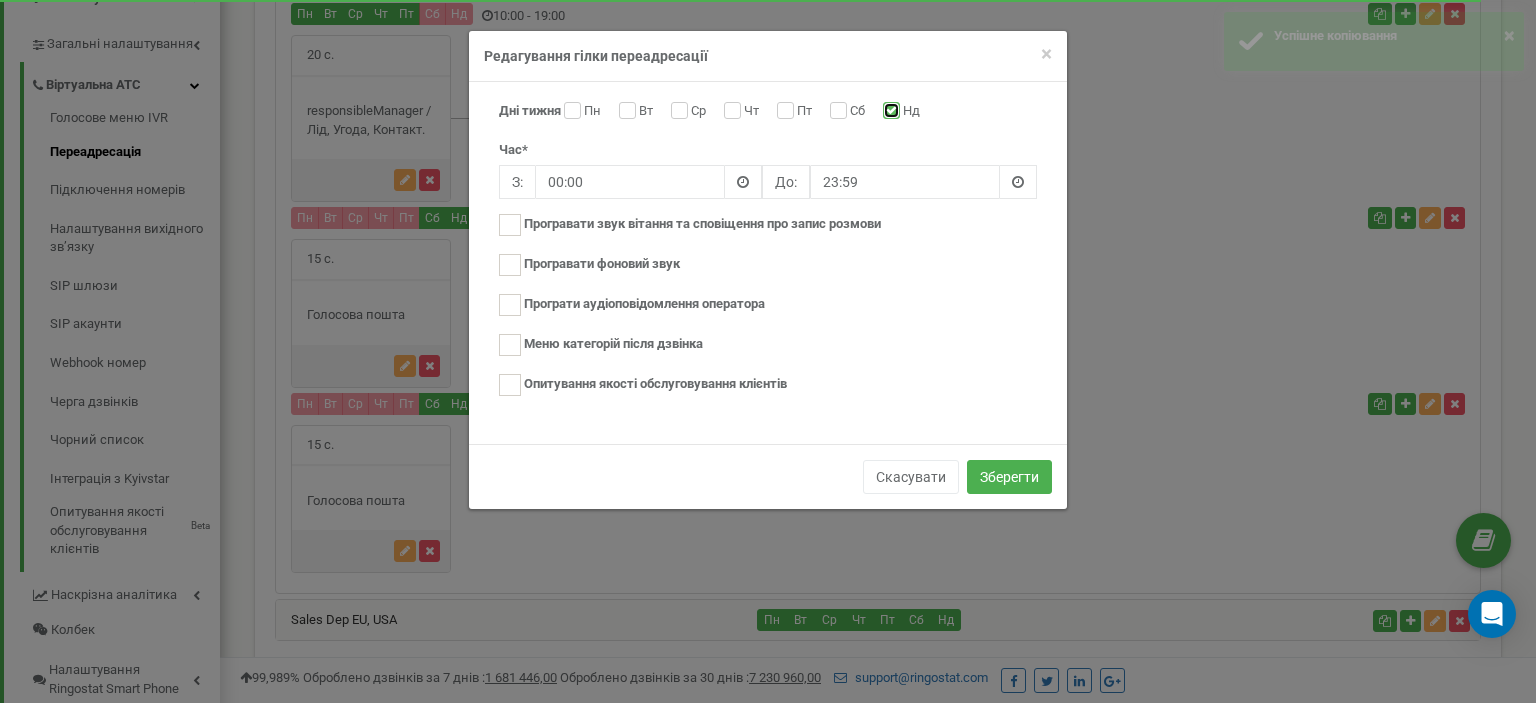 click on "Нд" at bounding box center [889, 112] 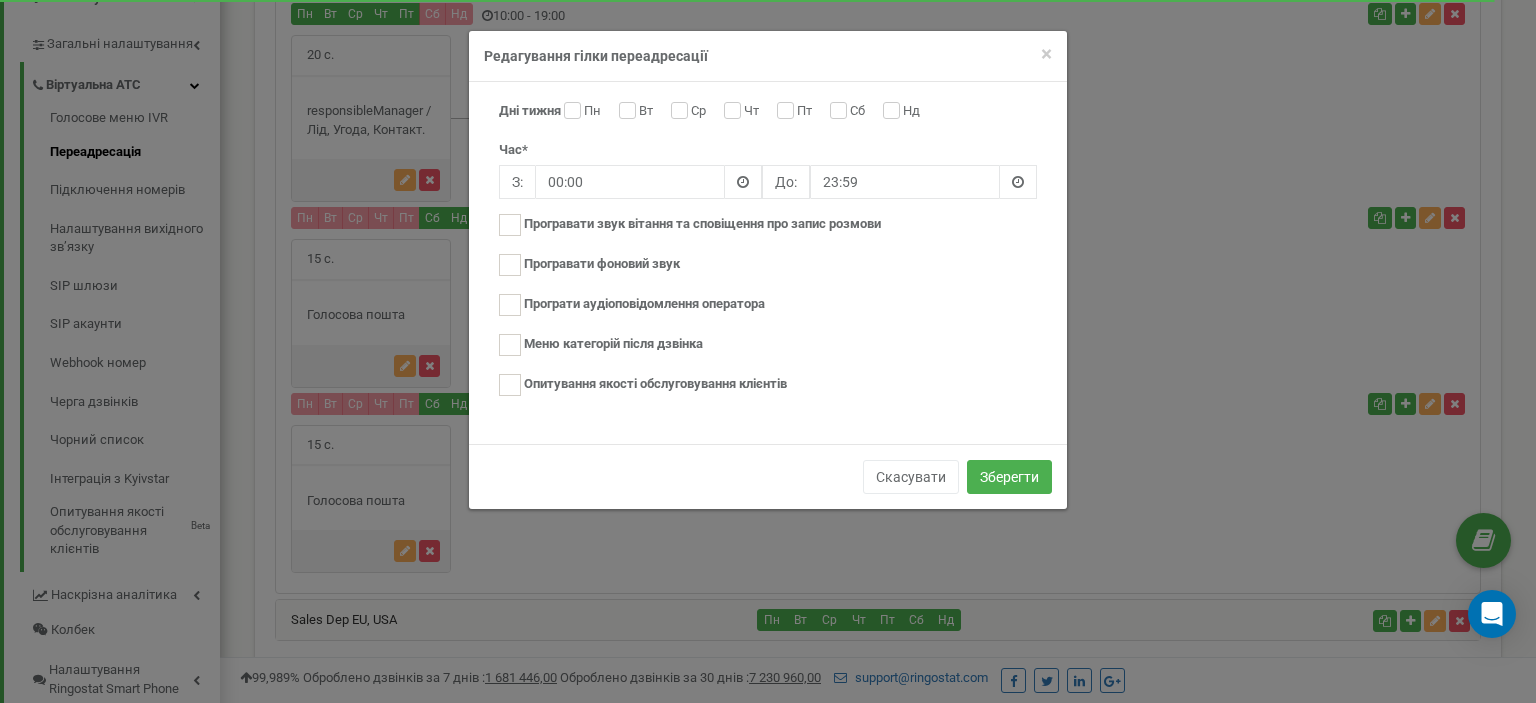 click on "Пт" at bounding box center (807, 112) 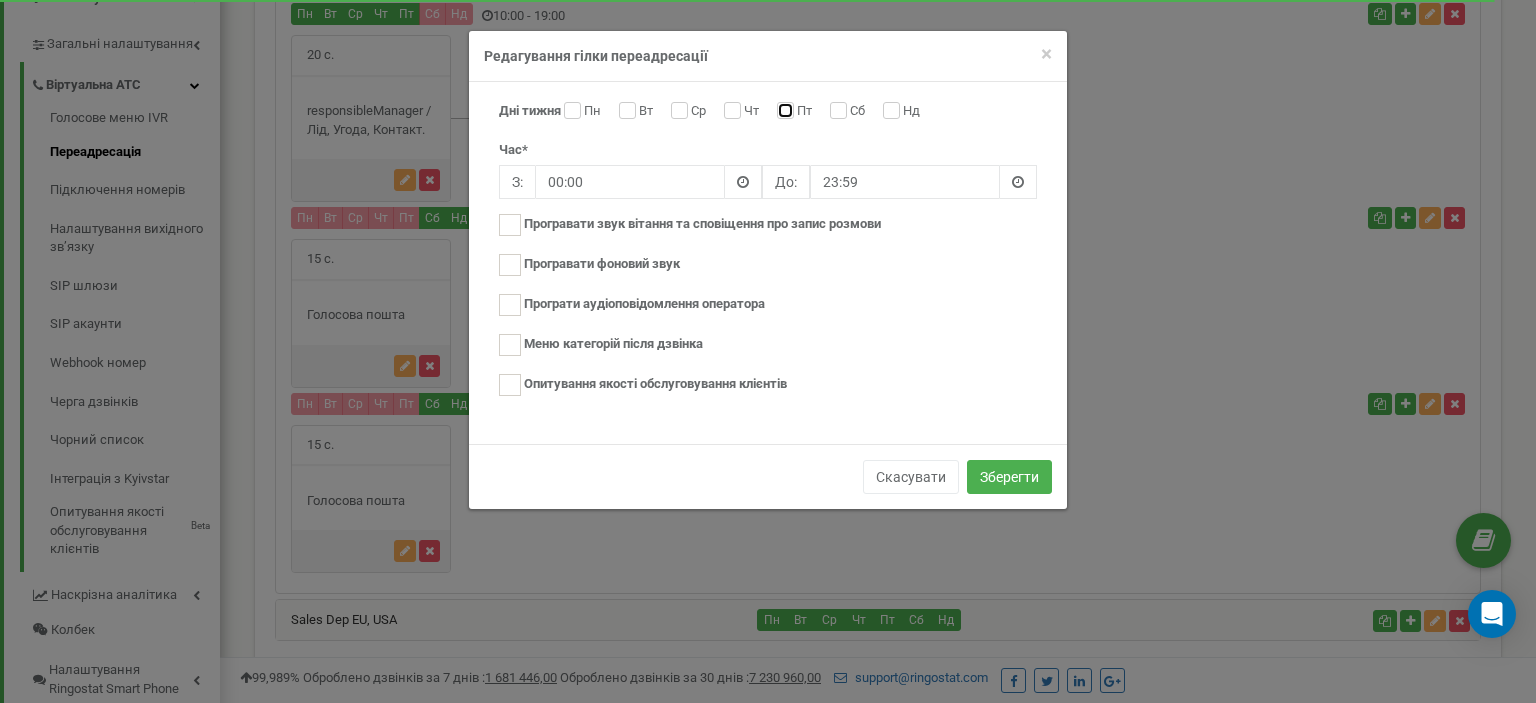 click on "Пт" at bounding box center [783, 112] 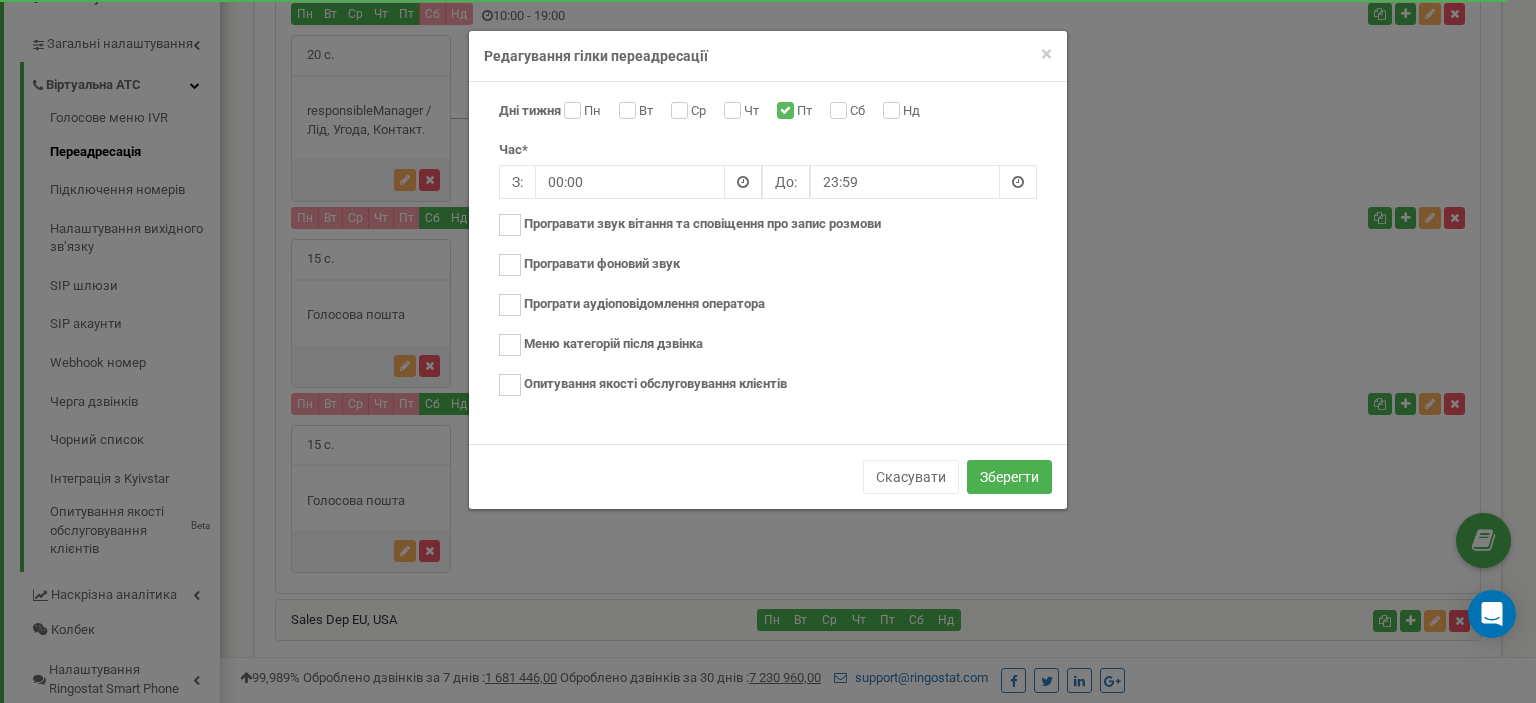 click on "Дні тижня
Пн
Вт
Ср
Чт
Пт
Сб
Нд
Час*
З:
00:00
До:
23:59
Нове аудіо" at bounding box center [768, 263] 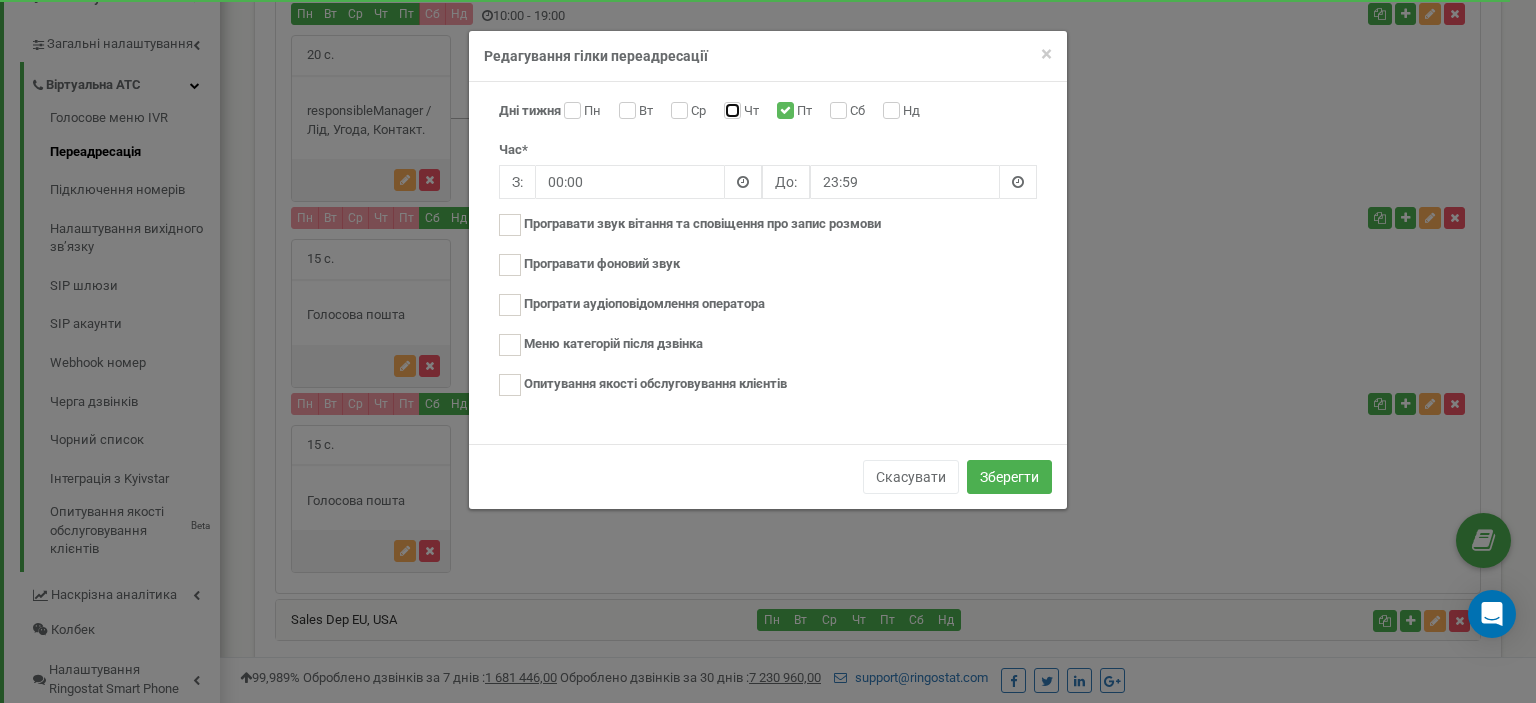 drag, startPoint x: 733, startPoint y: 106, endPoint x: 711, endPoint y: 111, distance: 22.561028 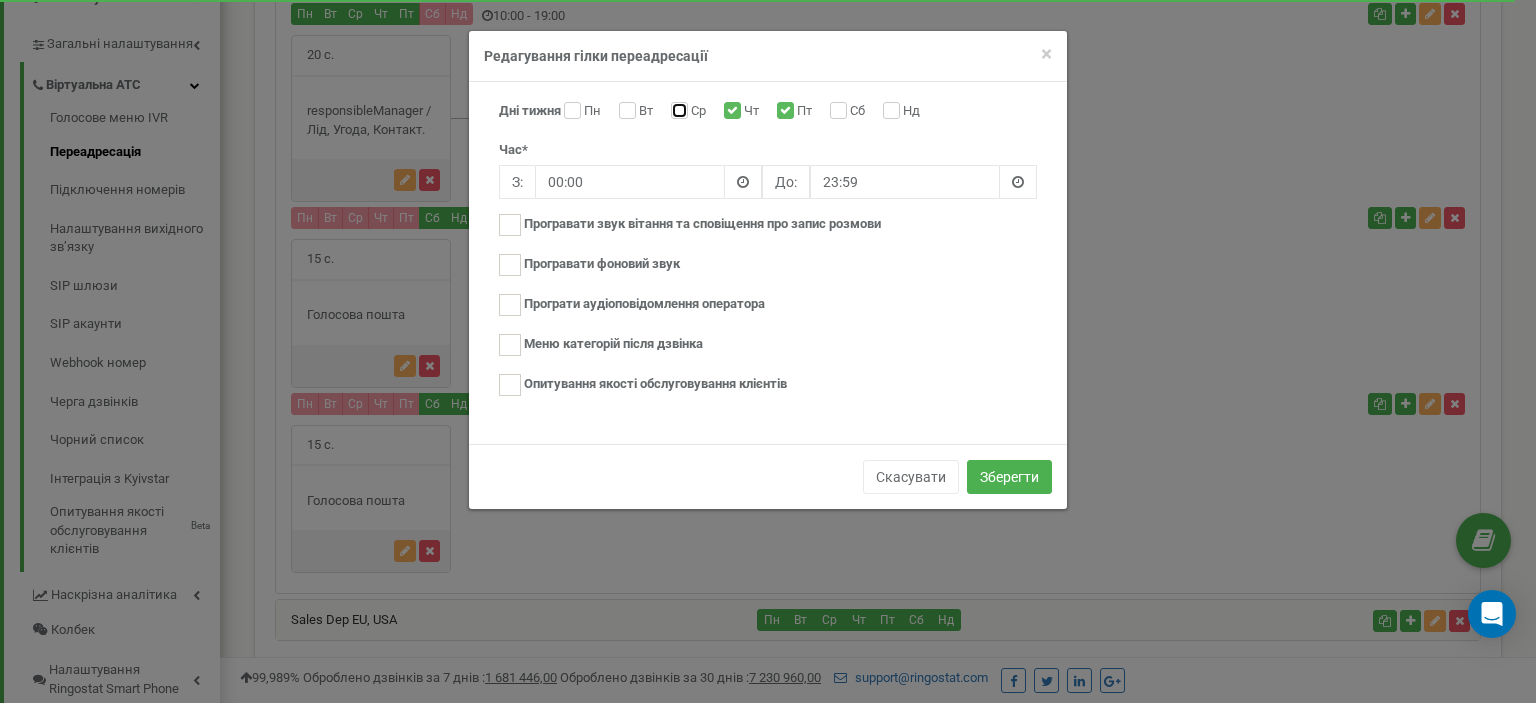 click on "Ср" at bounding box center (677, 112) 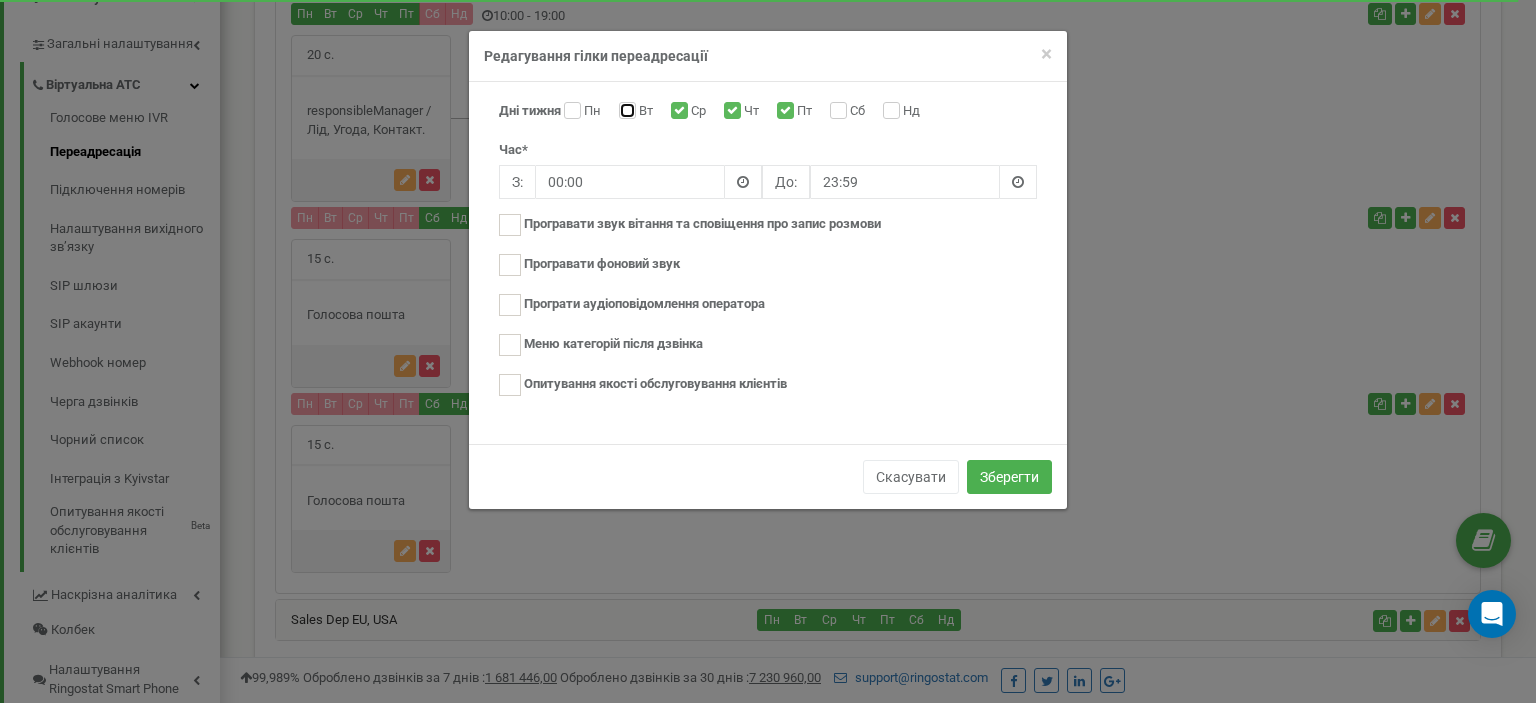 click on "Вт" at bounding box center [625, 112] 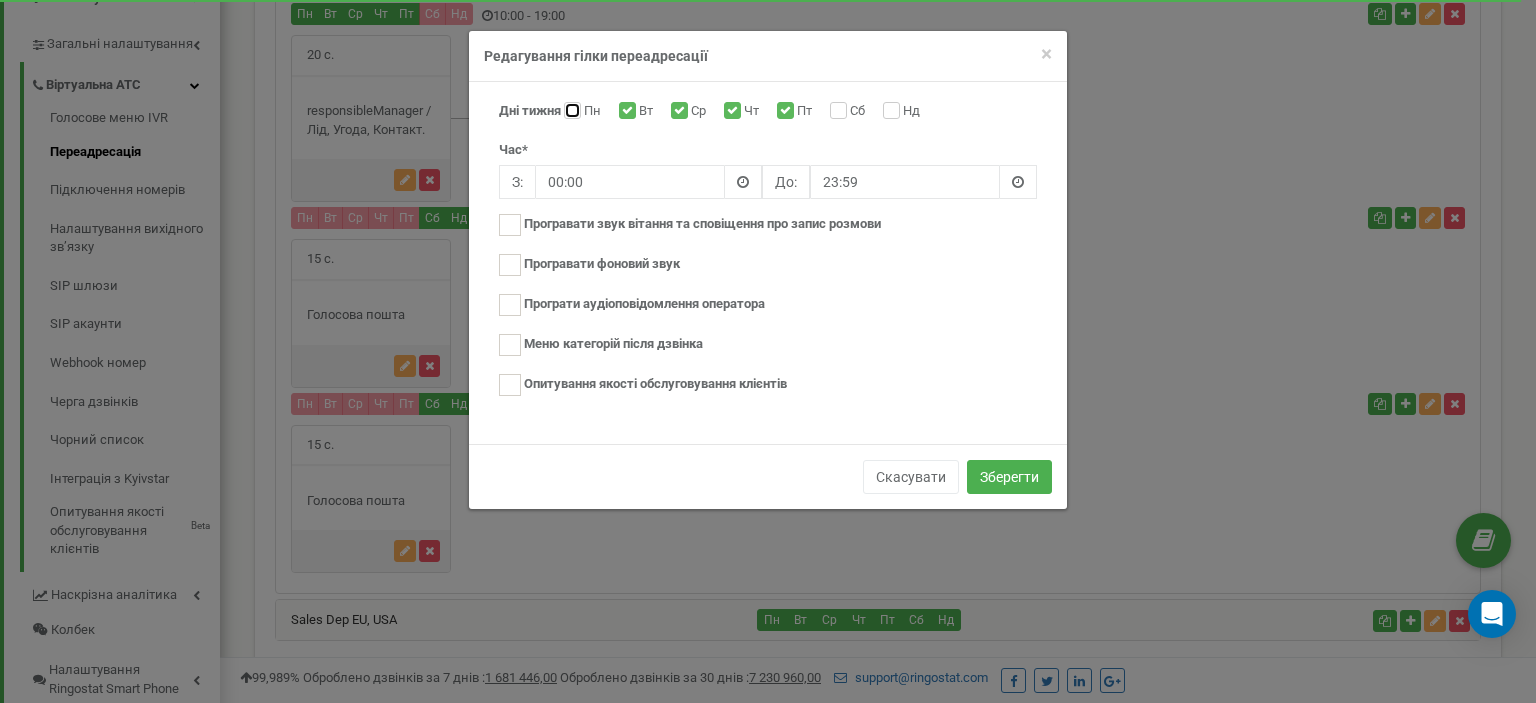 click on "Пн" at bounding box center [570, 112] 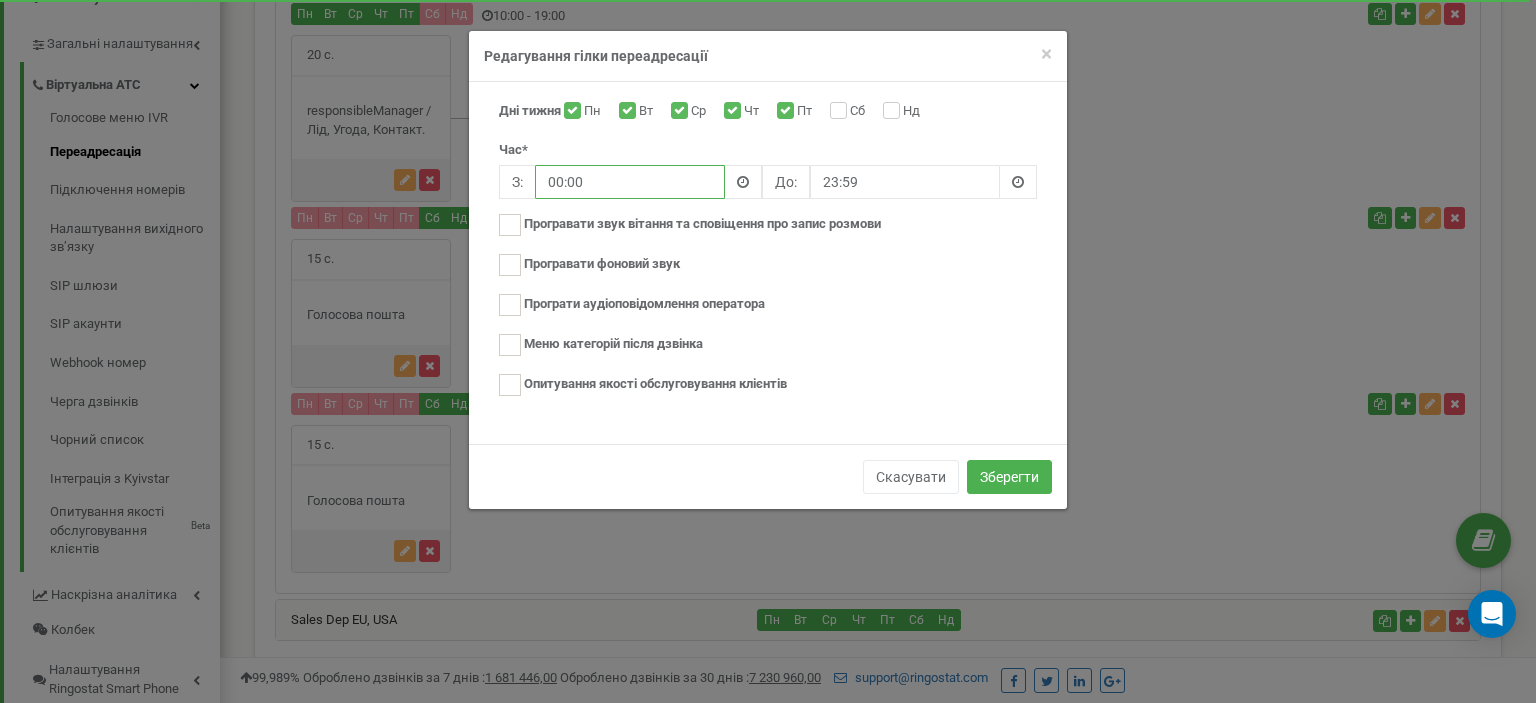 click on "00:00" at bounding box center (630, 182) 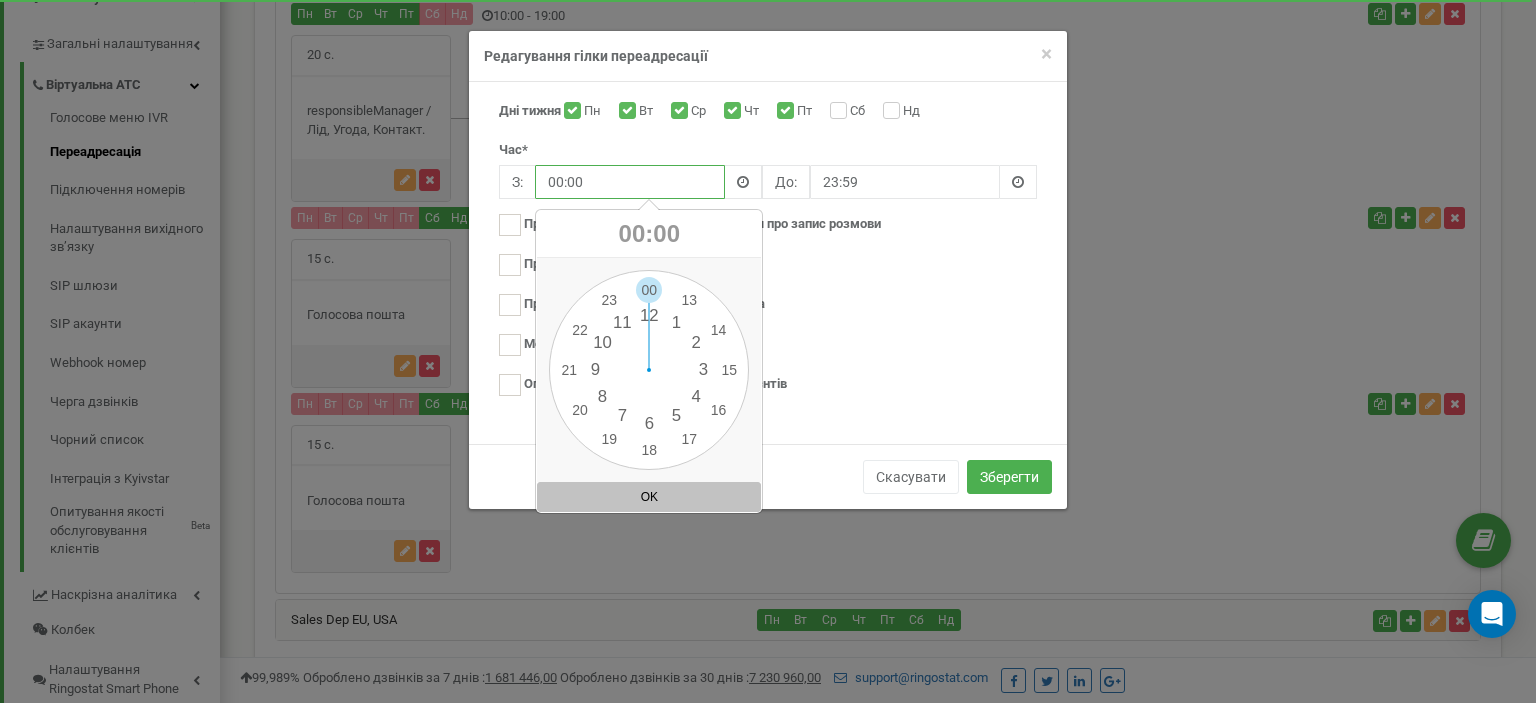 drag, startPoint x: 612, startPoint y: 184, endPoint x: 540, endPoint y: 184, distance: 72 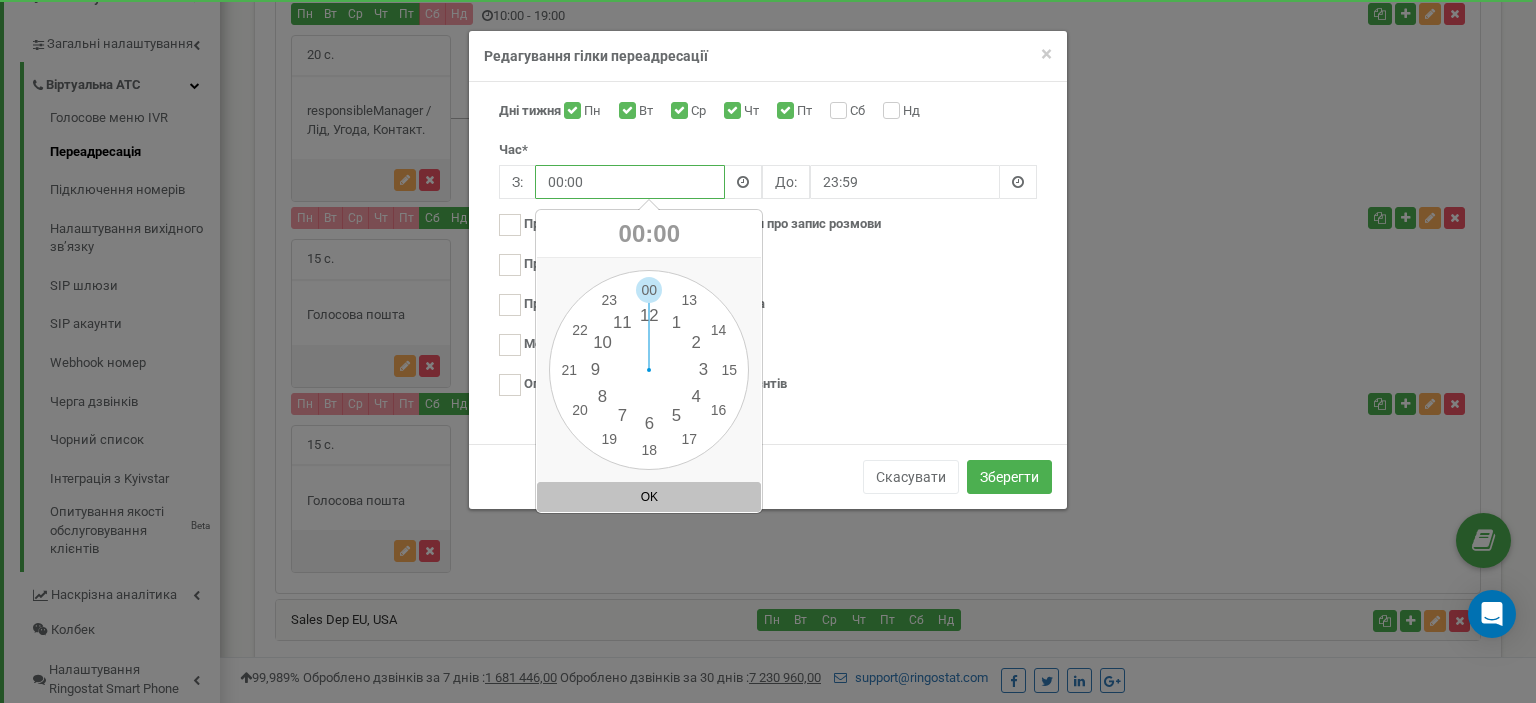 click on "00:00" at bounding box center (630, 182) 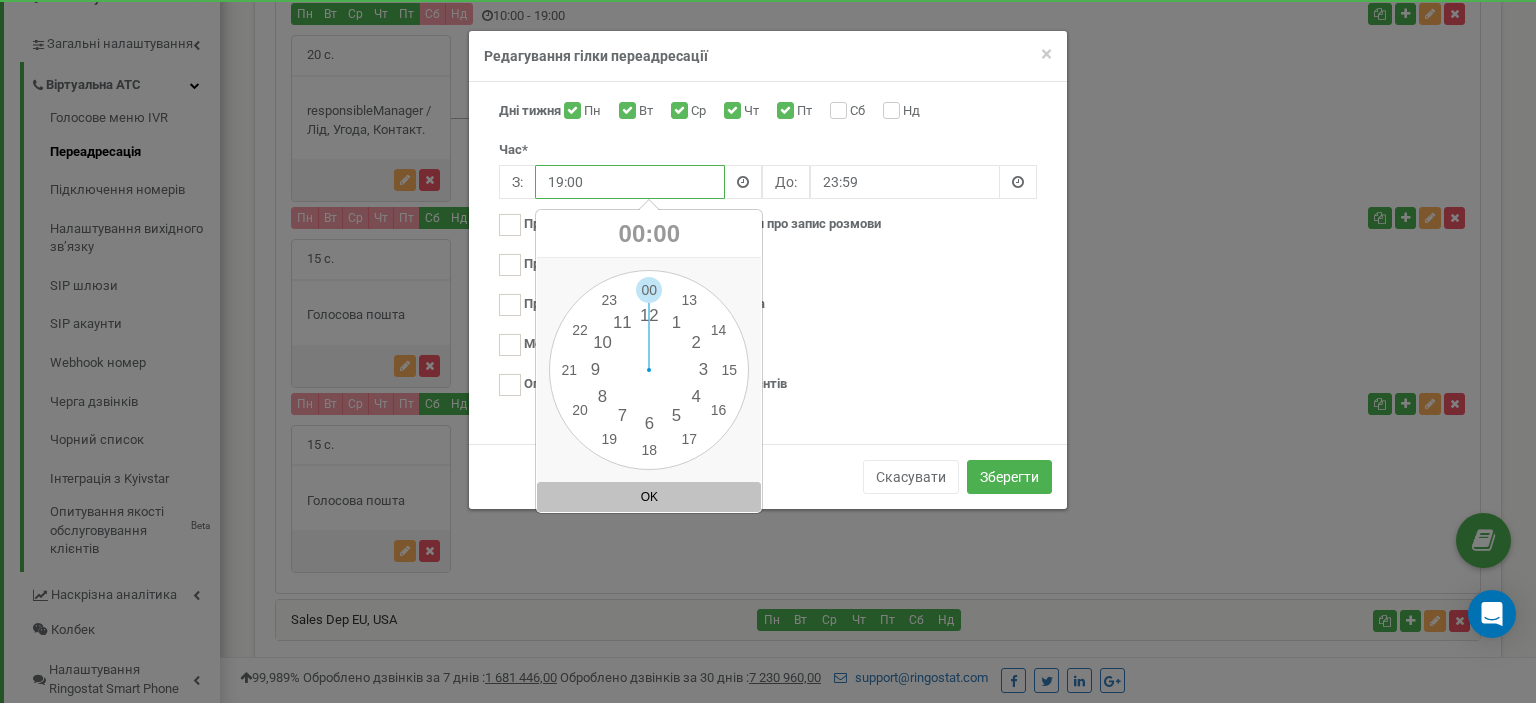 type on "19:00" 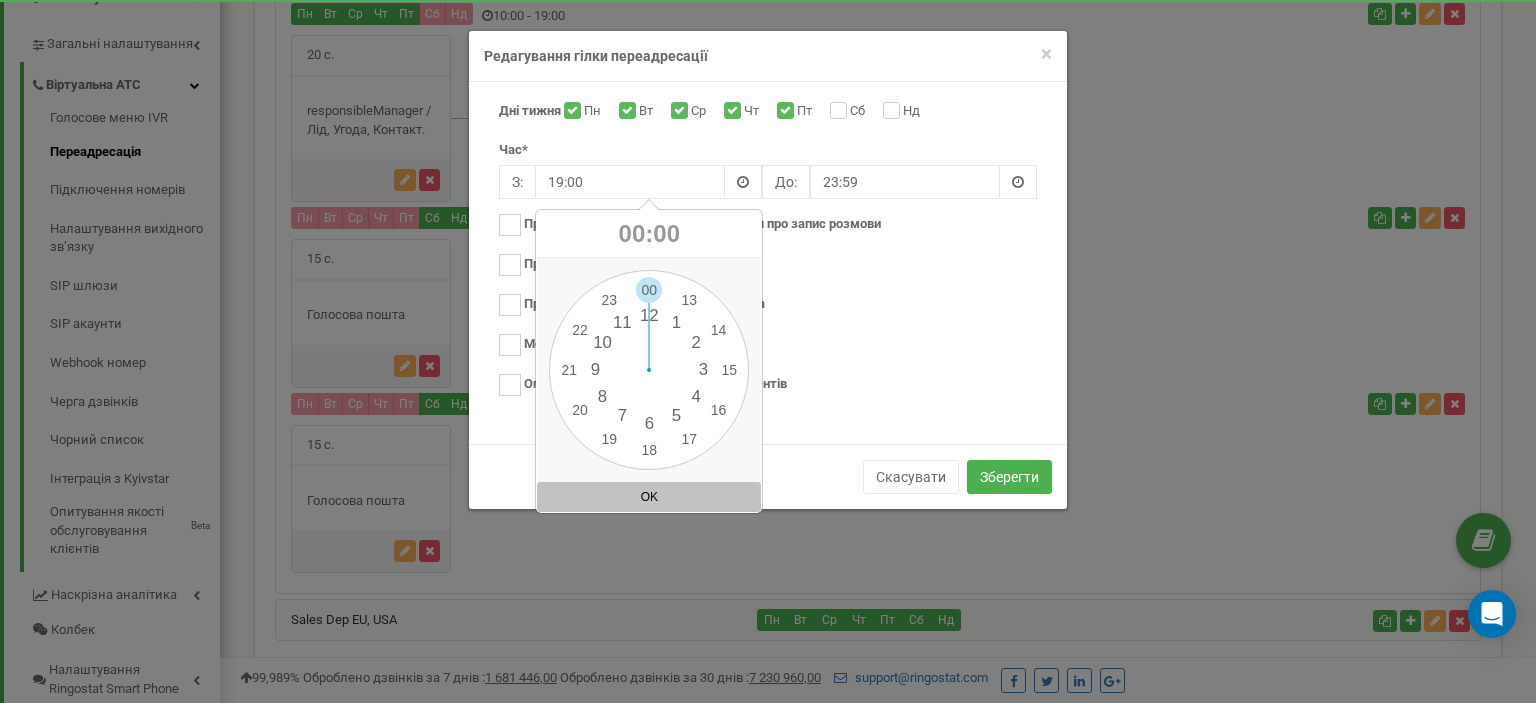 drag, startPoint x: 1014, startPoint y: 385, endPoint x: 1018, endPoint y: 420, distance: 35.22783 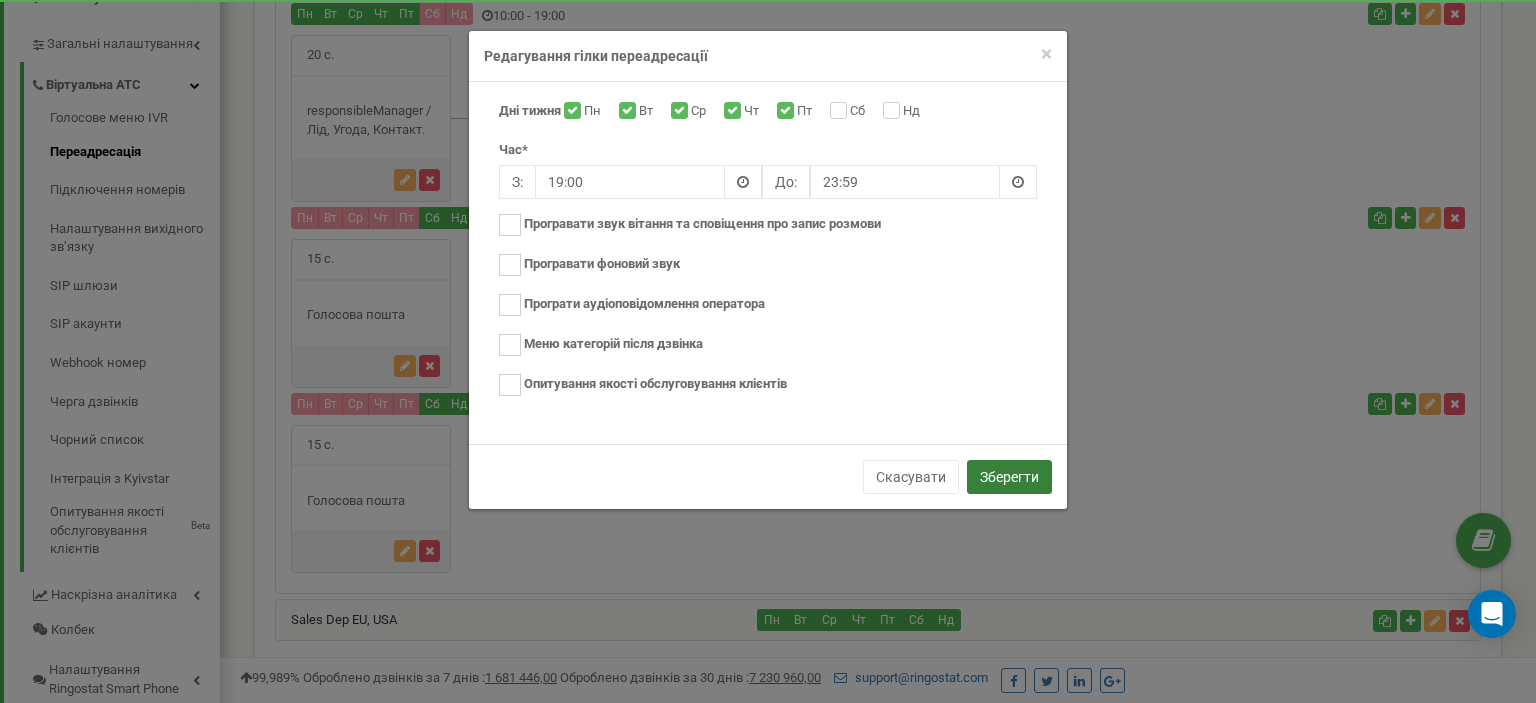 click on "Зберегти" at bounding box center [1009, 477] 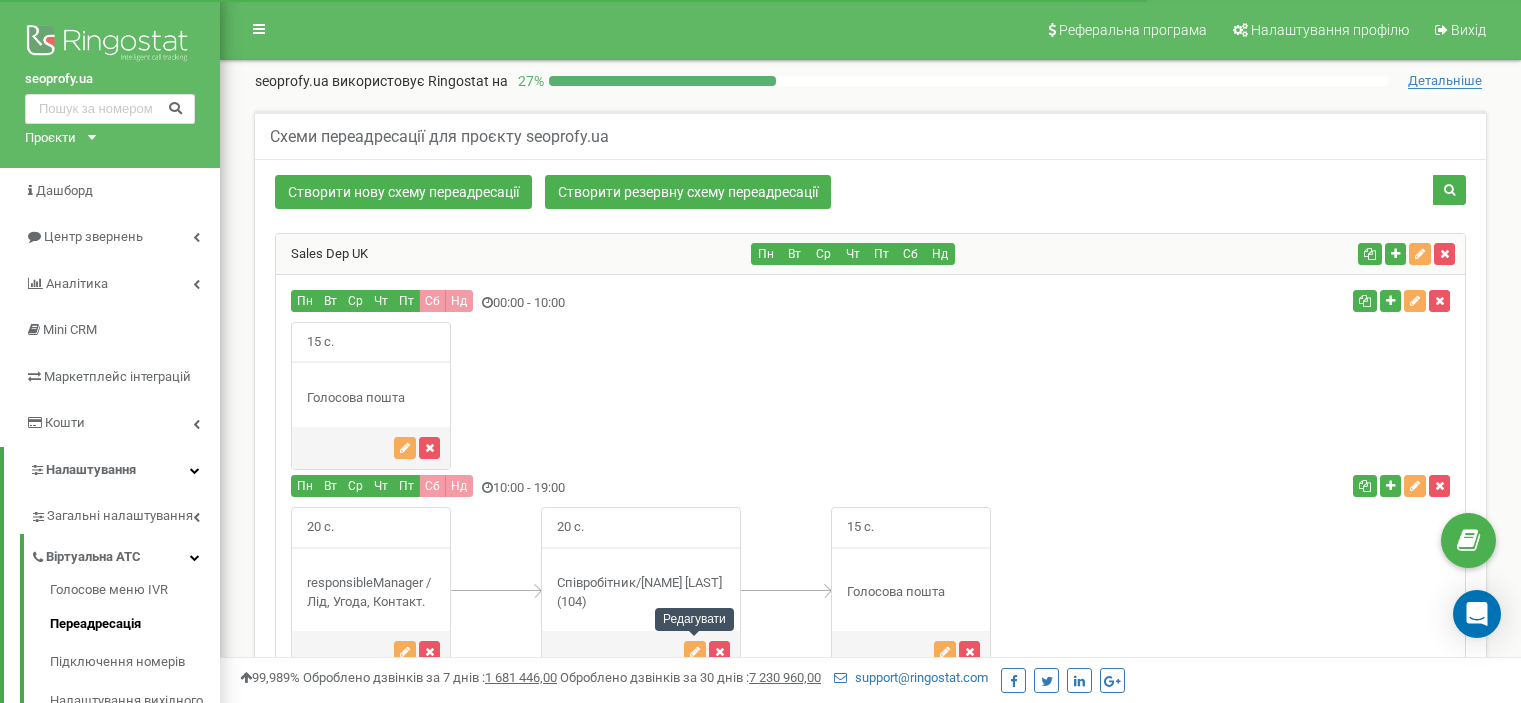 scroll, scrollTop: 72, scrollLeft: 0, axis: vertical 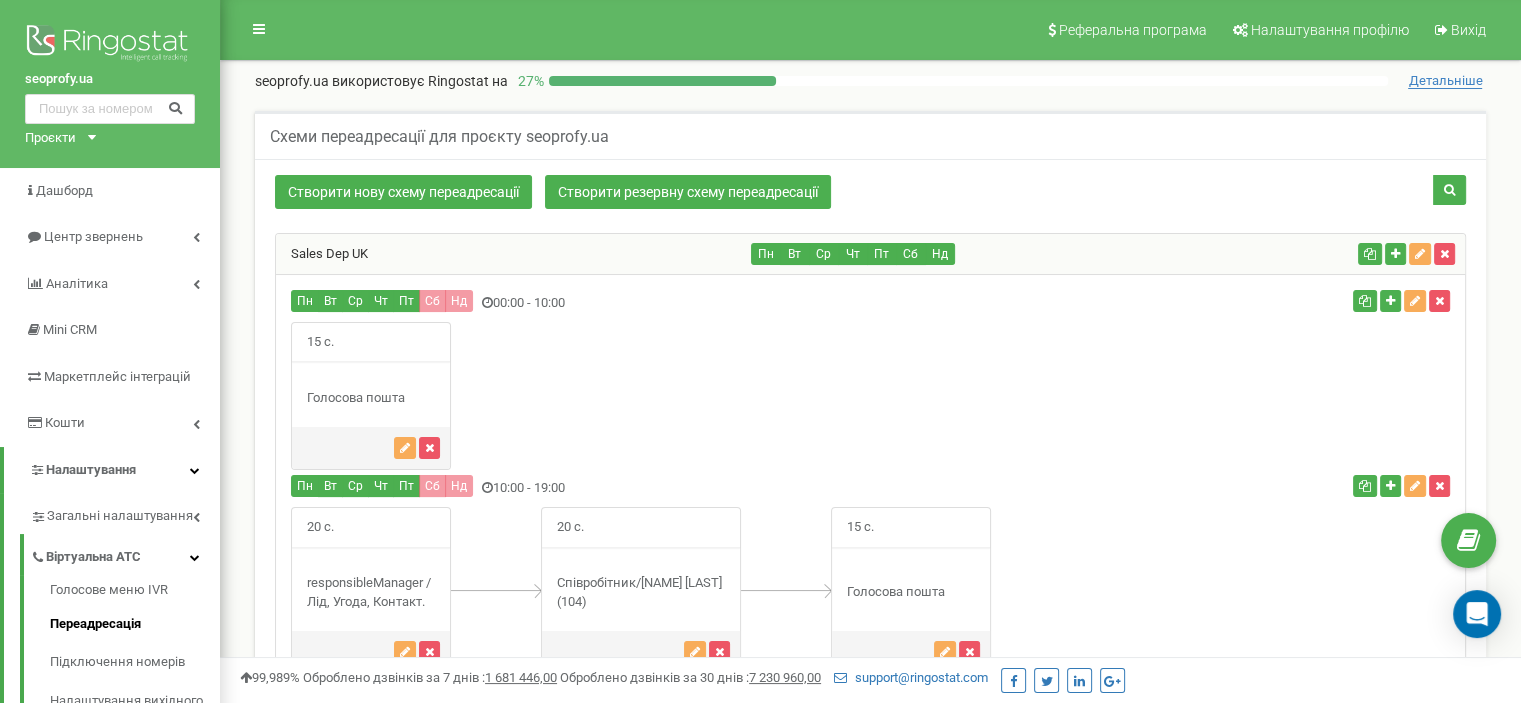 click on "Sales Dep UK" at bounding box center (514, 254) 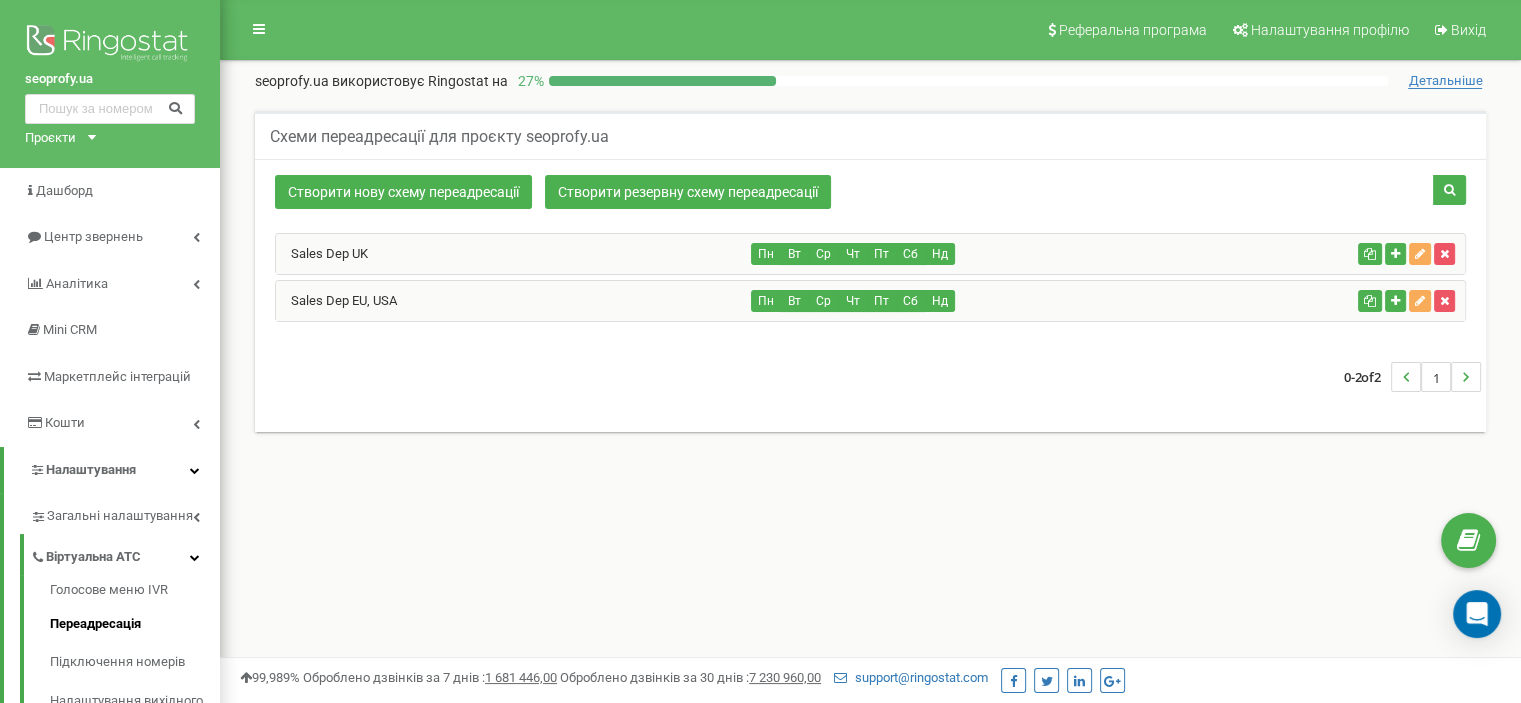click on "Sales Dep EU, USA" at bounding box center [514, 301] 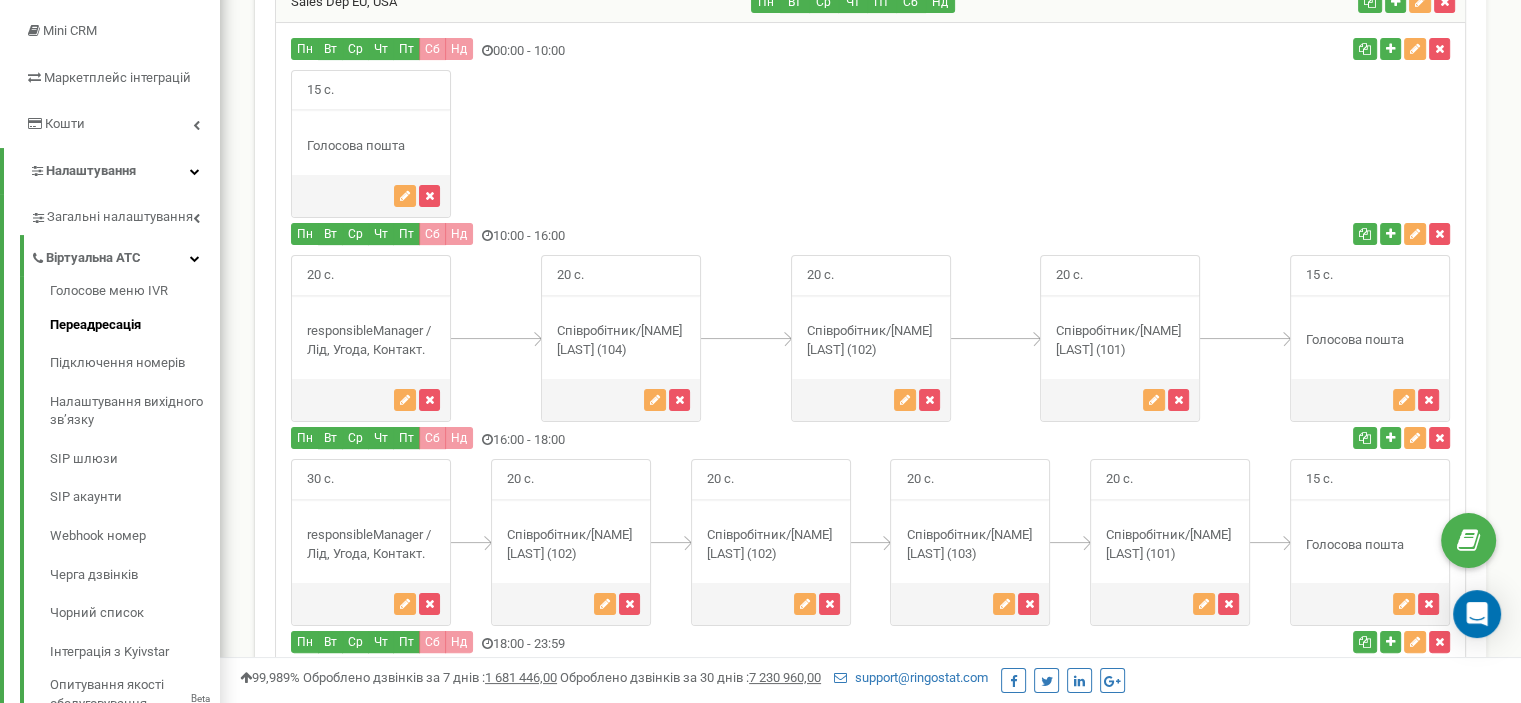 scroll, scrollTop: 300, scrollLeft: 0, axis: vertical 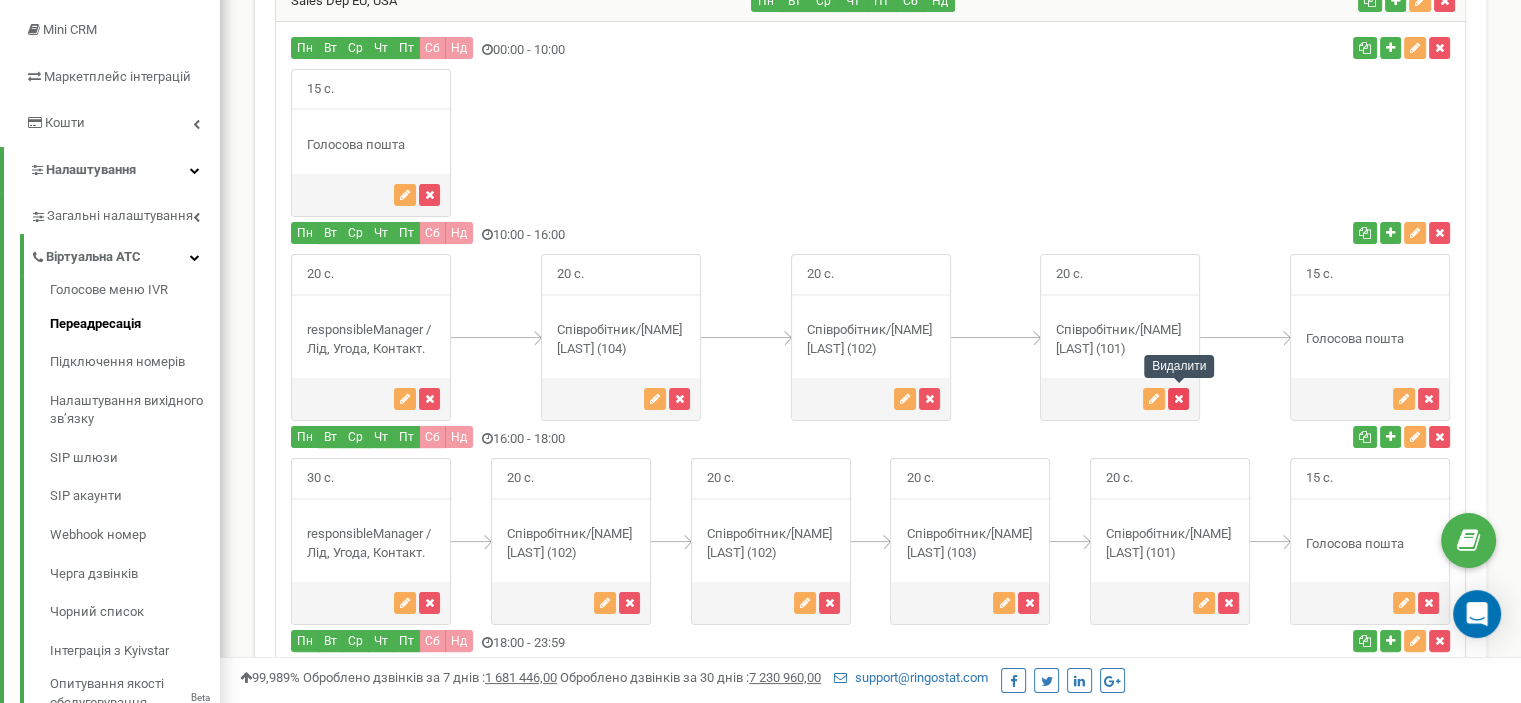 click at bounding box center [1178, 399] 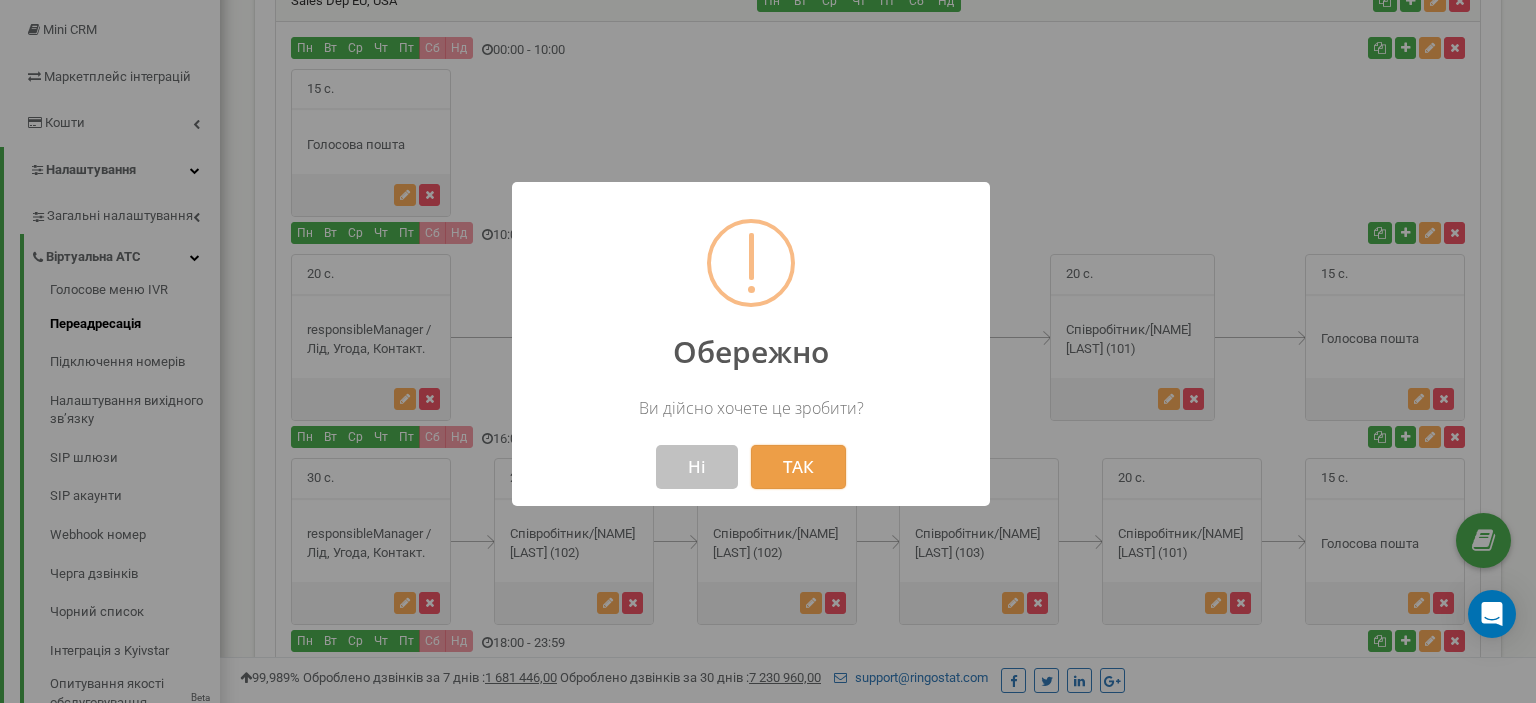 click on "ТАК" at bounding box center (798, 467) 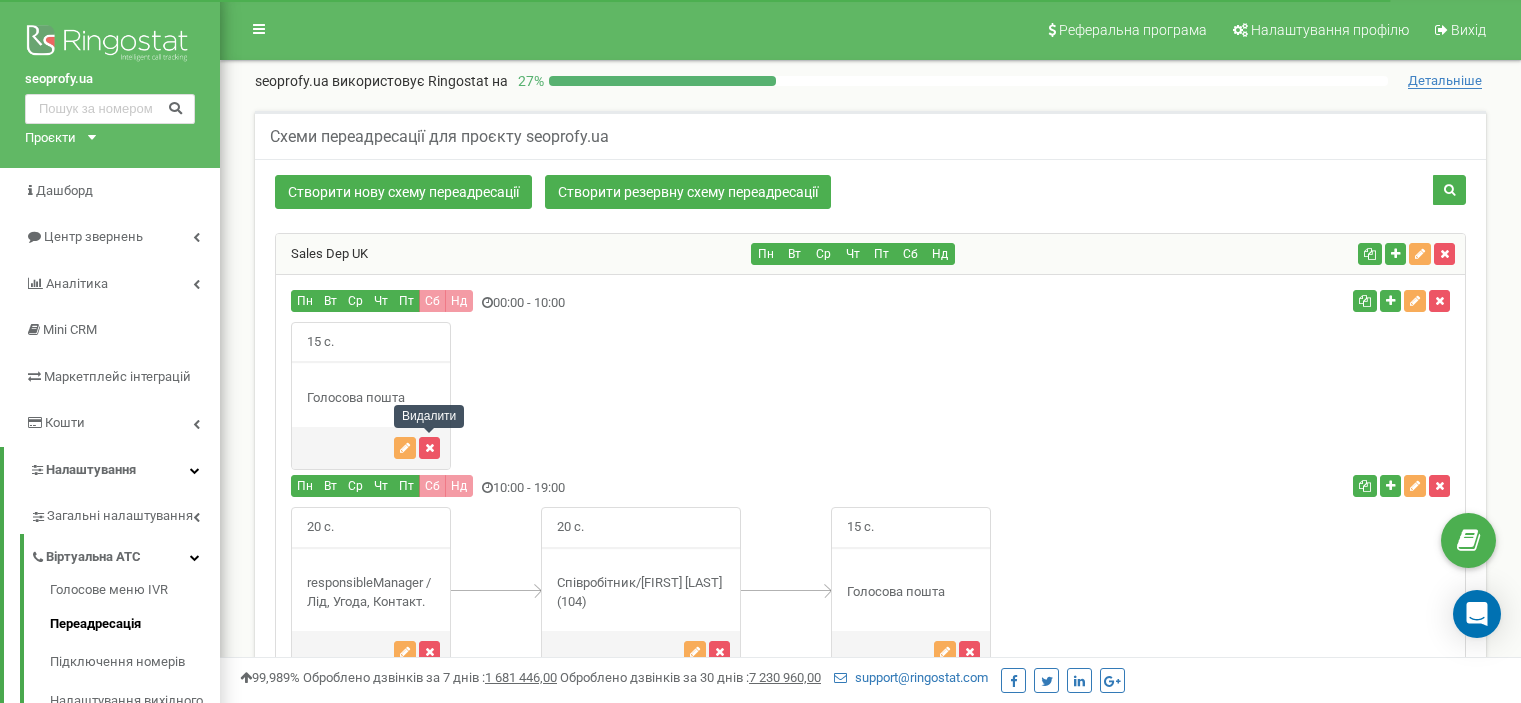 scroll, scrollTop: 106, scrollLeft: 0, axis: vertical 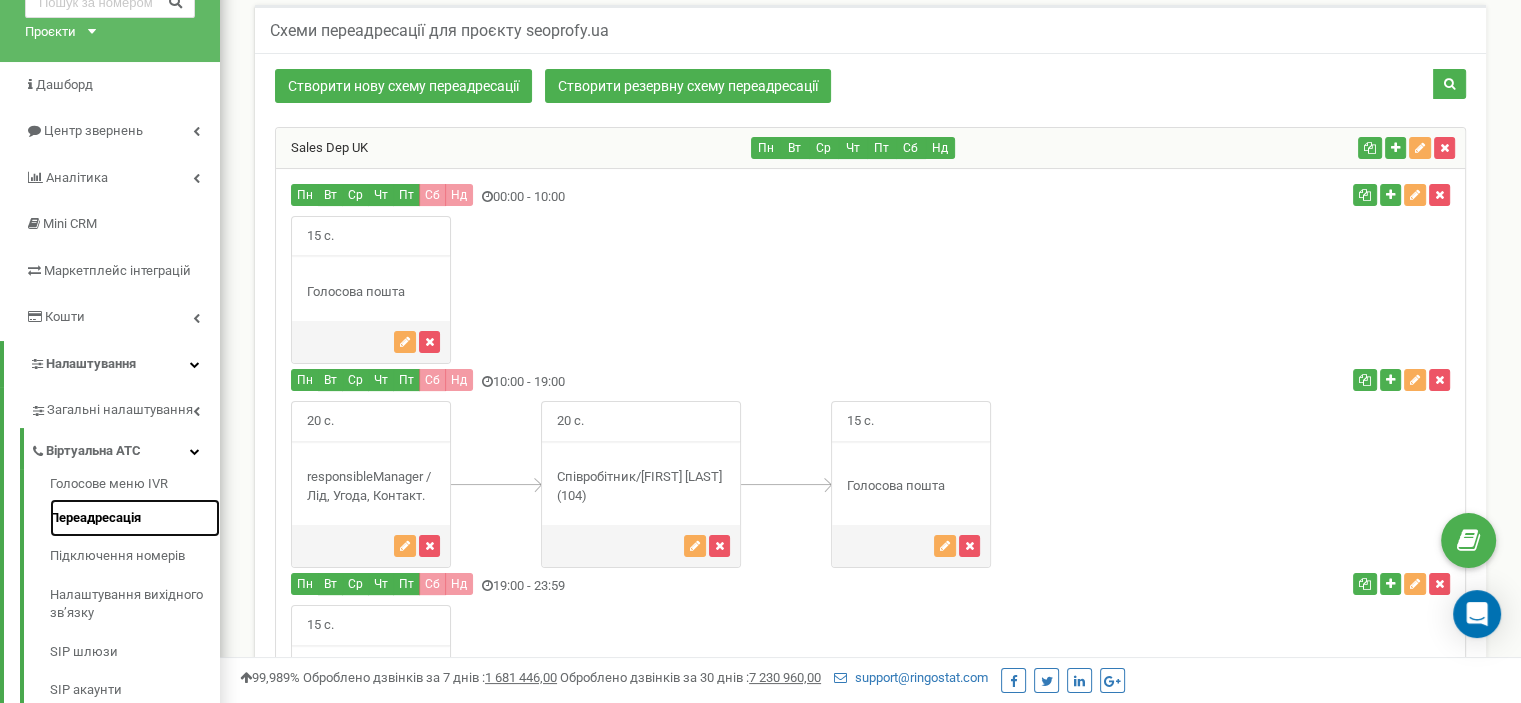 click on "Переадресація" at bounding box center [135, 518] 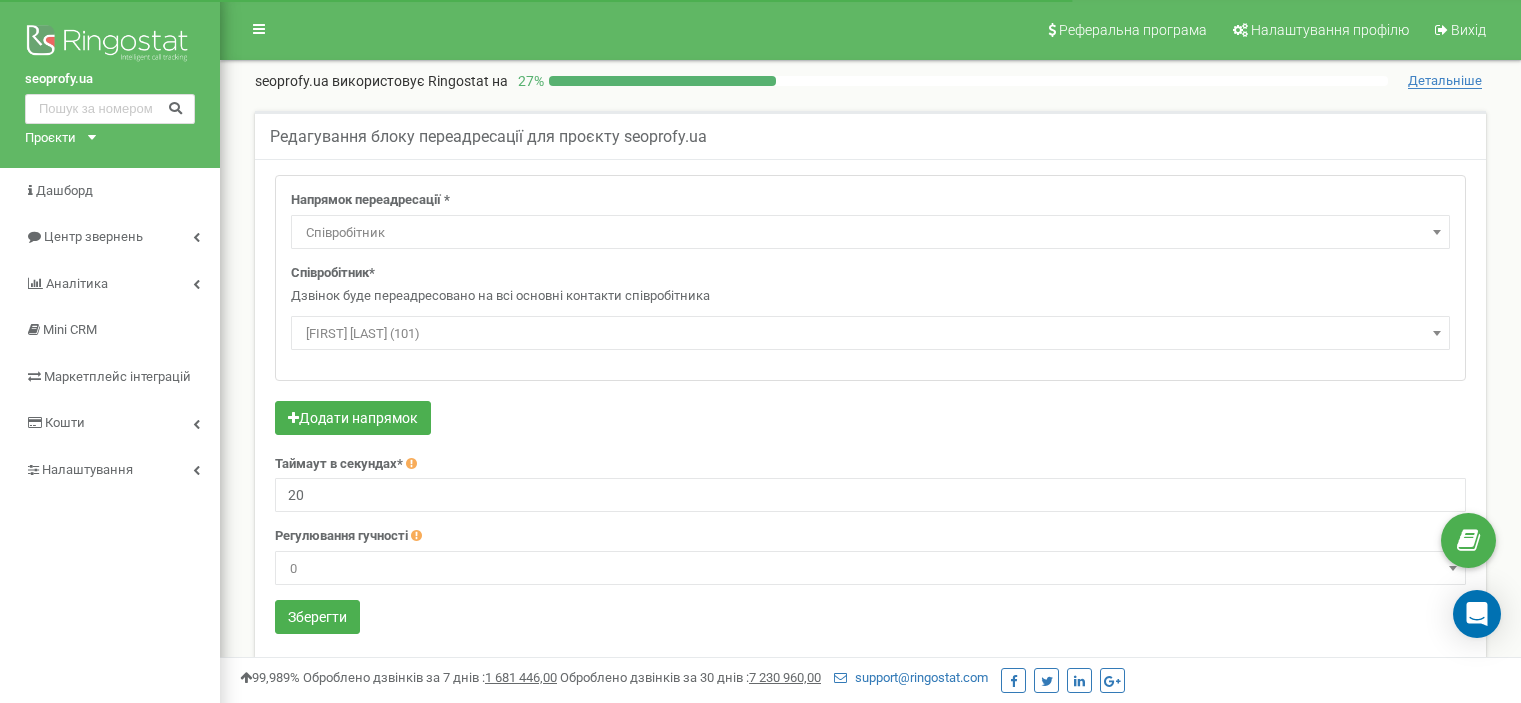 select on "Employee" 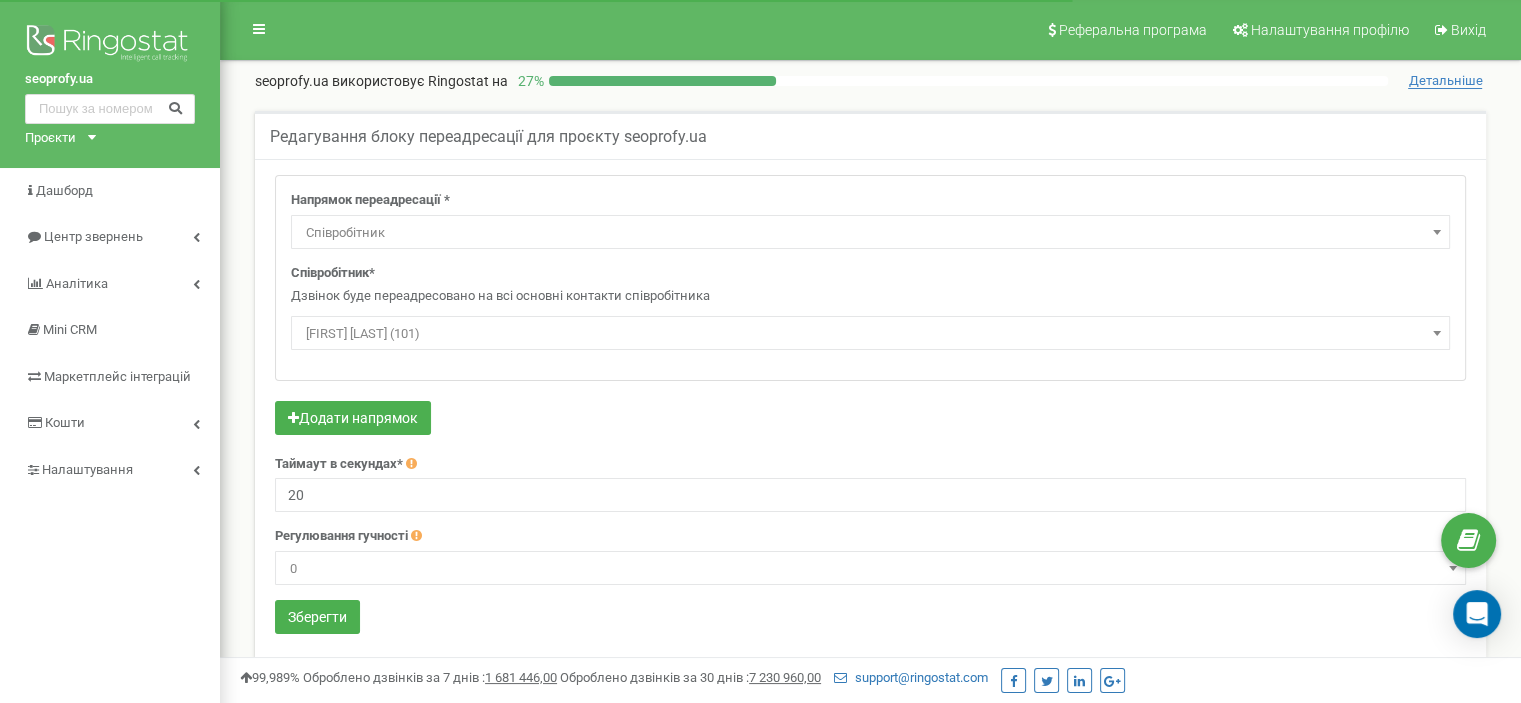 scroll, scrollTop: 0, scrollLeft: 0, axis: both 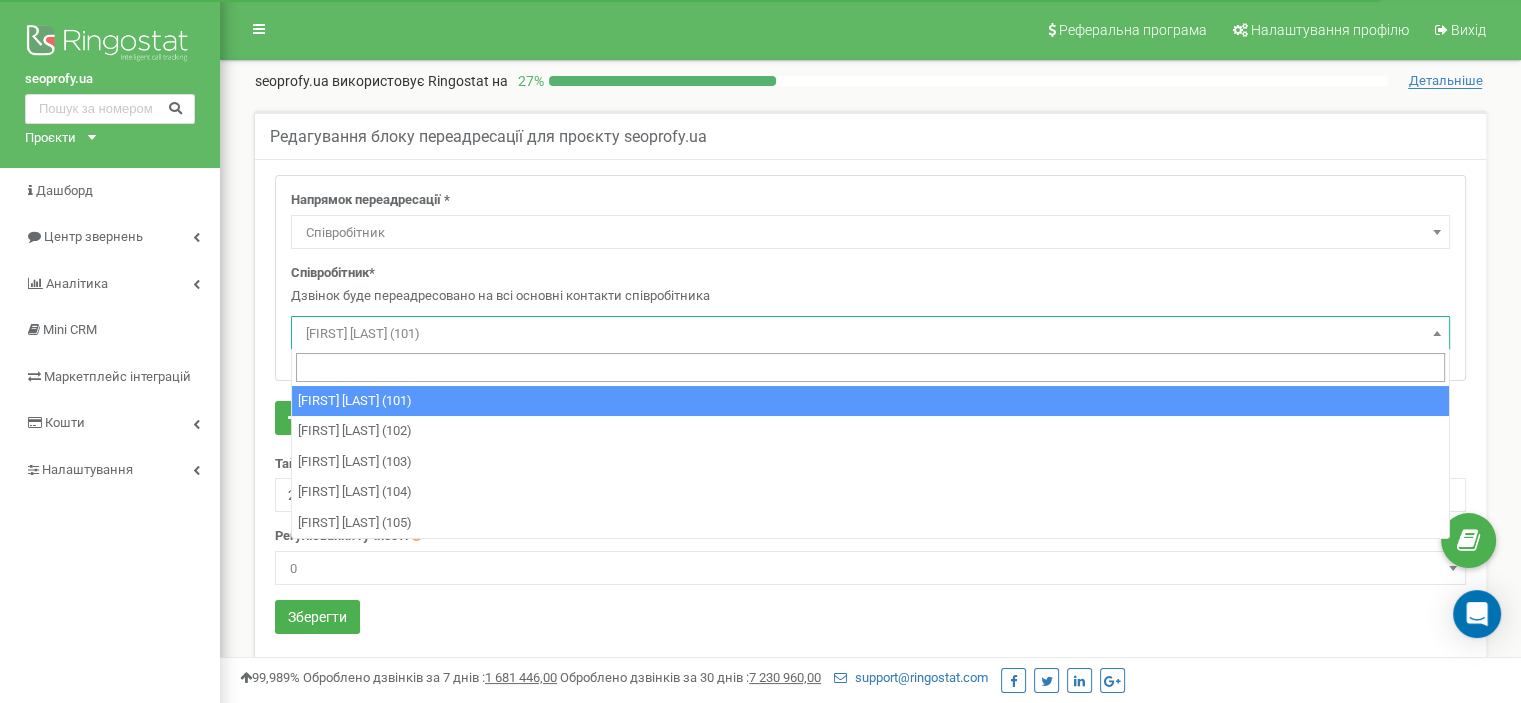 click on "Anton Vnukov (101)" at bounding box center (870, 334) 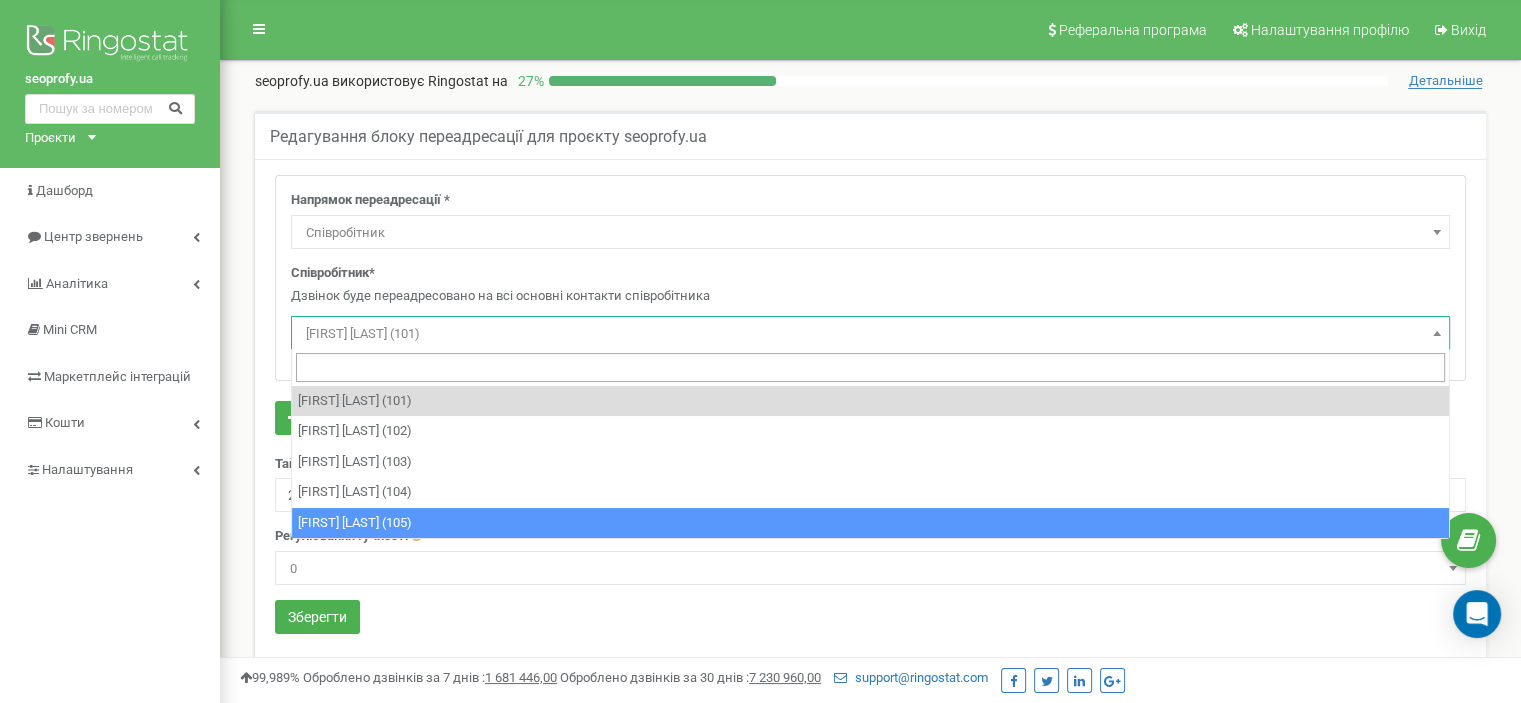 select on "477536" 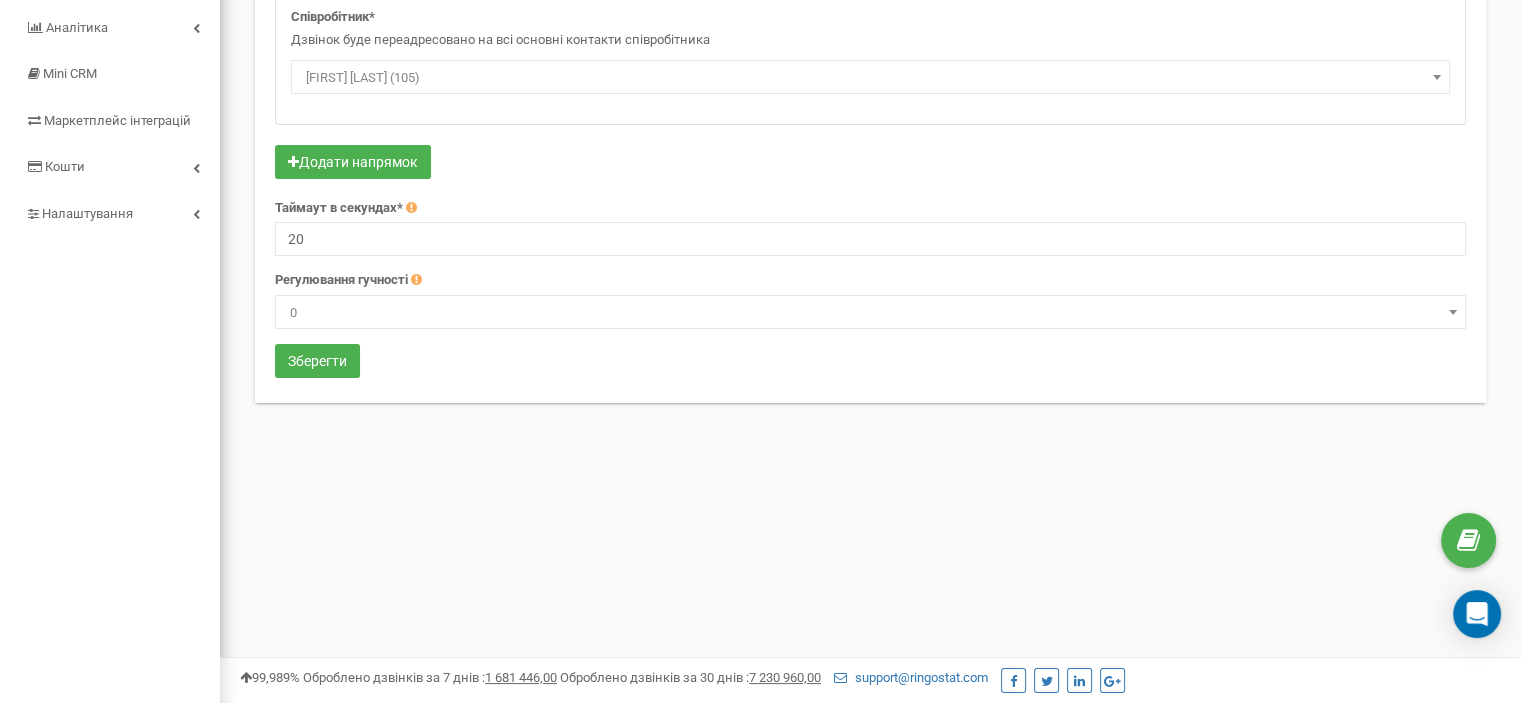 scroll, scrollTop: 300, scrollLeft: 0, axis: vertical 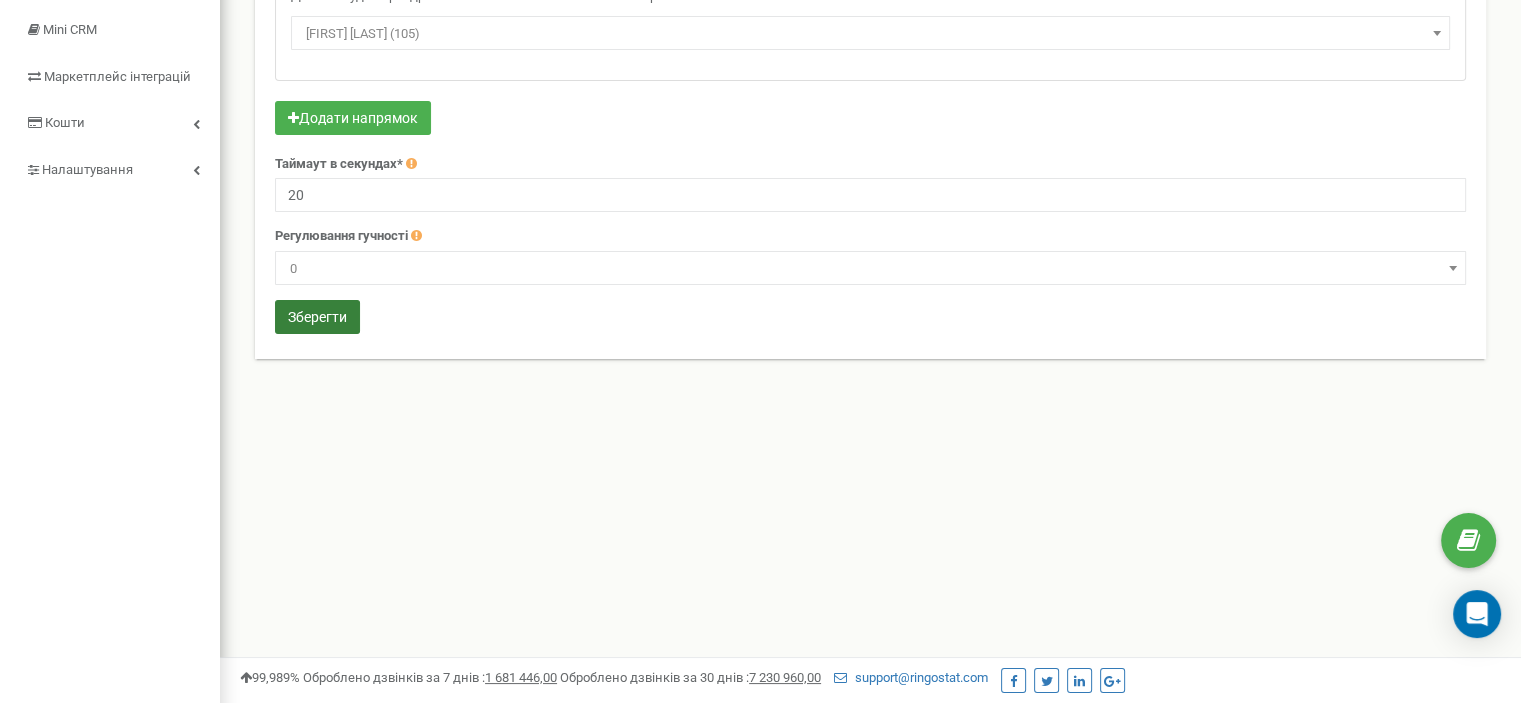 click on "Зберегти" at bounding box center [317, 317] 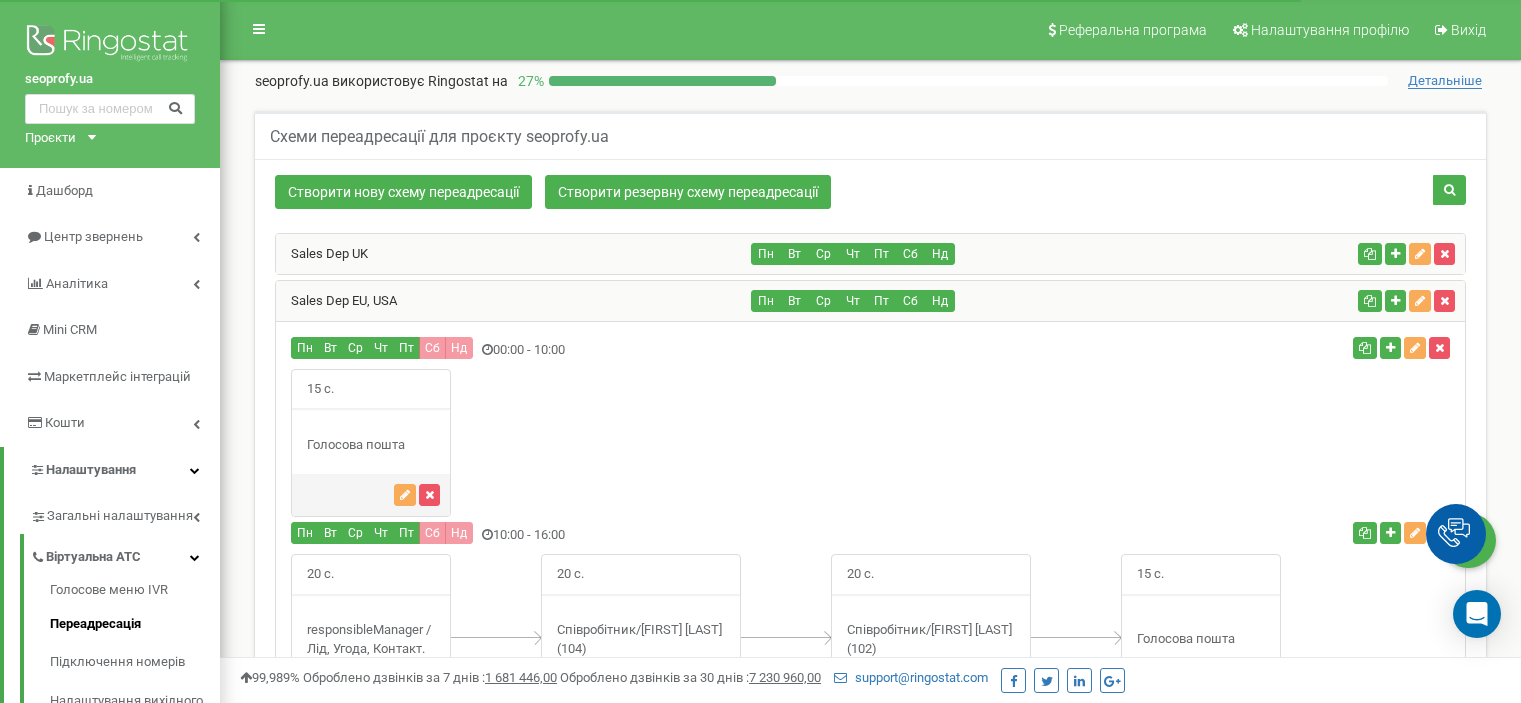 scroll, scrollTop: 672, scrollLeft: 0, axis: vertical 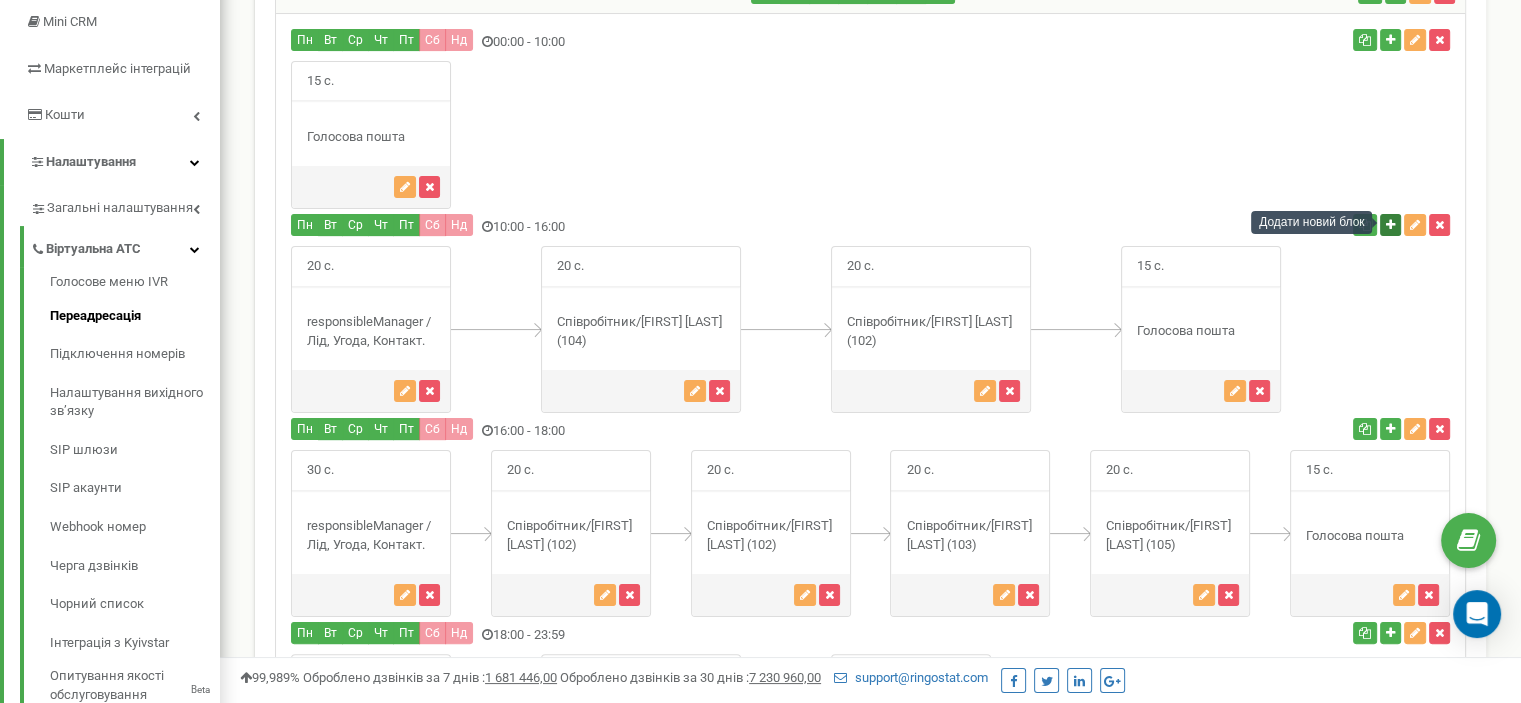 click at bounding box center (1390, 225) 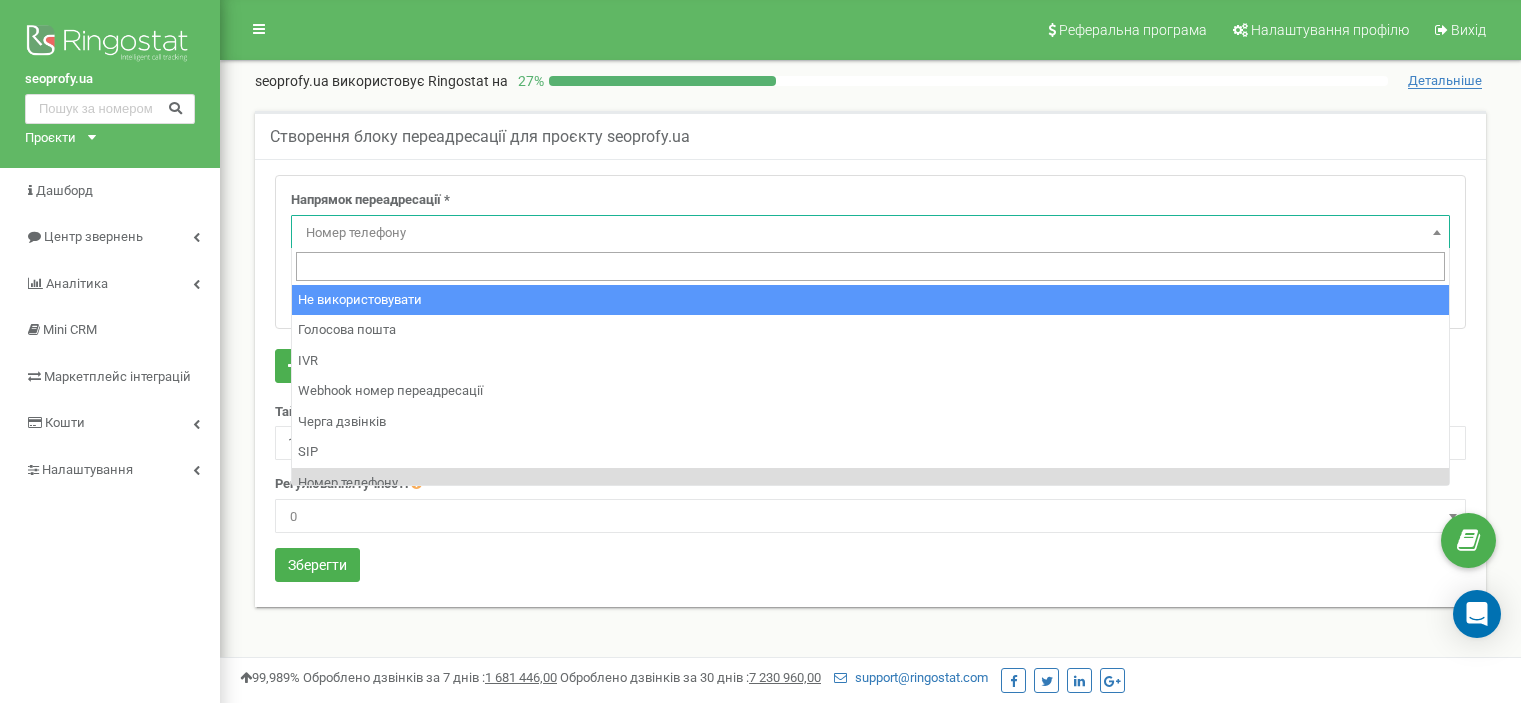 scroll, scrollTop: 0, scrollLeft: 0, axis: both 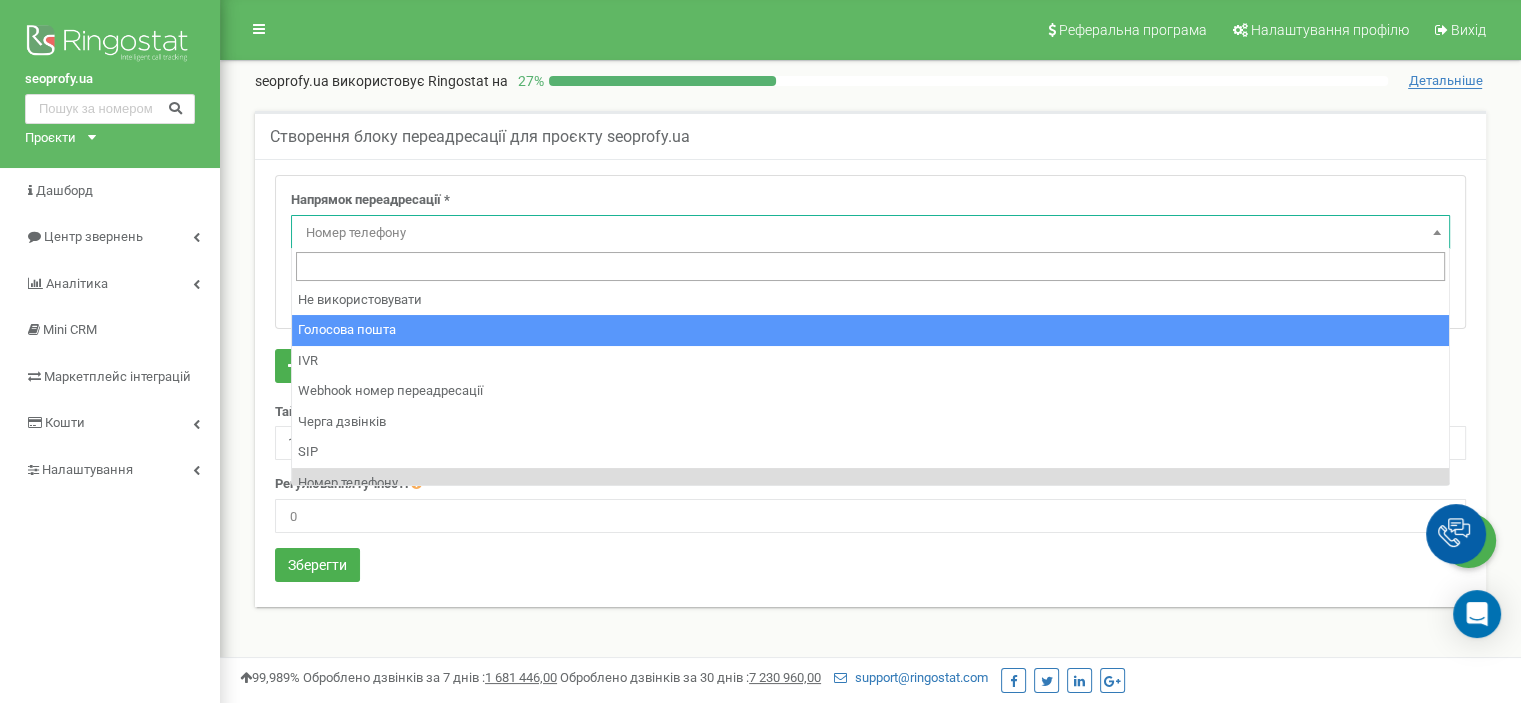select on "Voicemail" 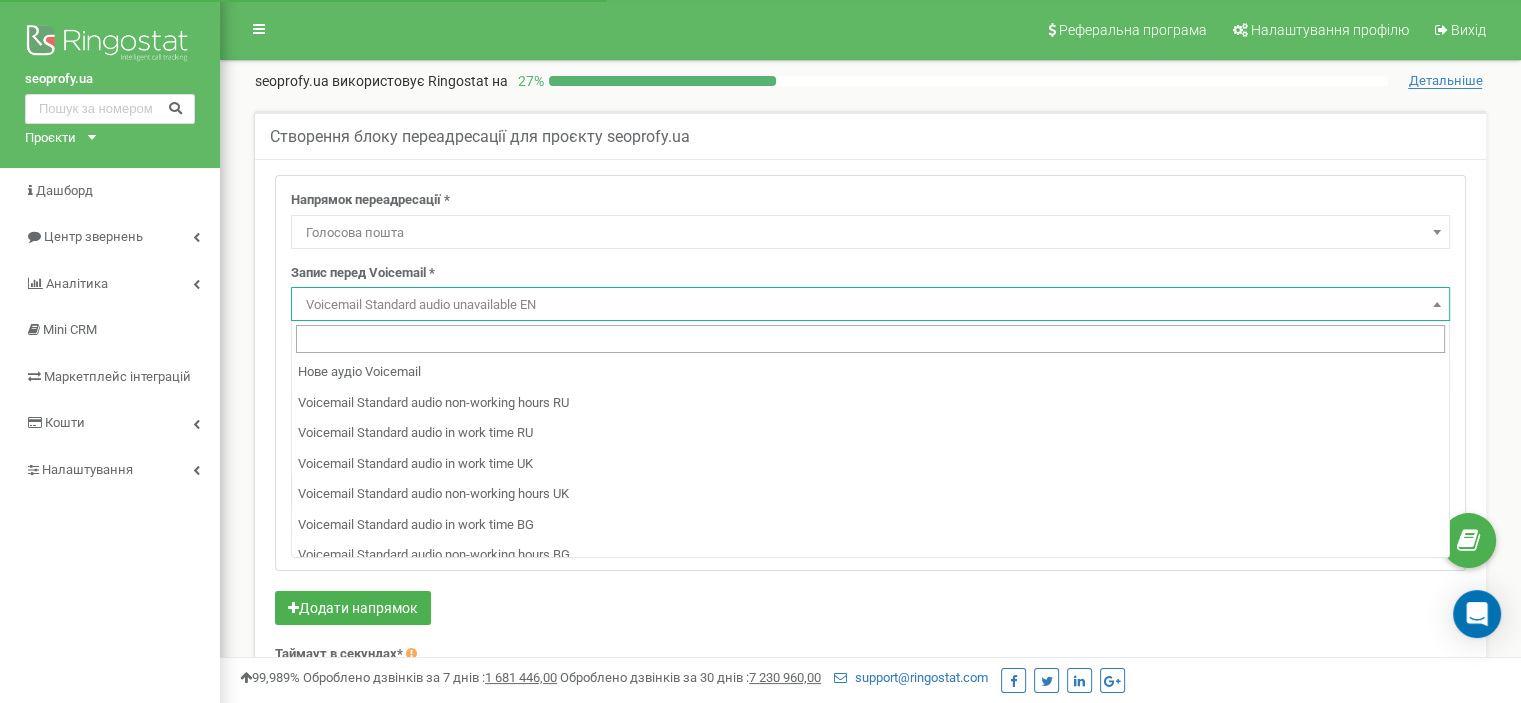 click on "Voicemail Standard audio unavailable EN" at bounding box center [870, 305] 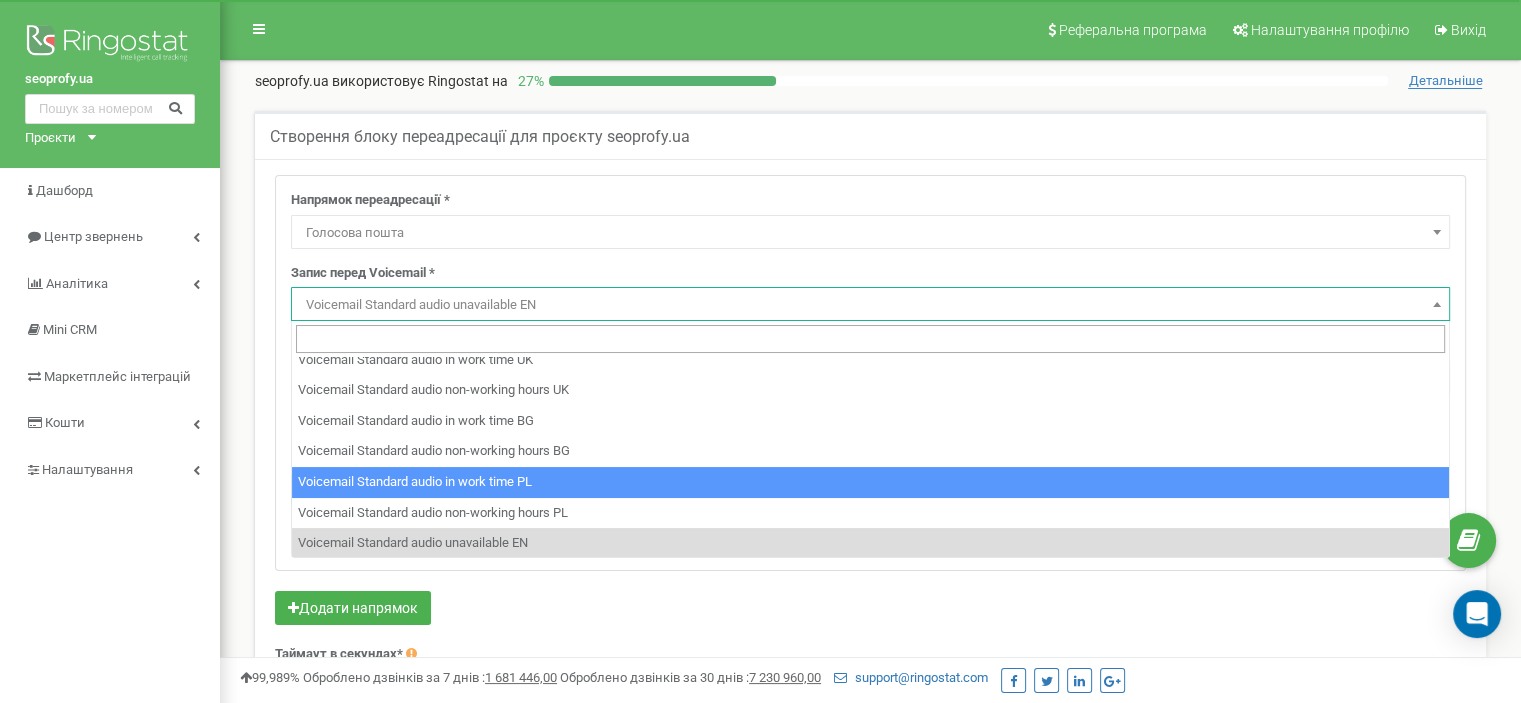 scroll, scrollTop: 105, scrollLeft: 0, axis: vertical 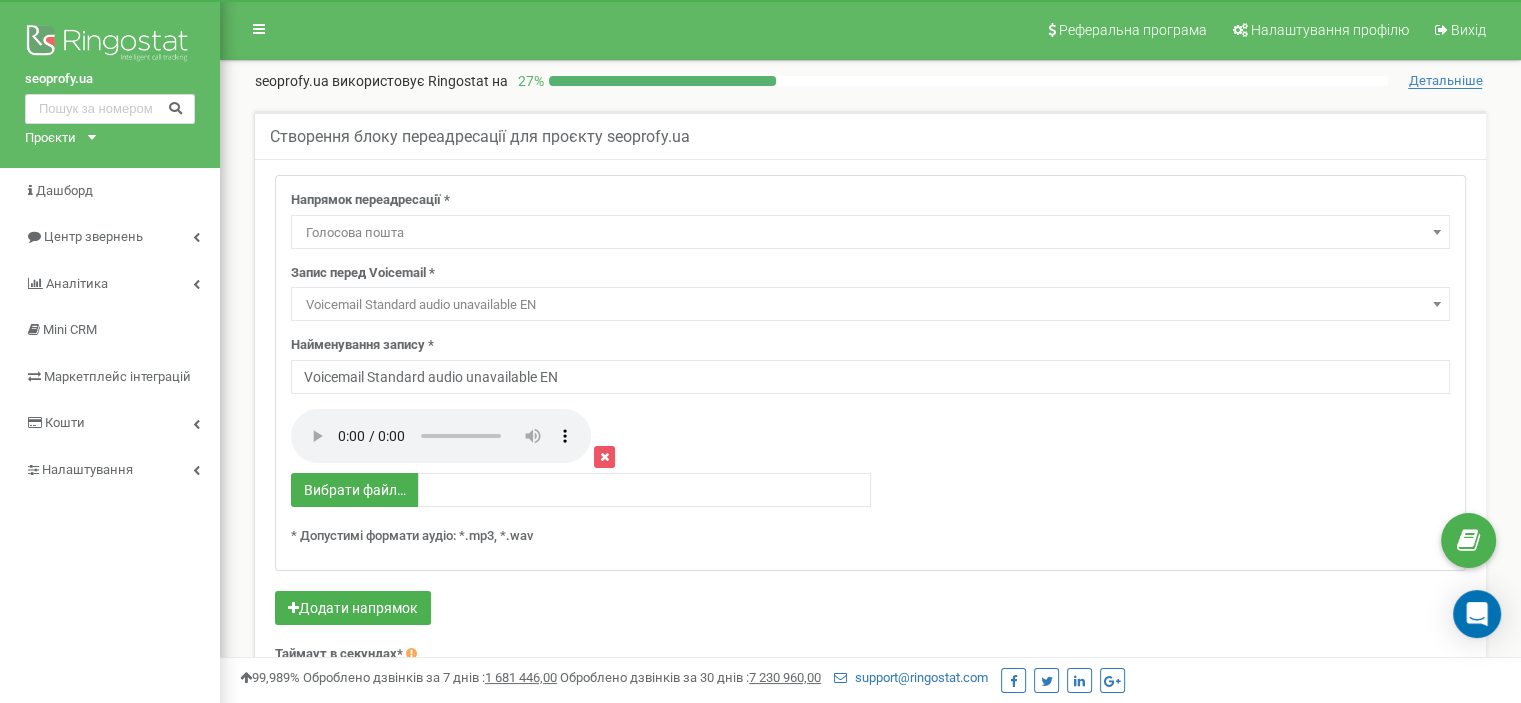 type 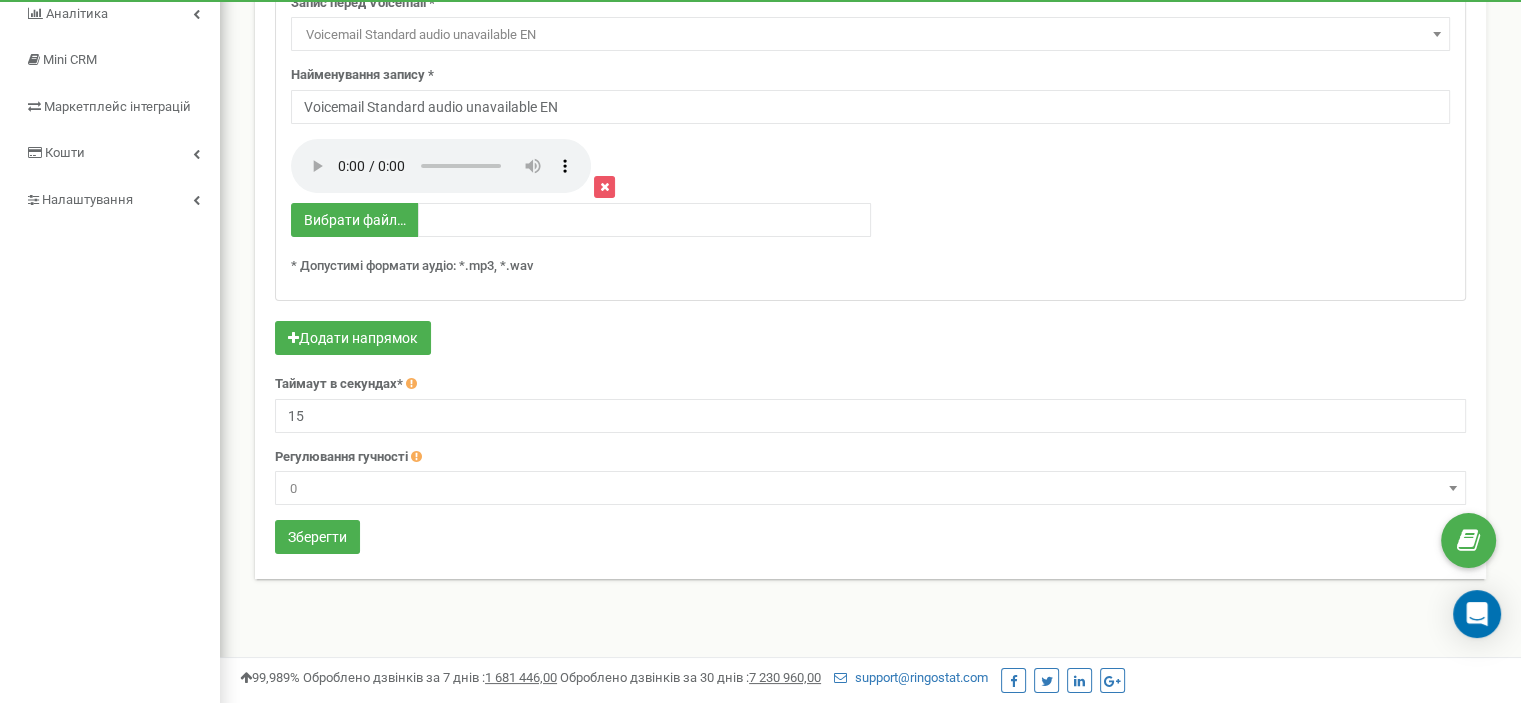 scroll, scrollTop: 400, scrollLeft: 0, axis: vertical 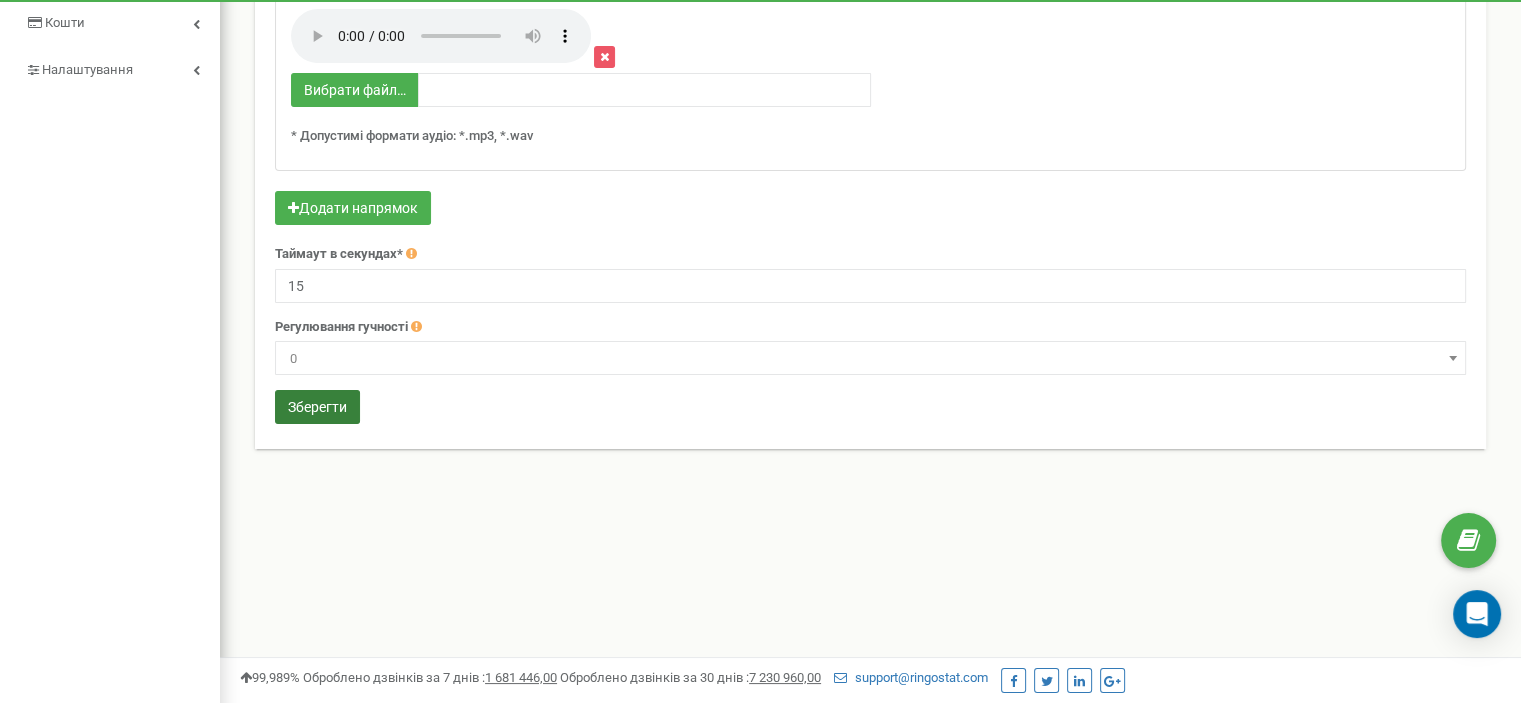click on "Зберегти" at bounding box center [317, 407] 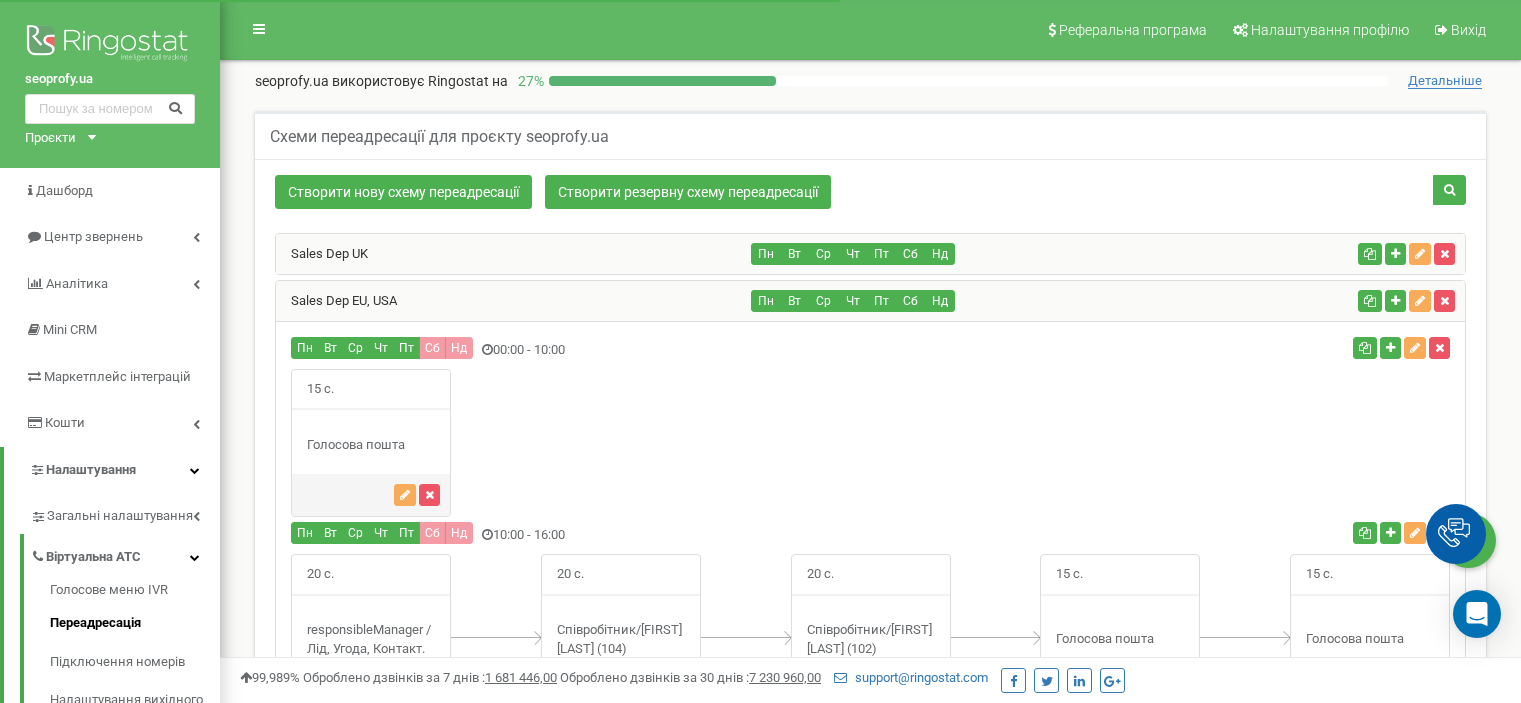 scroll, scrollTop: 319, scrollLeft: 0, axis: vertical 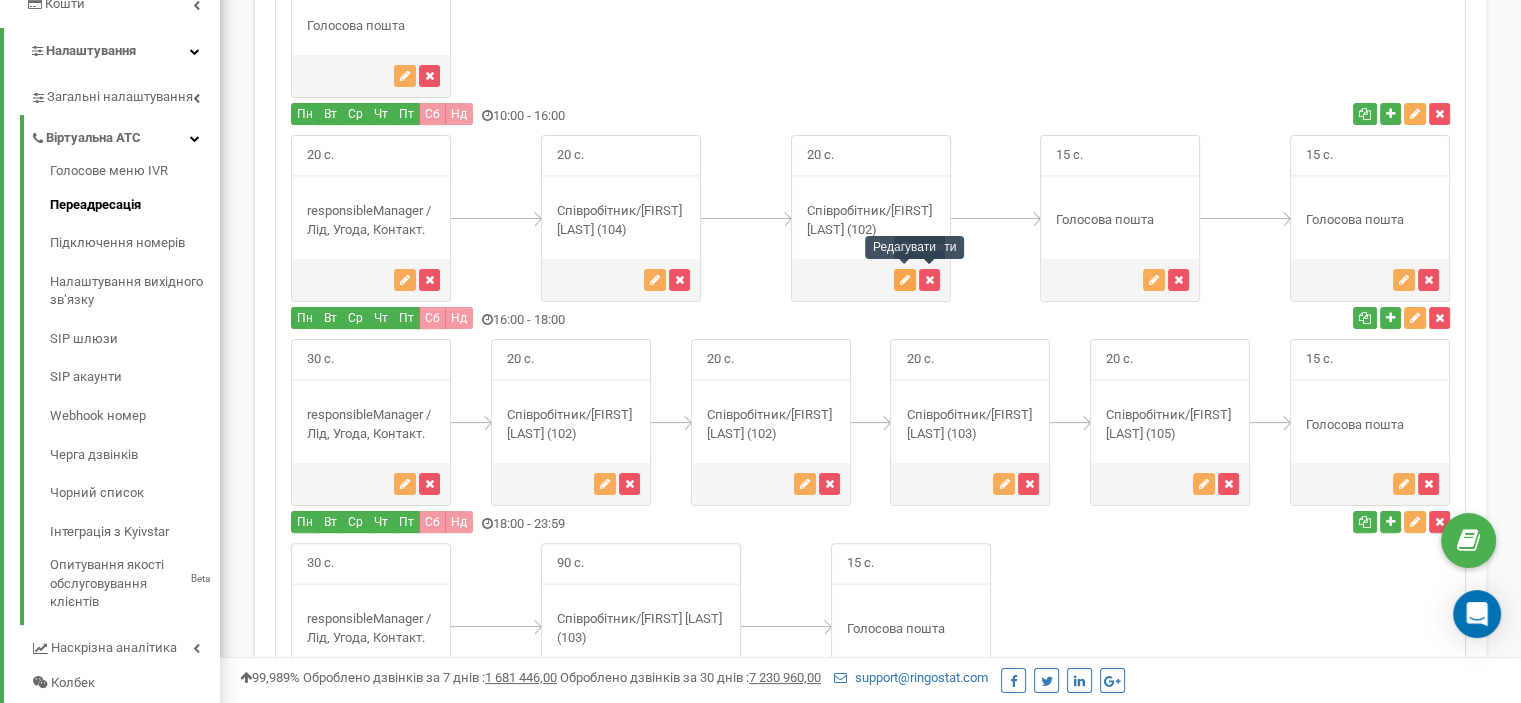 click at bounding box center (905, 280) 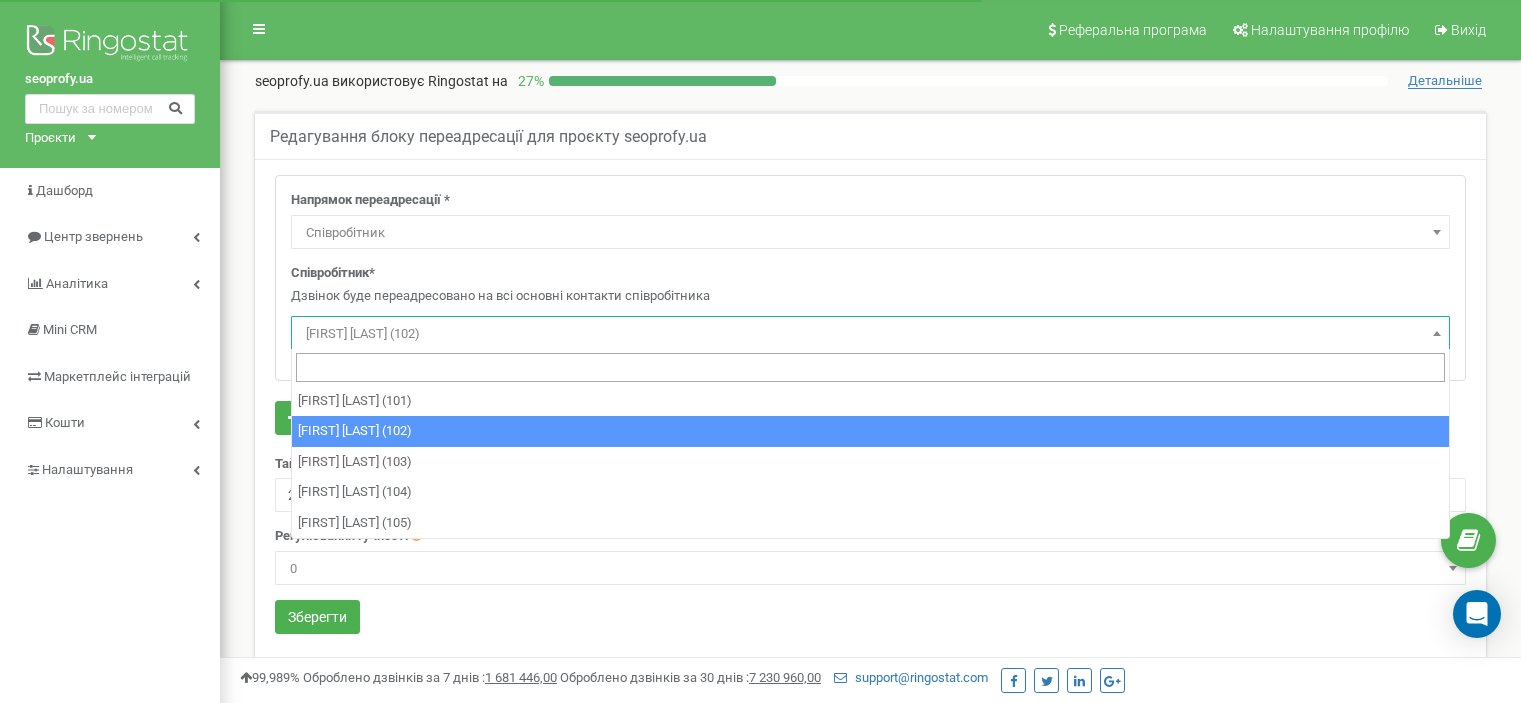select on "Employee" 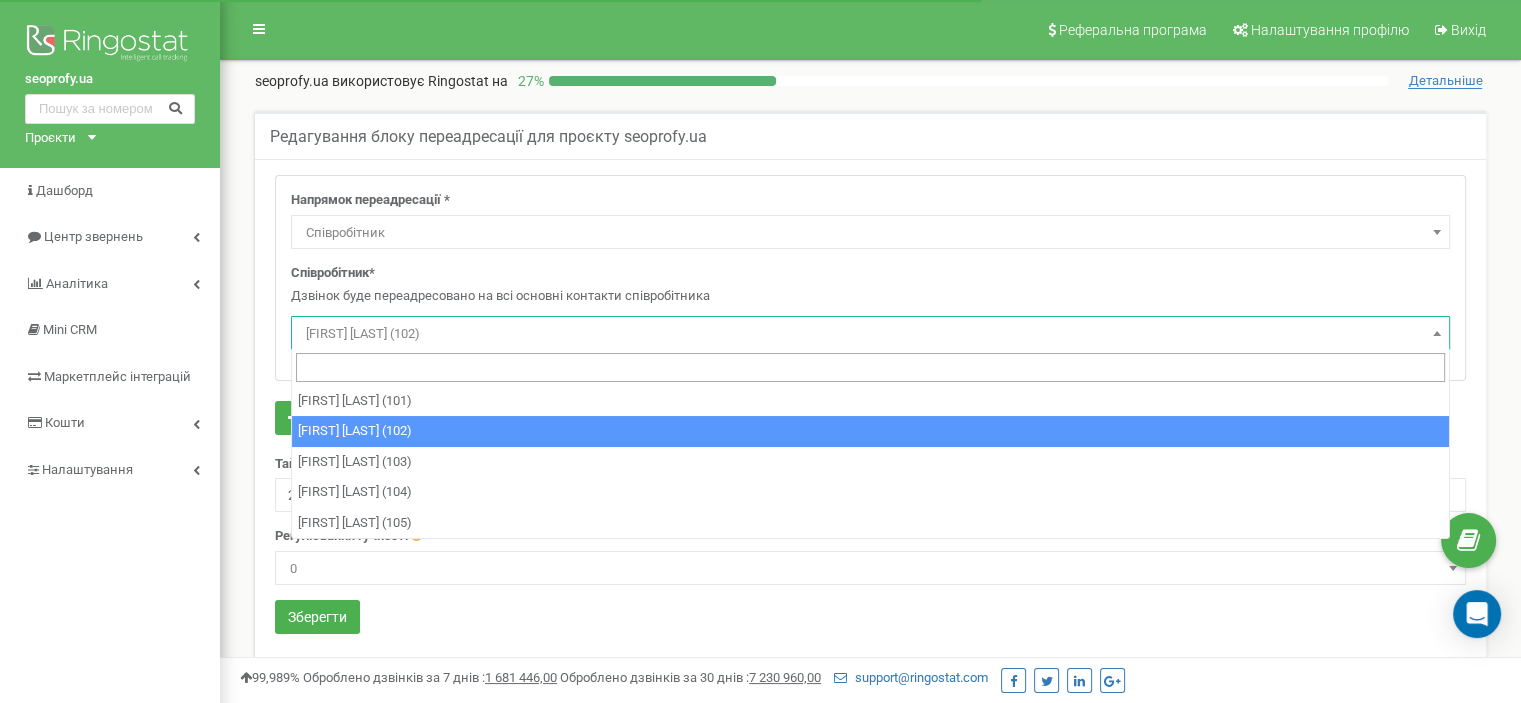 scroll, scrollTop: 0, scrollLeft: 0, axis: both 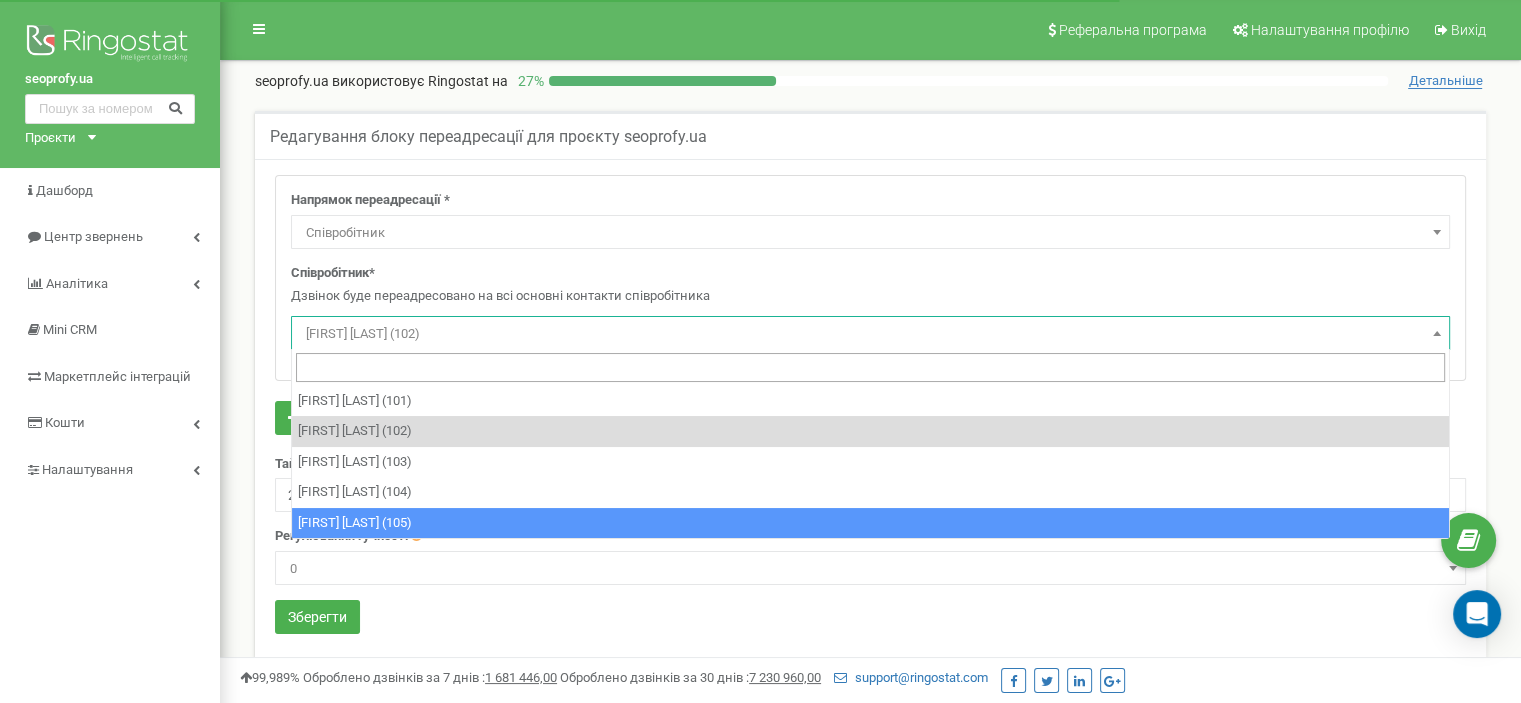 select on "477536" 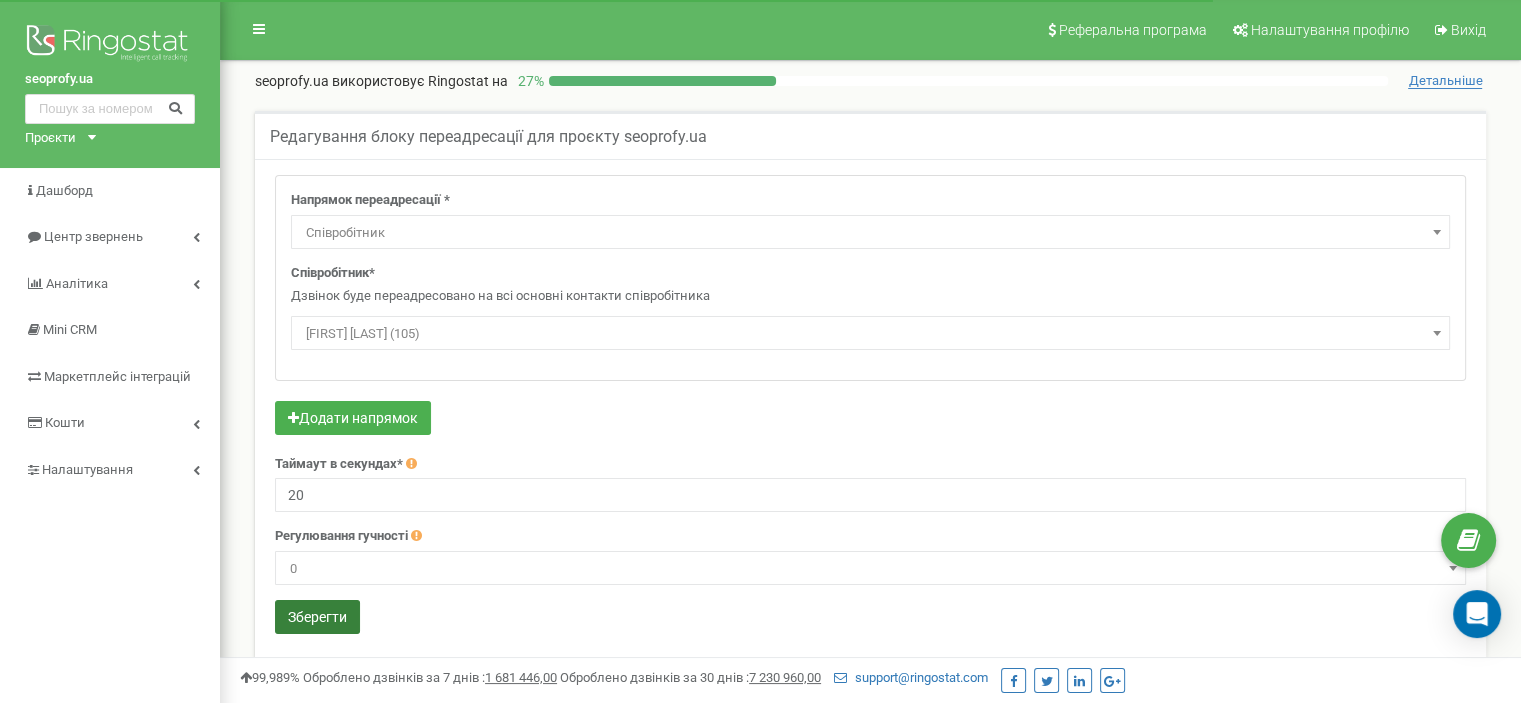 click on "Зберегти" at bounding box center [317, 617] 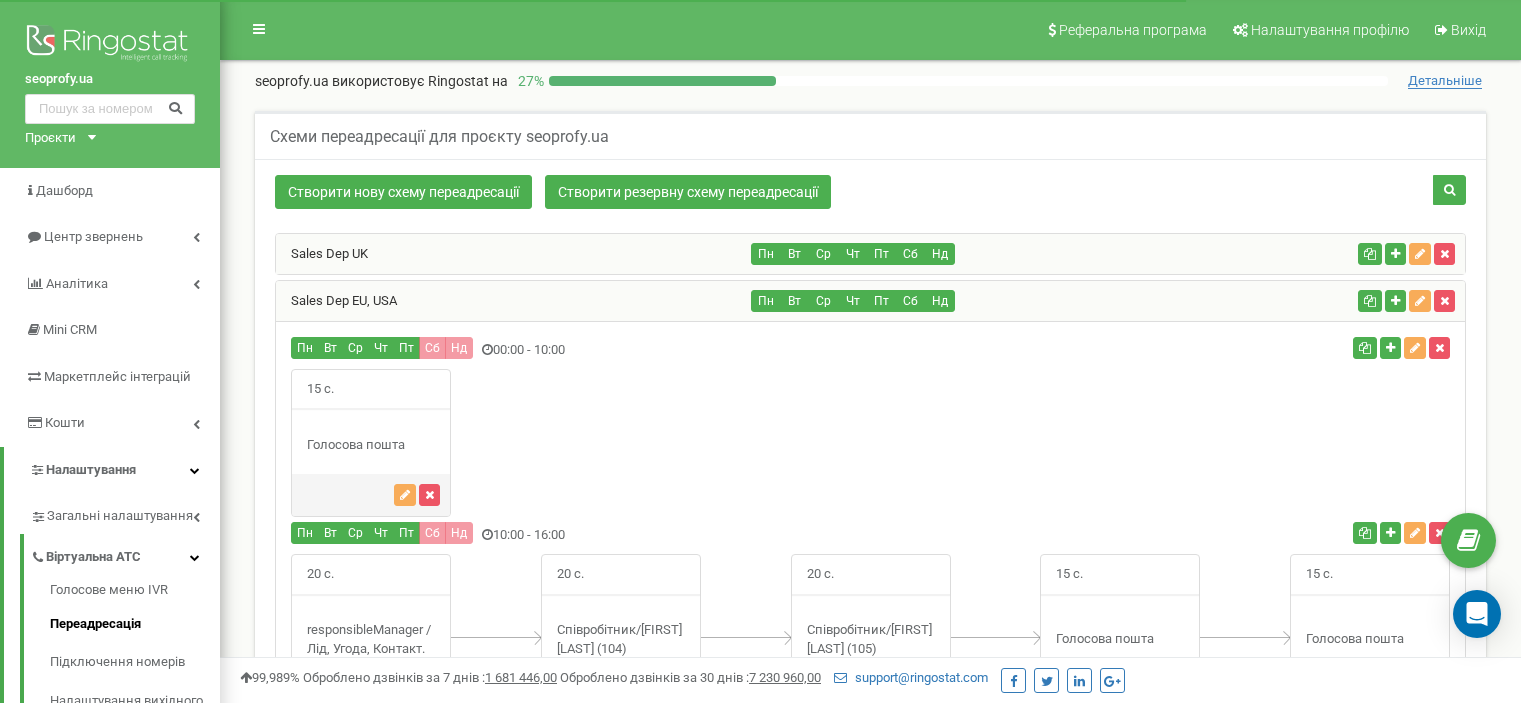 scroll, scrollTop: 319, scrollLeft: 0, axis: vertical 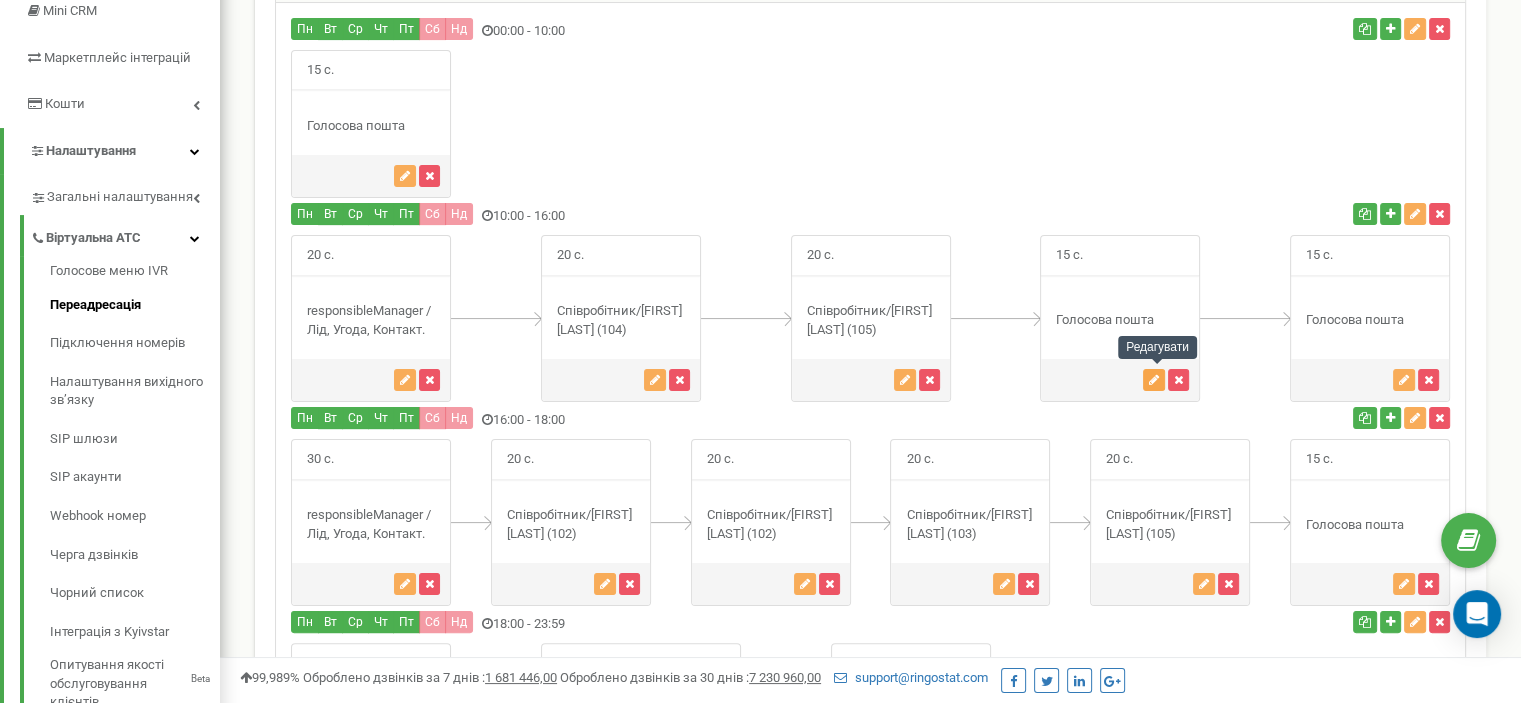 click at bounding box center (1154, 380) 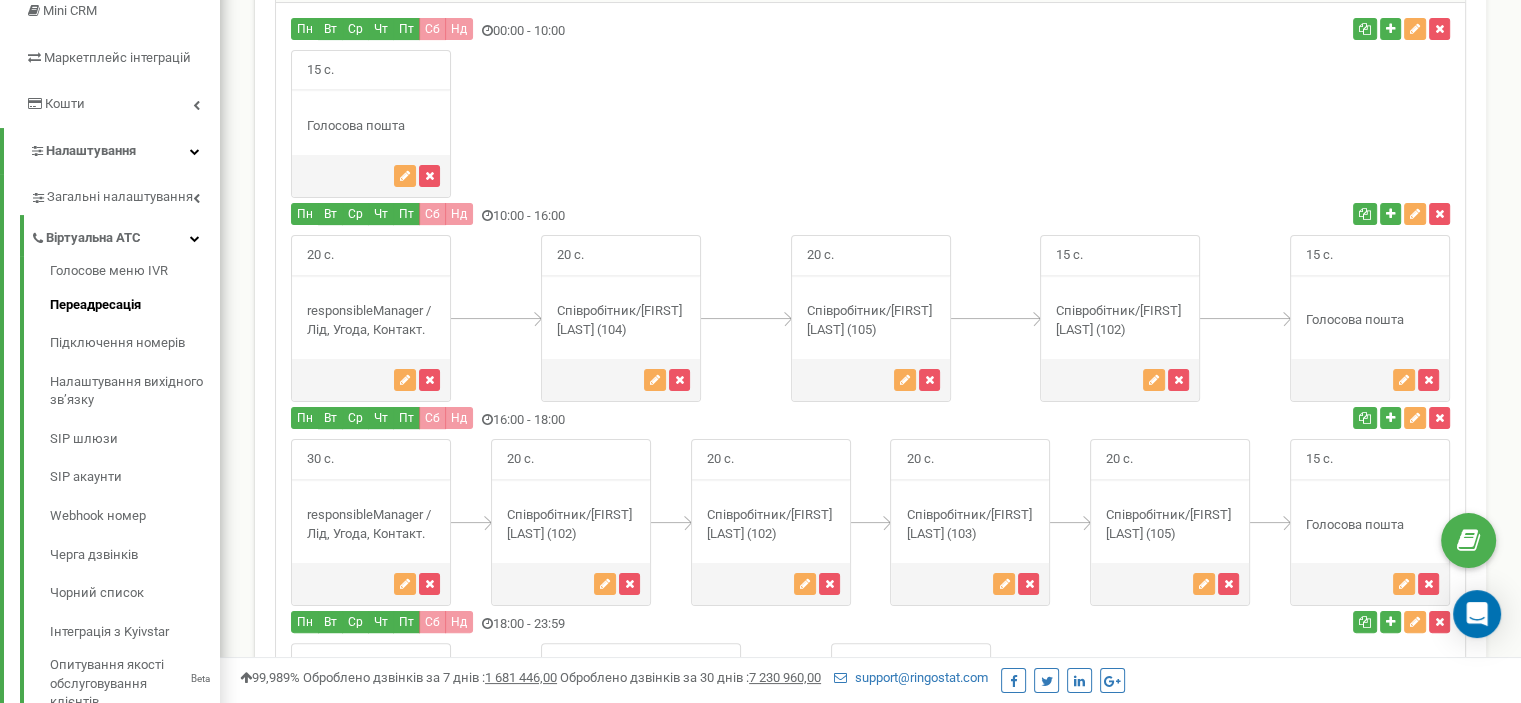scroll, scrollTop: 319, scrollLeft: 0, axis: vertical 